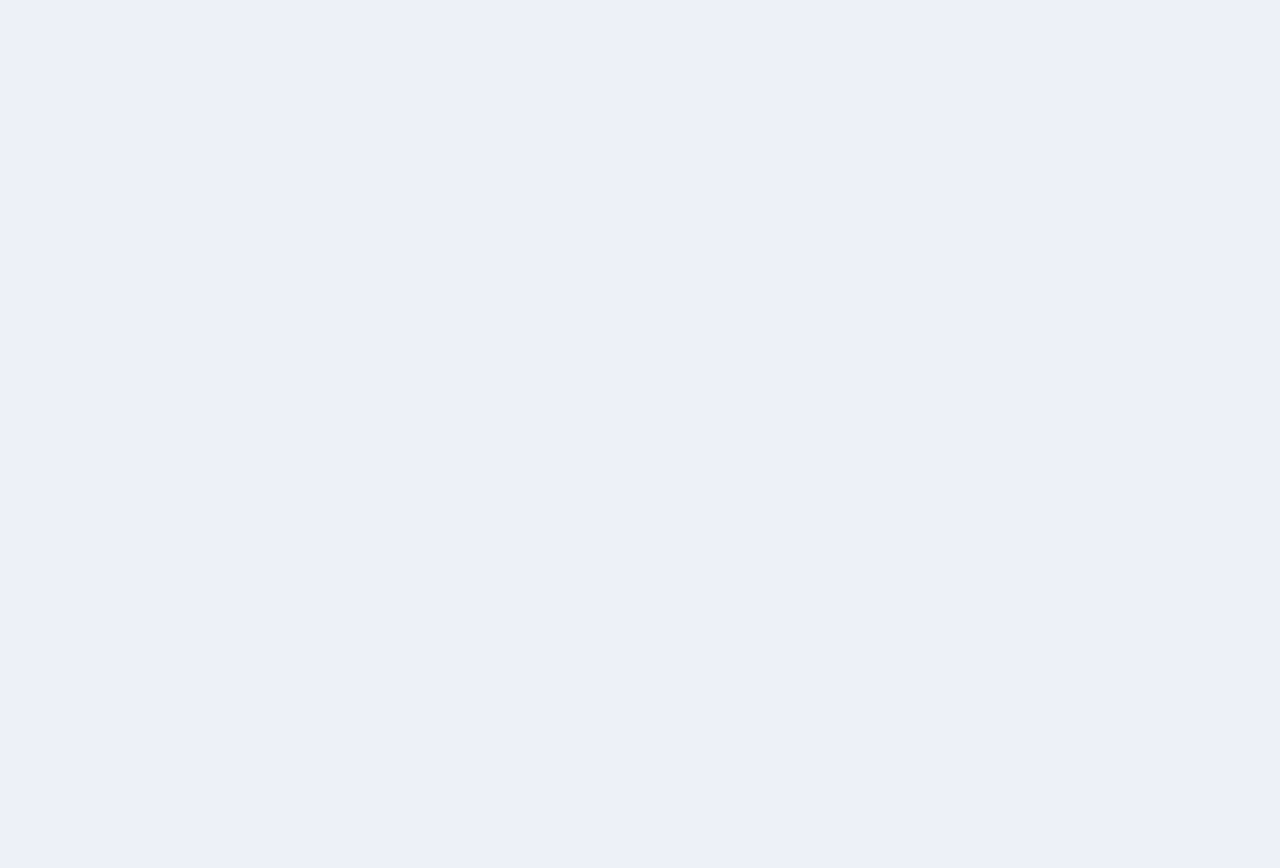 scroll, scrollTop: 0, scrollLeft: 0, axis: both 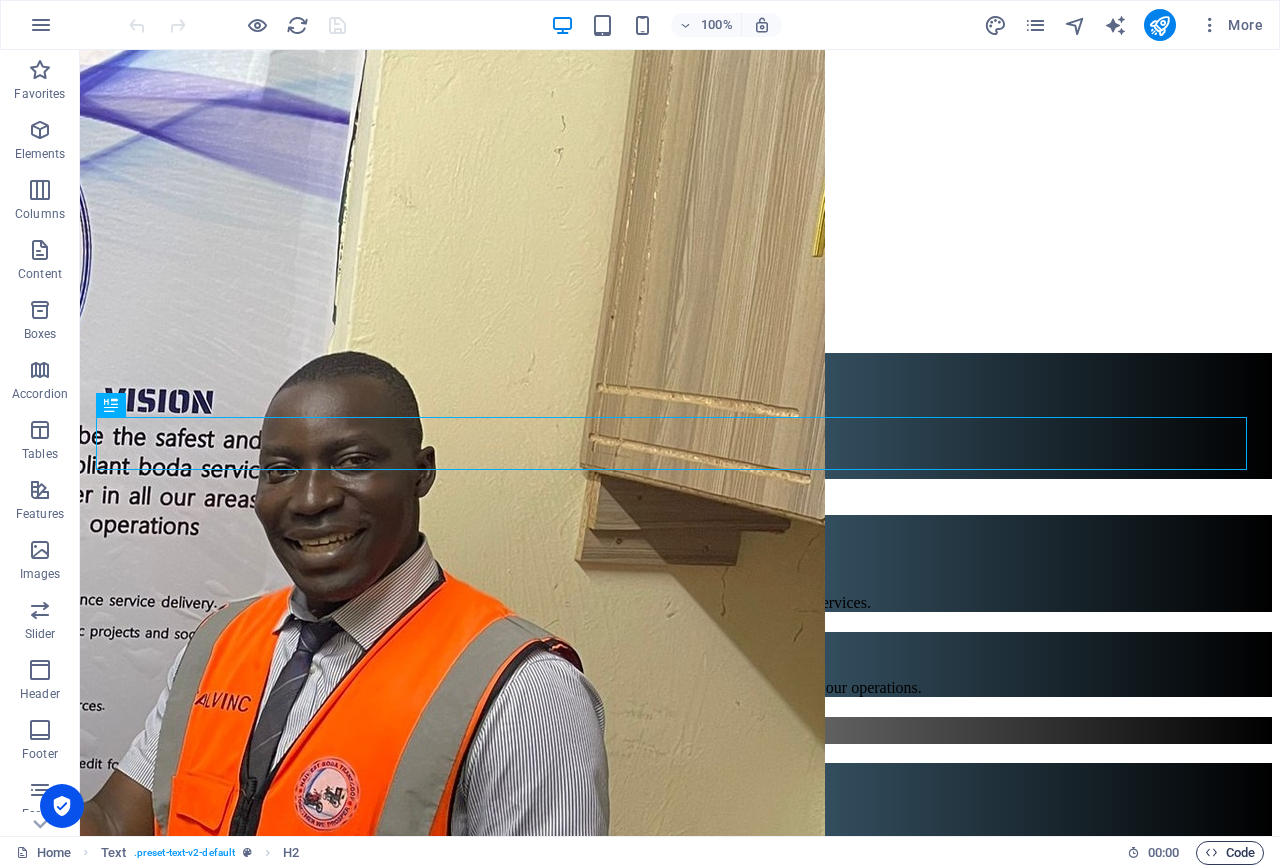 click on "Code" at bounding box center (1230, 853) 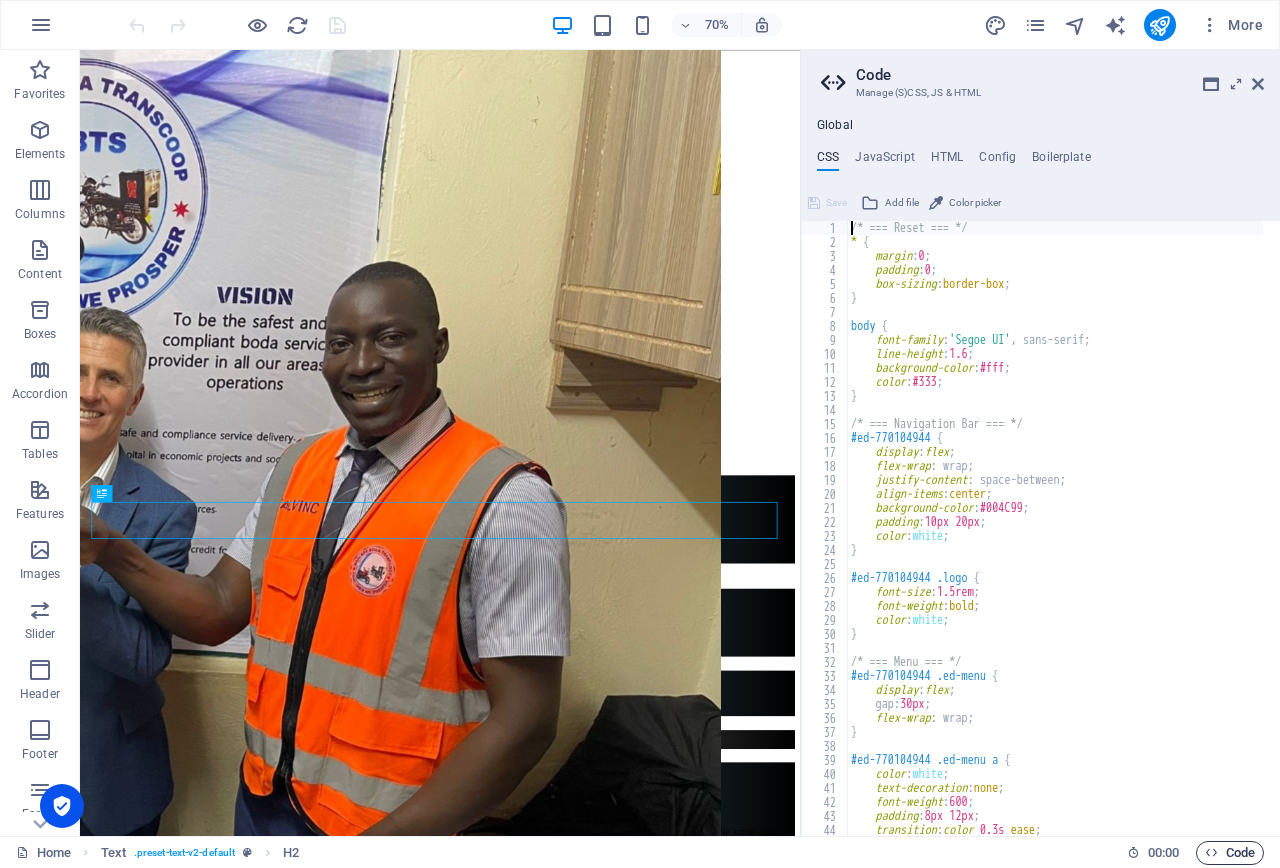 scroll, scrollTop: 471, scrollLeft: 0, axis: vertical 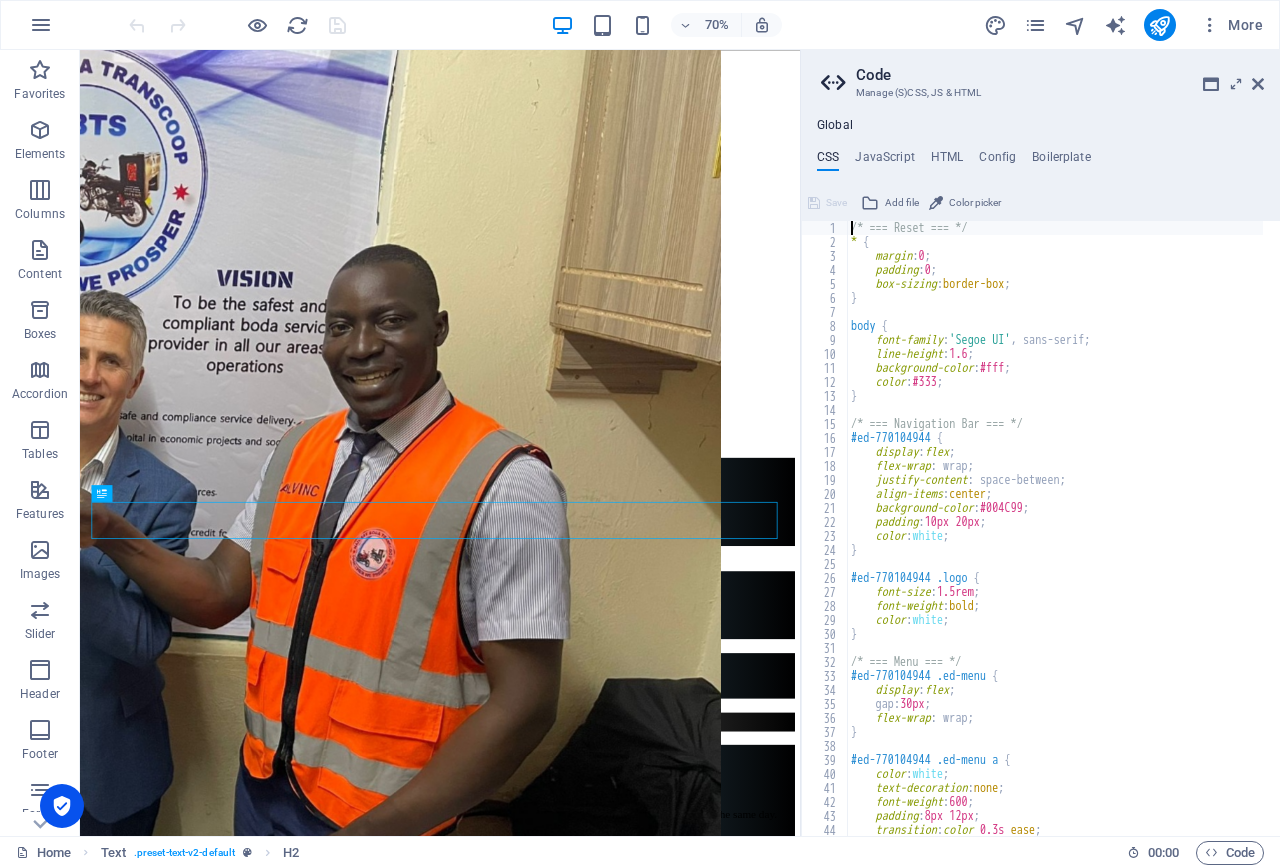 click on "Manage (S)CSS, JS & HTML" at bounding box center [1040, 93] 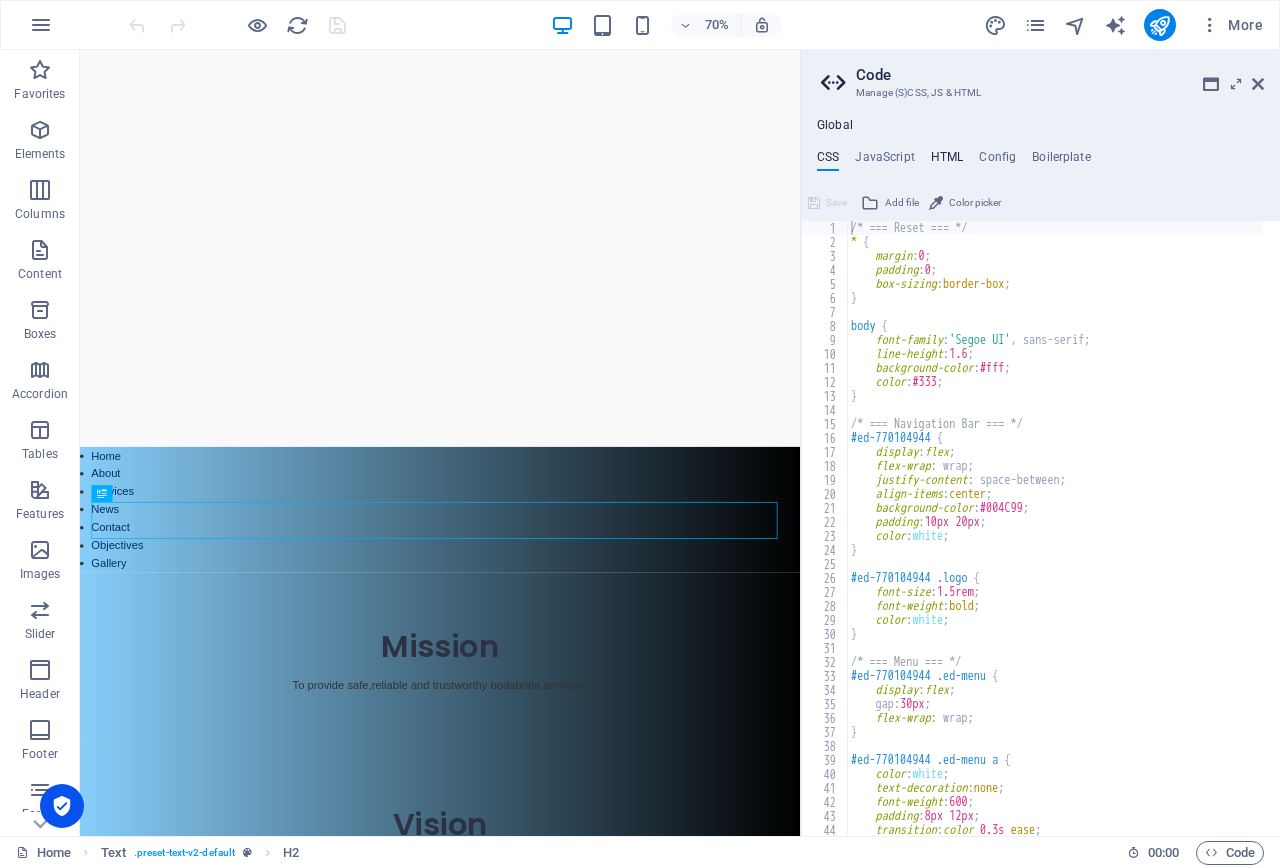 click on "HTML" at bounding box center (947, 161) 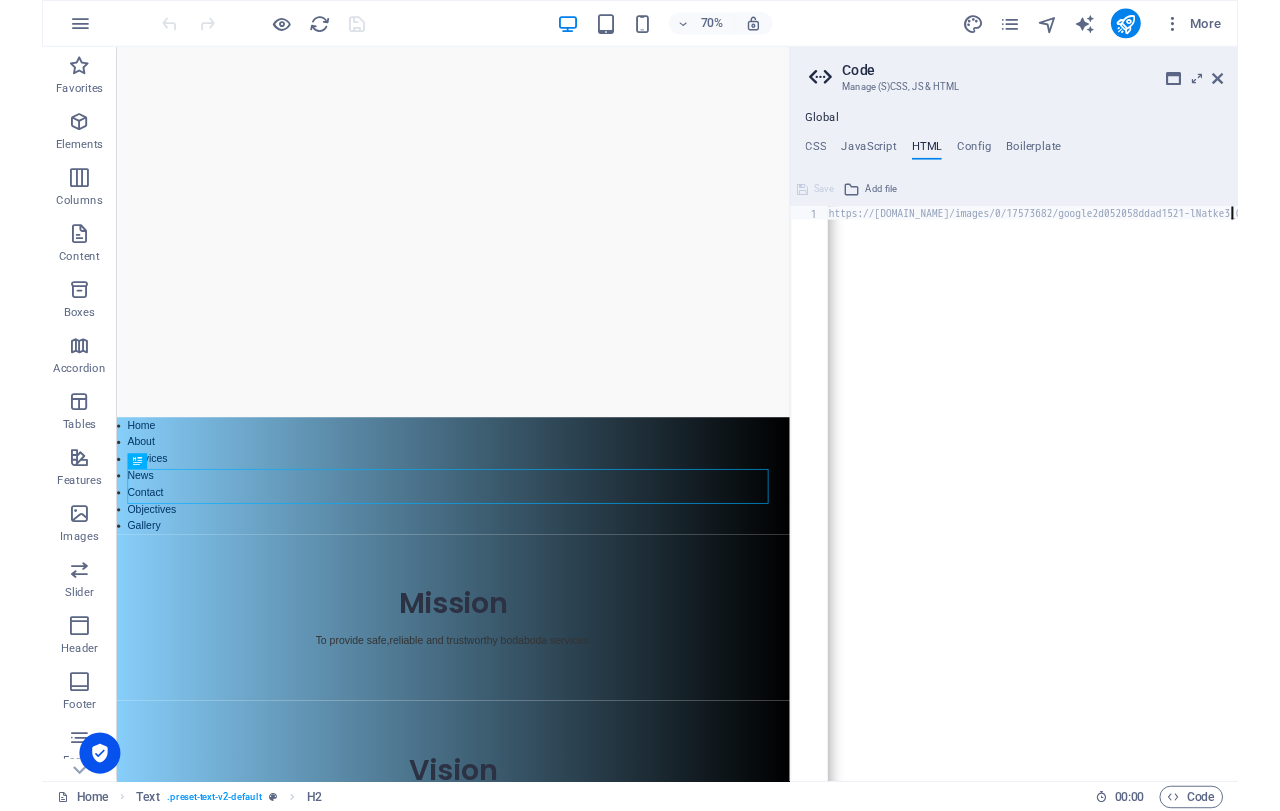 scroll, scrollTop: 0, scrollLeft: 3, axis: horizontal 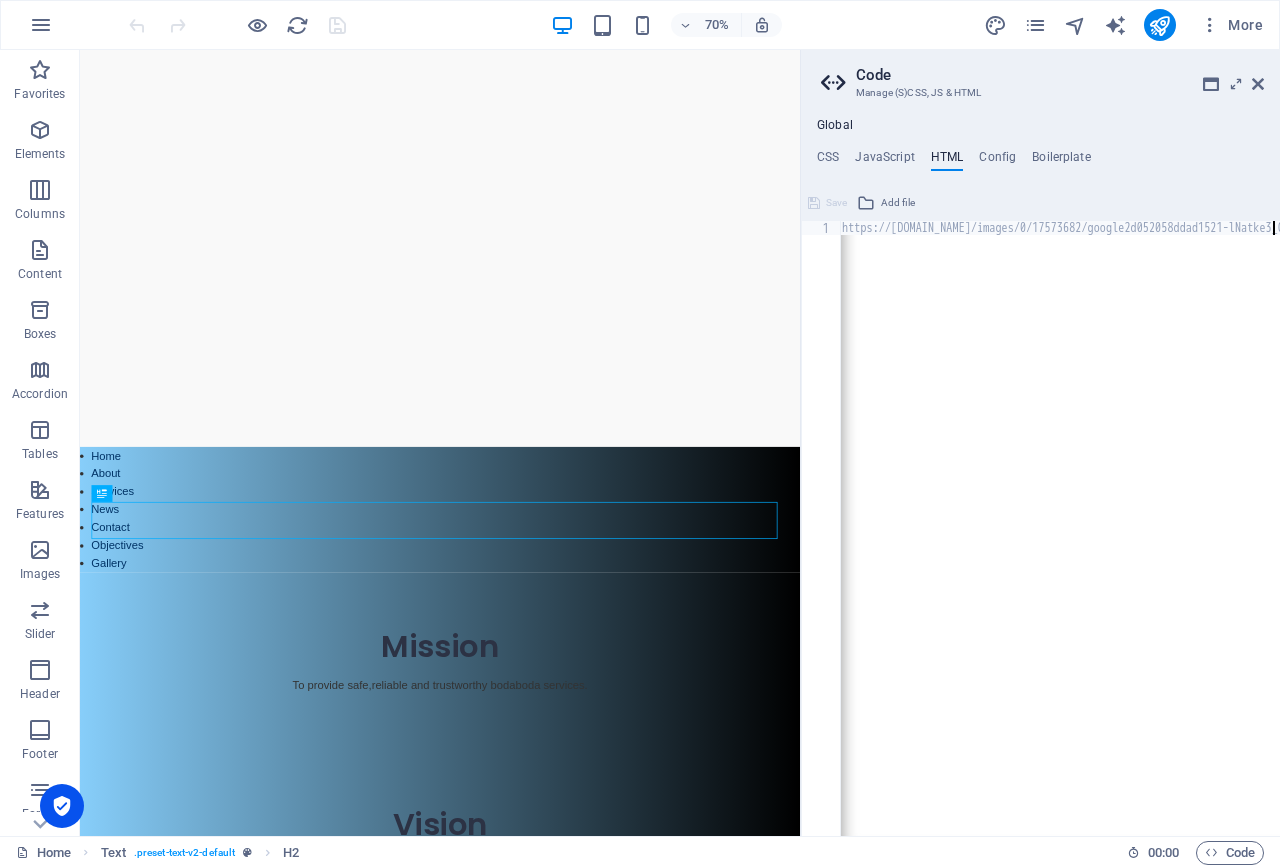 click on "https://cdn1.site-media.eu/images/0/17573682/google2d052058ddad1521-lNatke3_OQ0jEXu8hjzfXA.html{{content}}" at bounding box center (1199, 534) 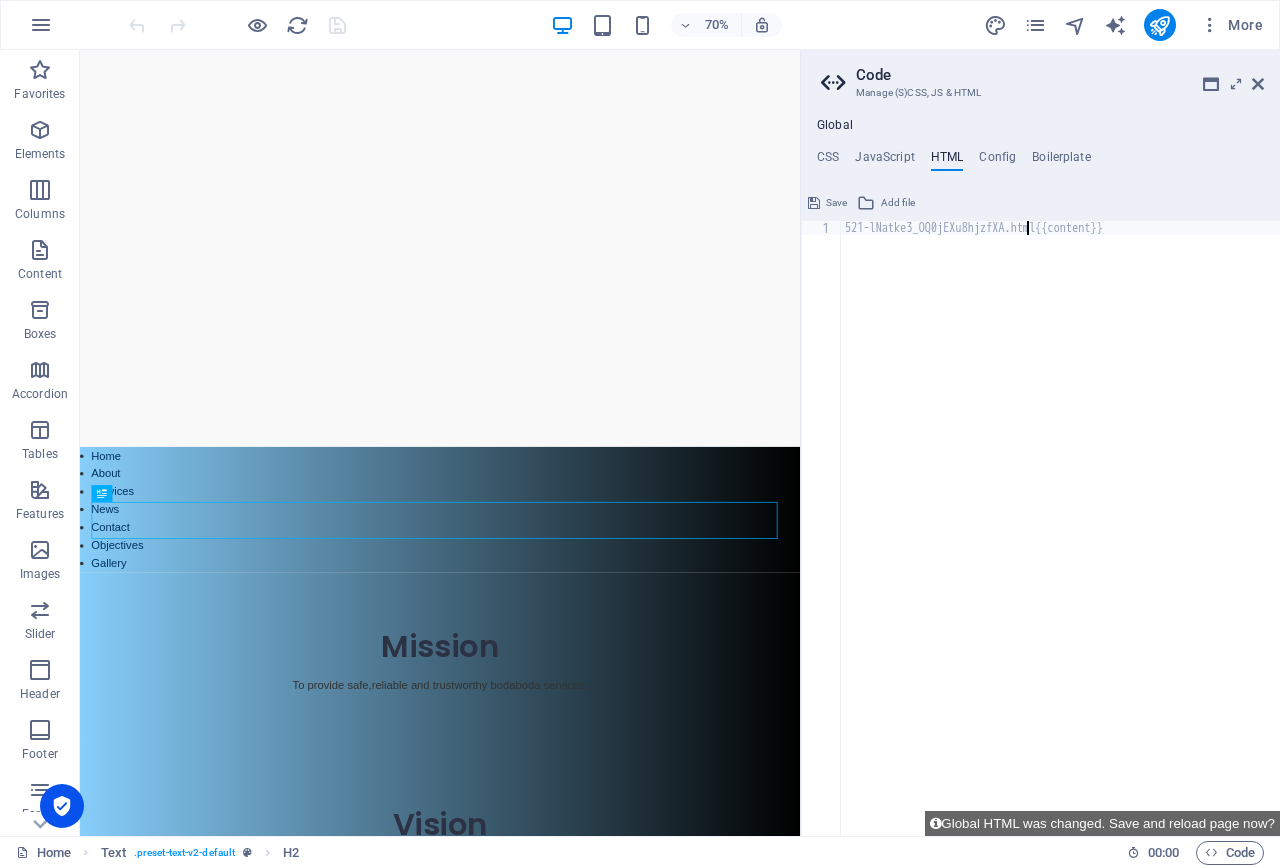 click on "521-lNatke3_OQ0jEXu8hjzfXA.html{{content}}" at bounding box center [1060, 542] 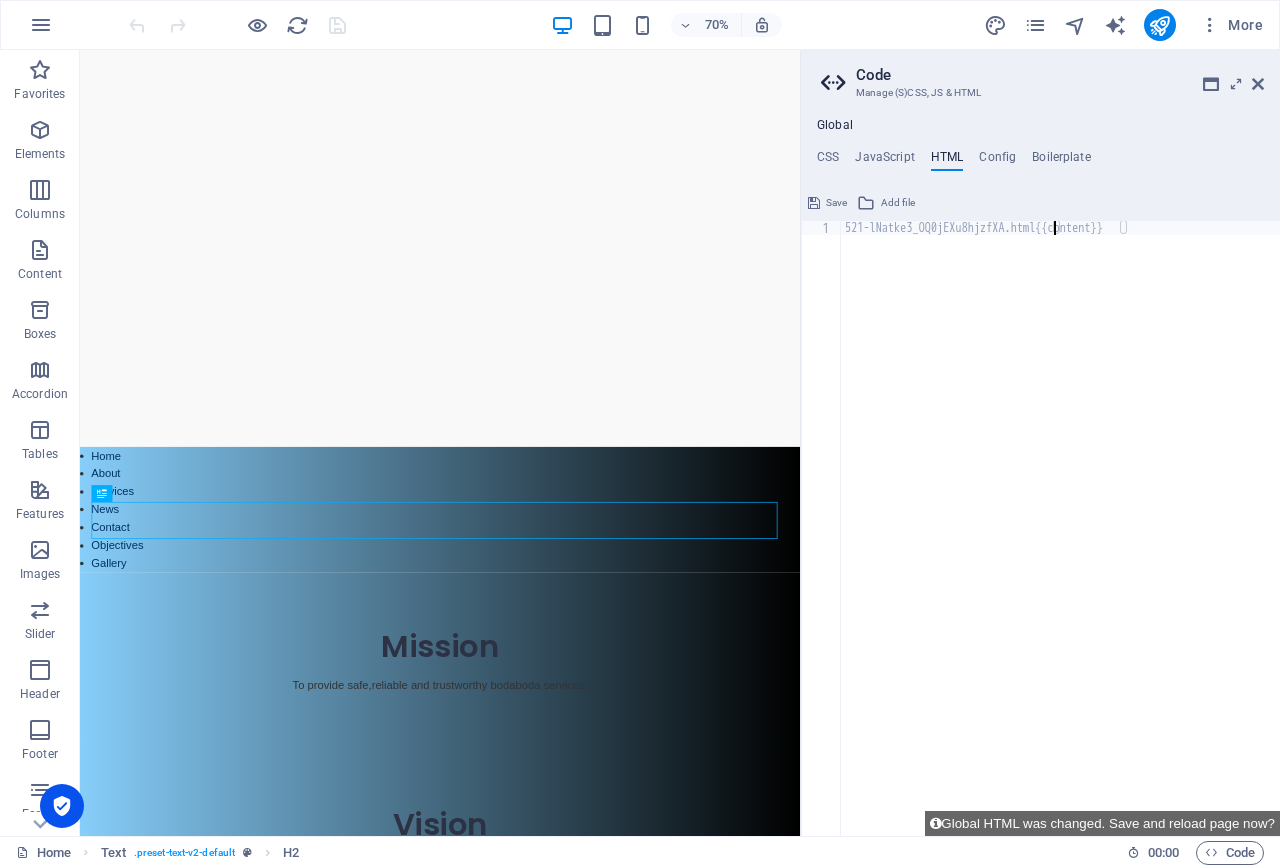 click on "521-lNatke3_OQ0jEXu8hjzfXA.html{{content}}" at bounding box center [1060, 542] 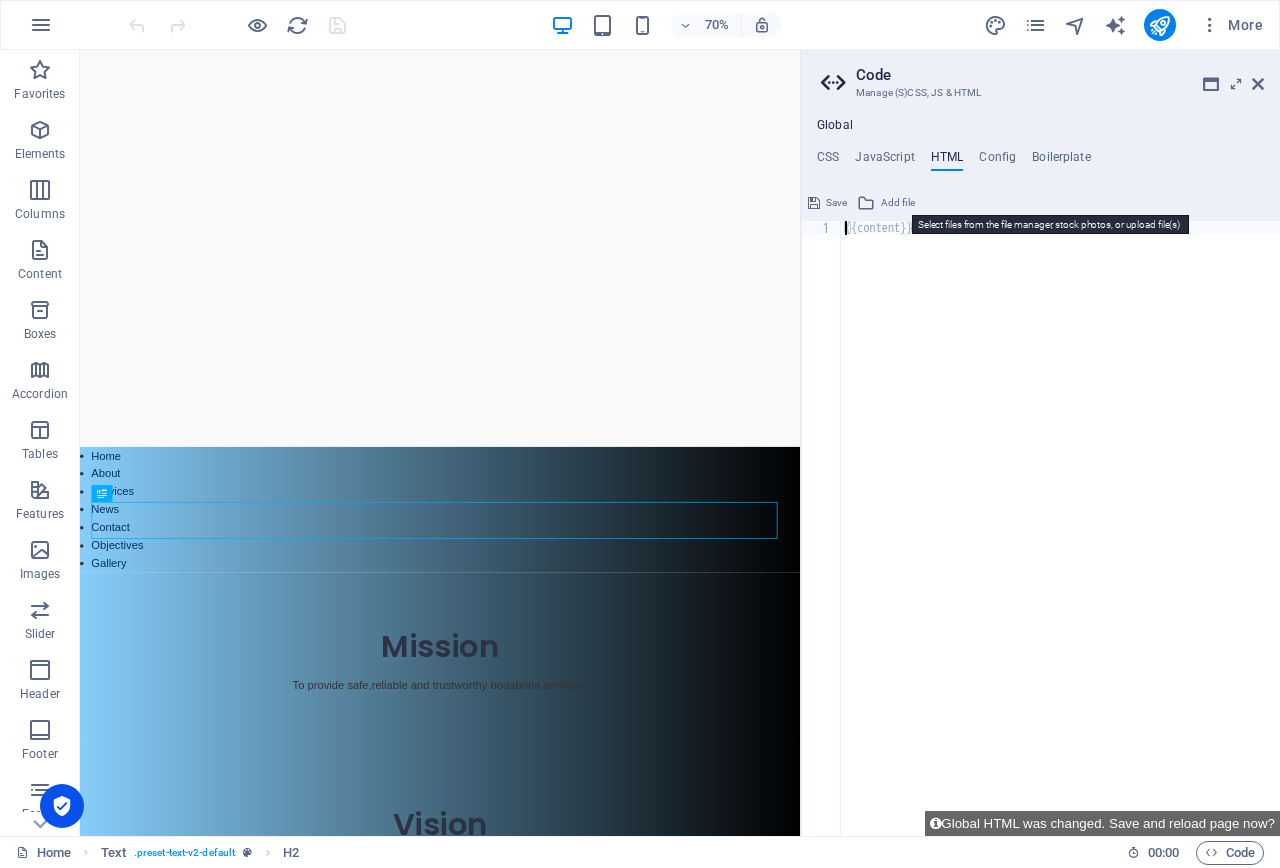 click on "Add file" at bounding box center (898, 203) 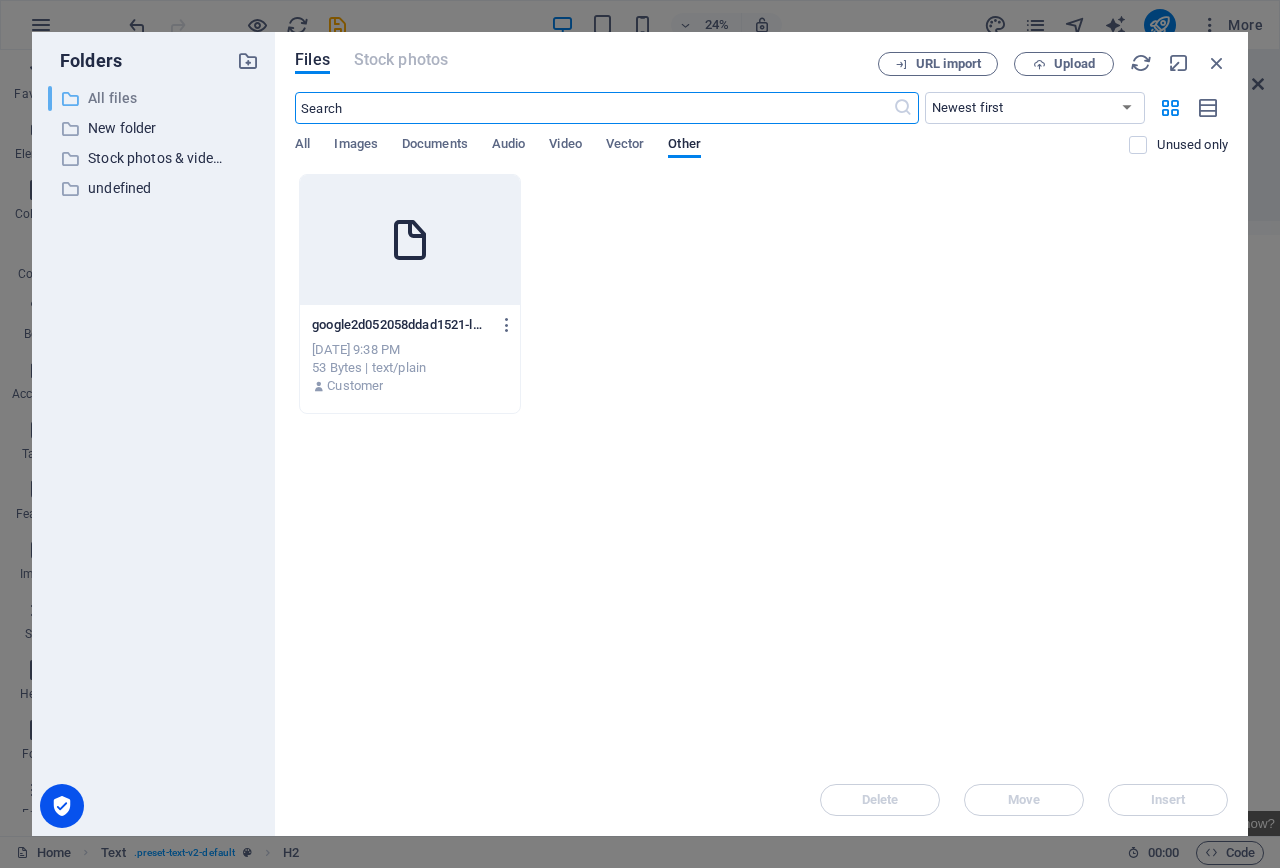 click on "All files" at bounding box center [155, 98] 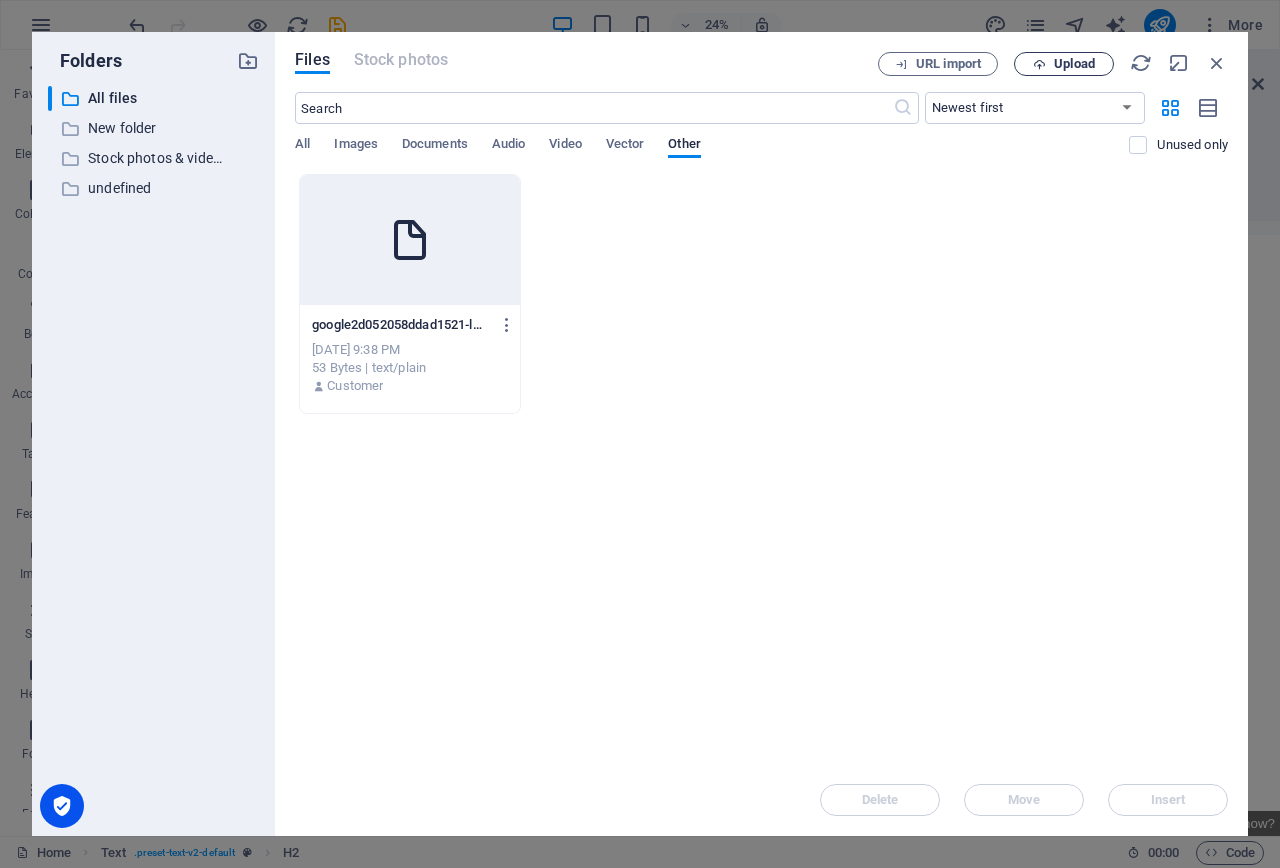 click on "Upload" at bounding box center [1064, 64] 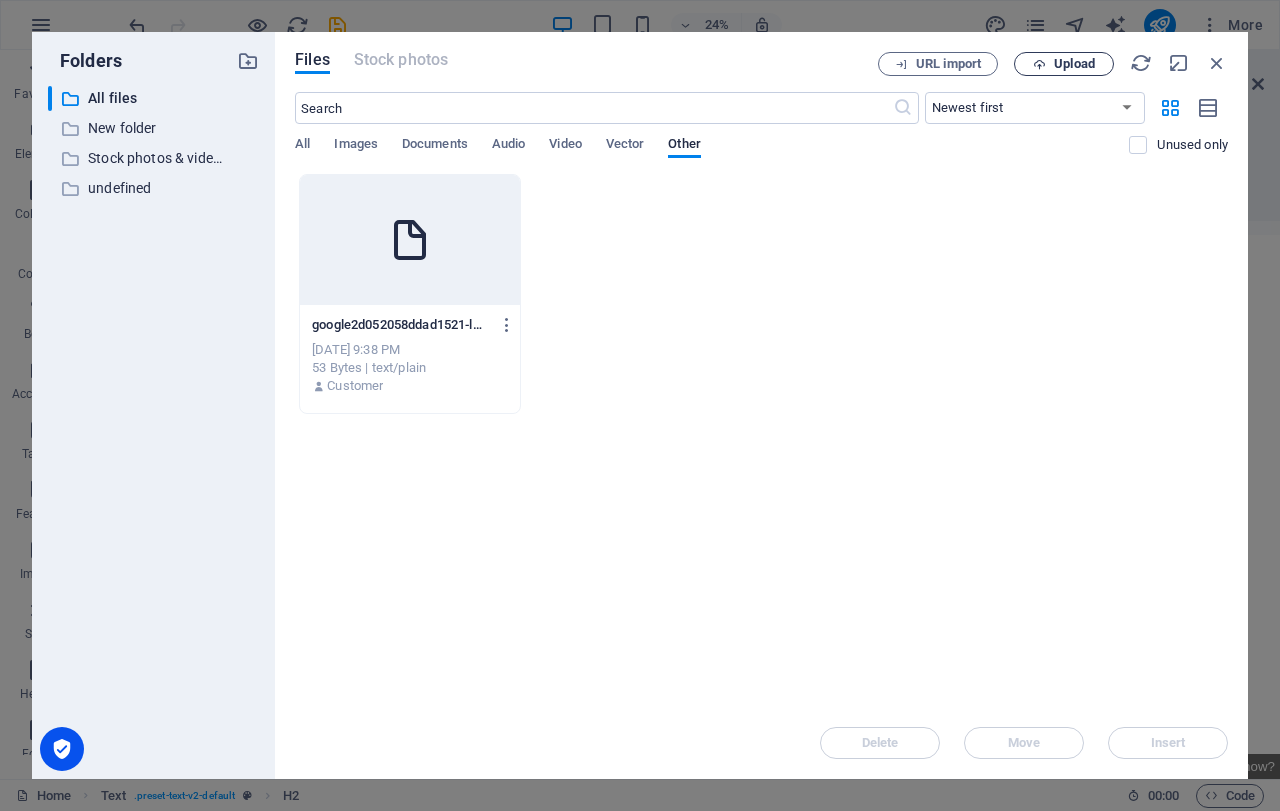 click at bounding box center (1039, 64) 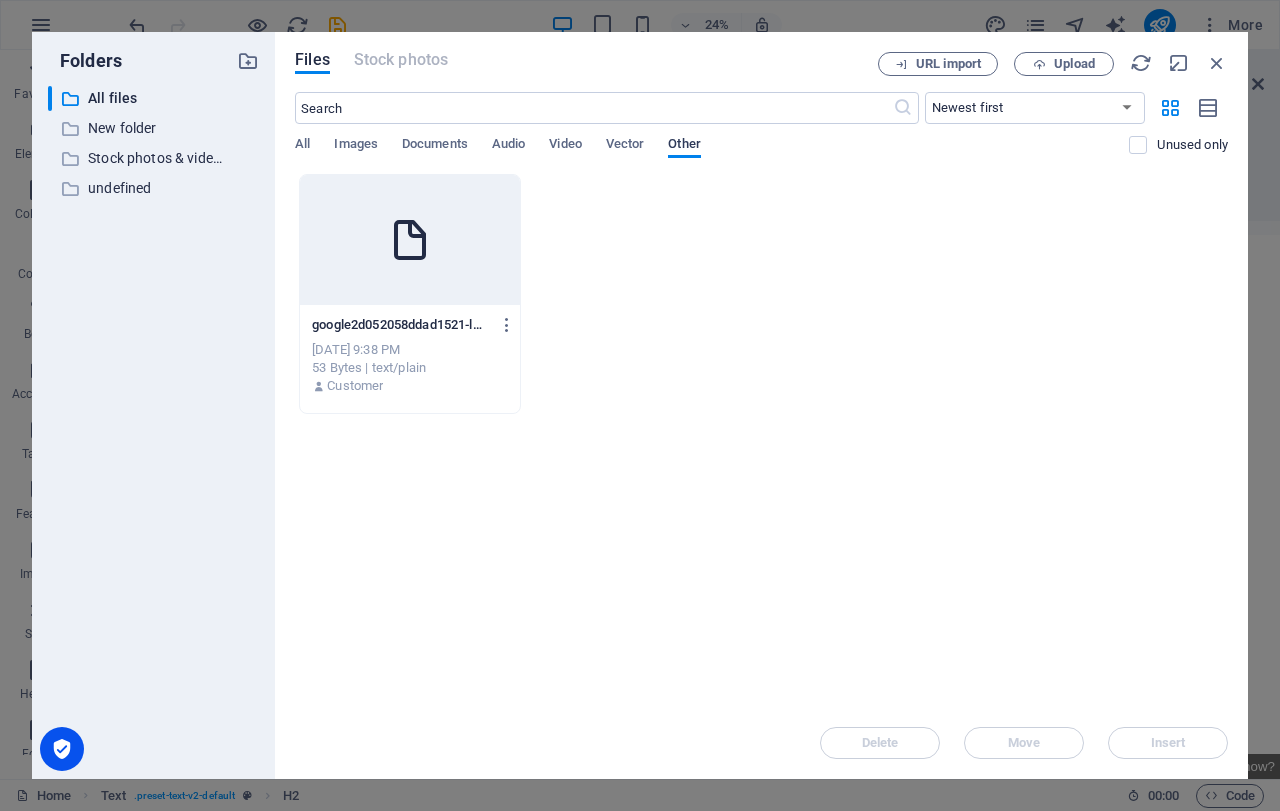 click on "Other" at bounding box center (684, 146) 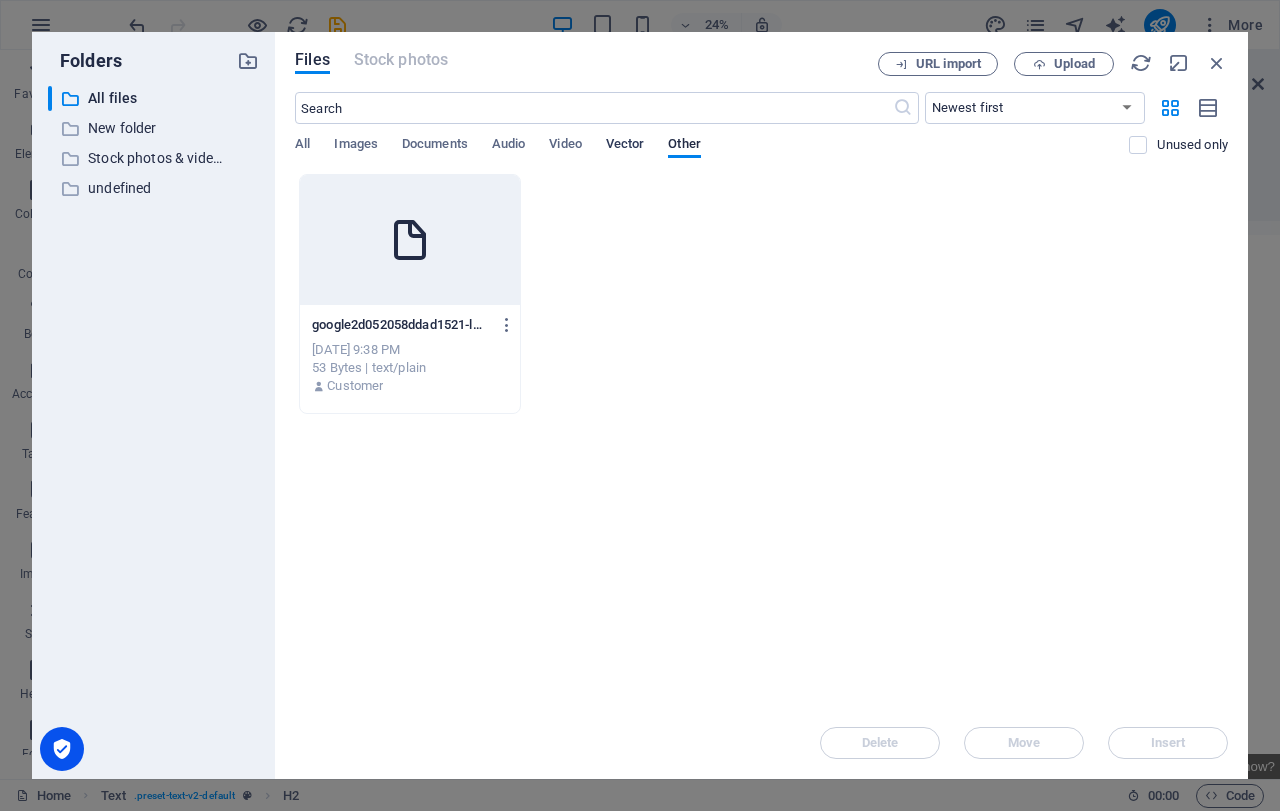 click on "Vector" at bounding box center [625, 146] 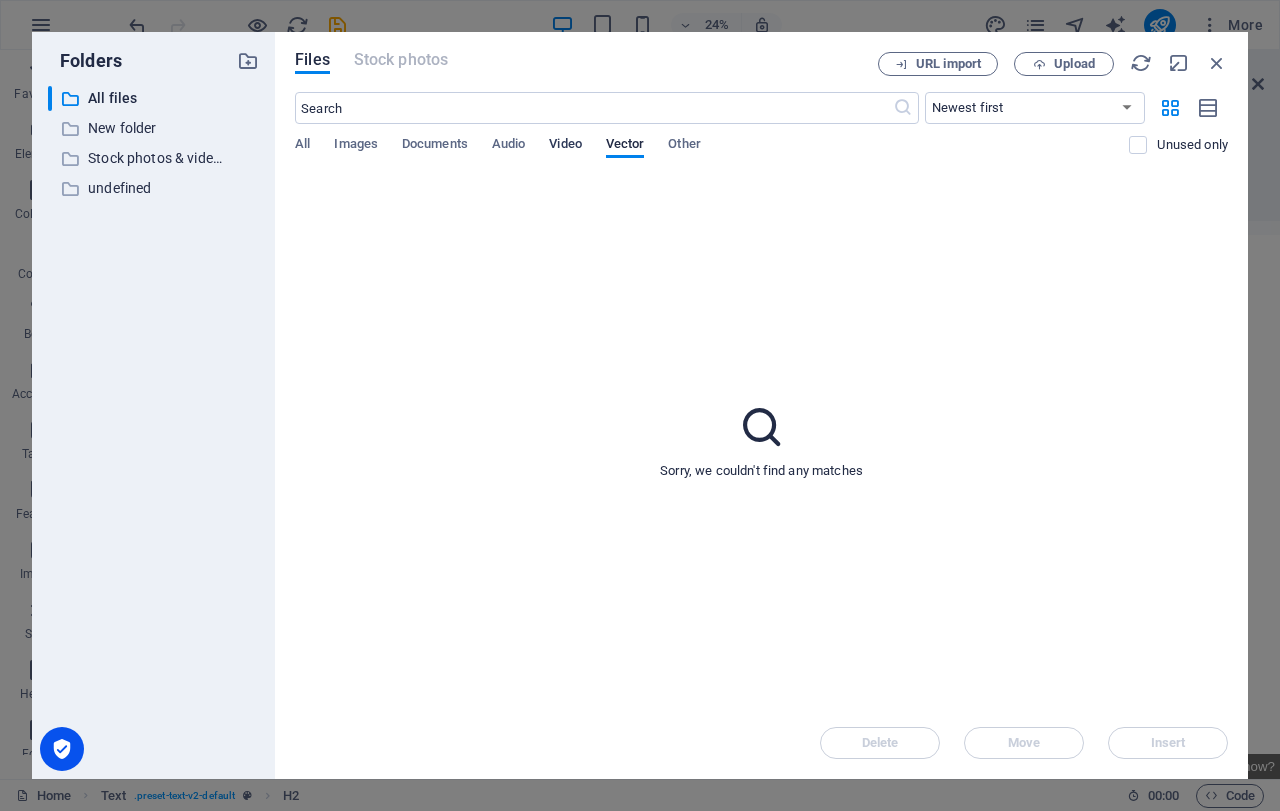 click on "Video" at bounding box center (565, 146) 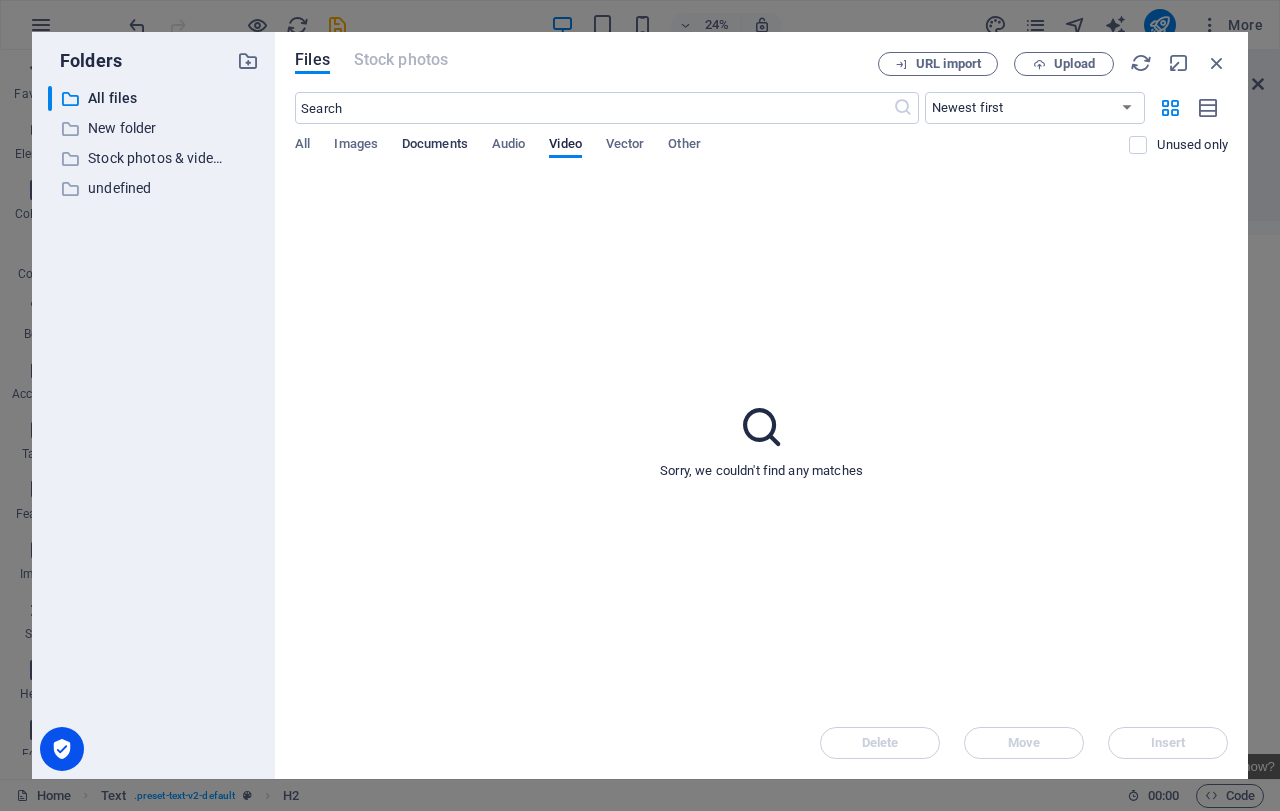 click on "Documents" at bounding box center [435, 146] 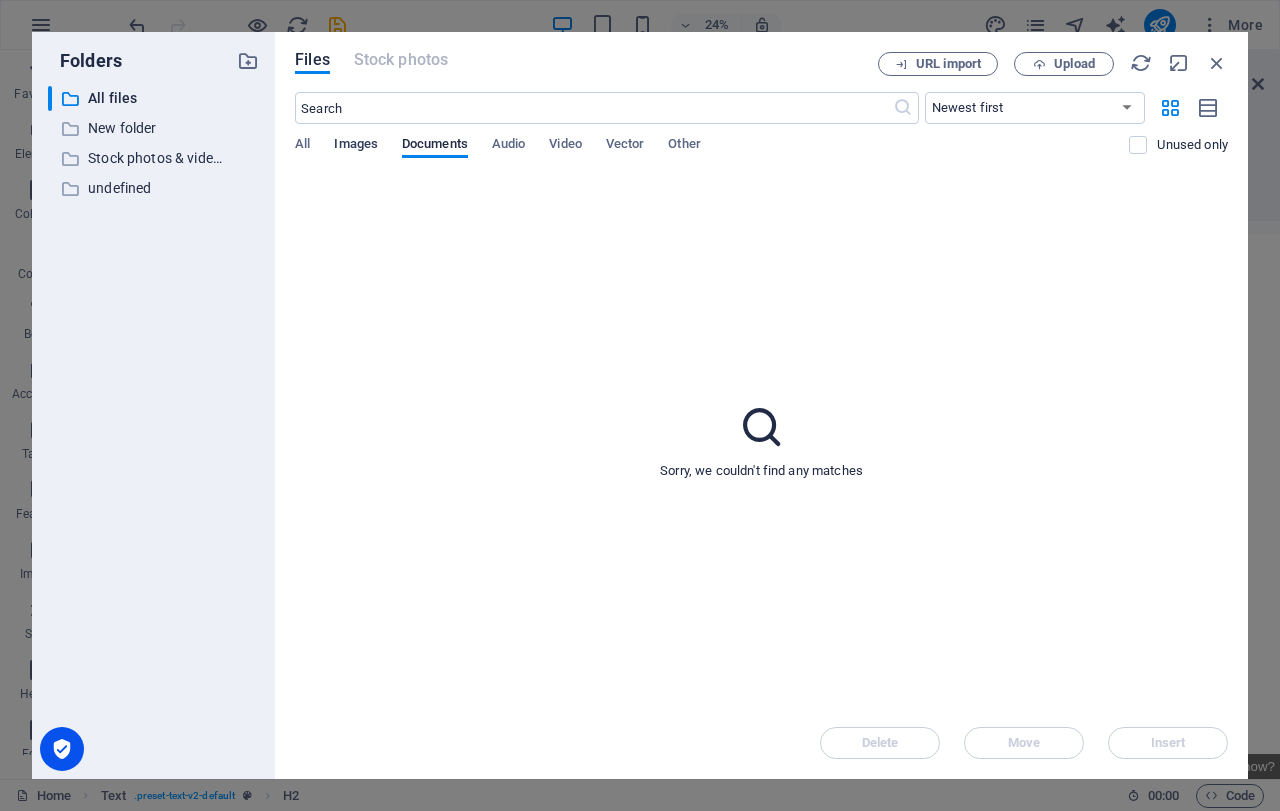 click on "Images" at bounding box center [356, 146] 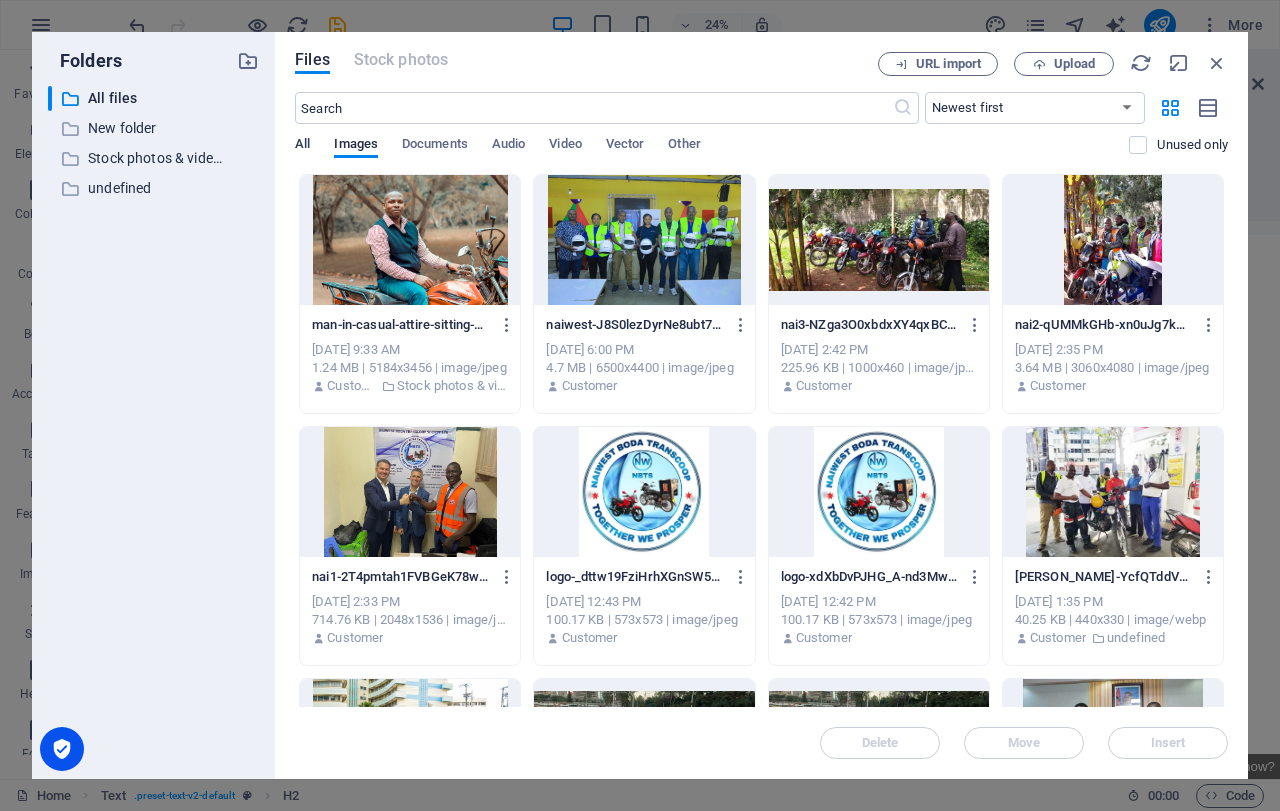 click on "All" at bounding box center (302, 146) 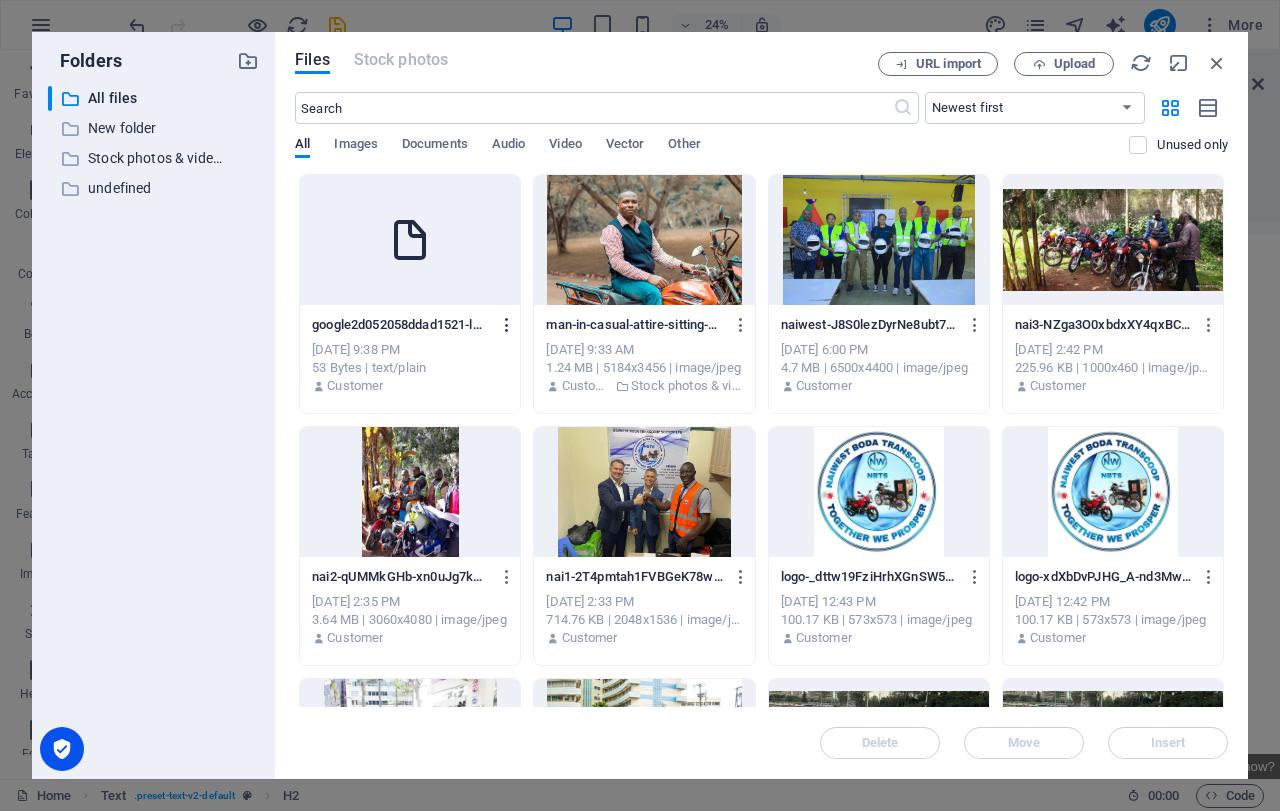 click at bounding box center [507, 325] 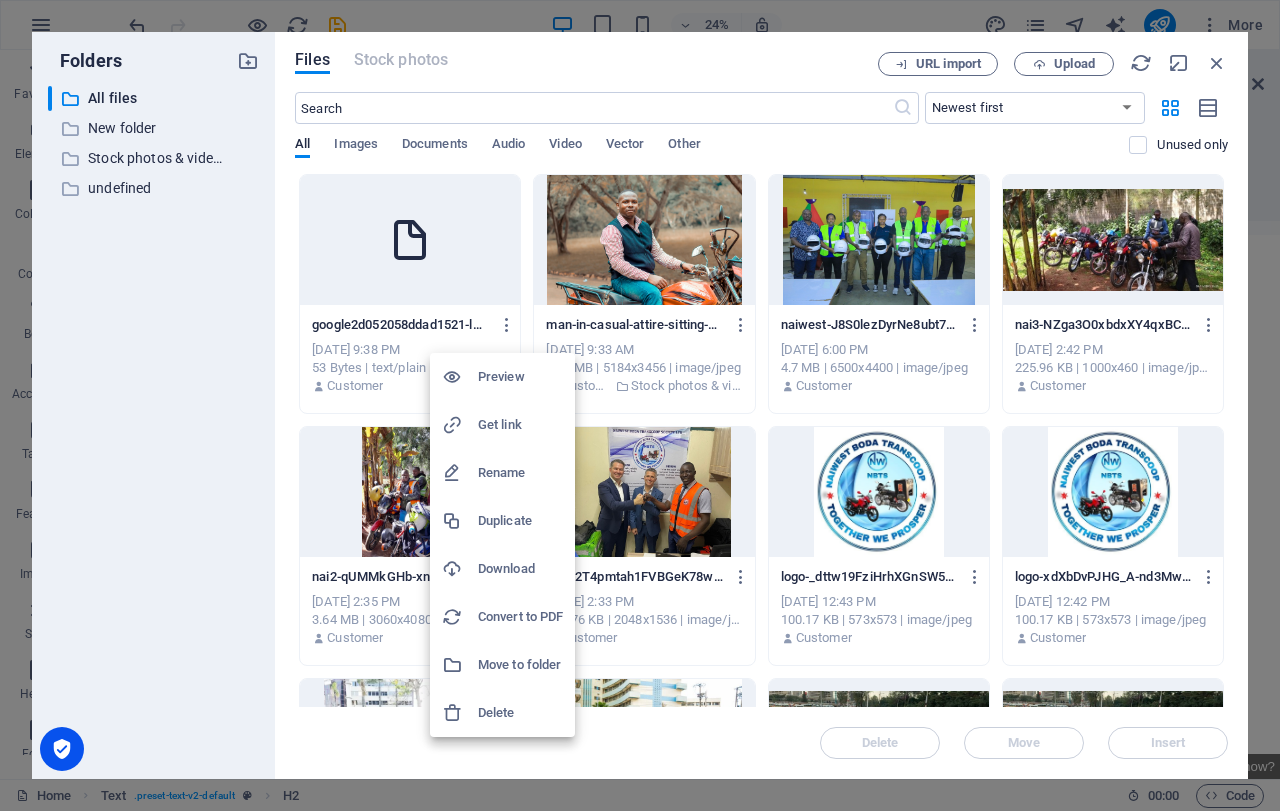 click on "Preview" at bounding box center (520, 377) 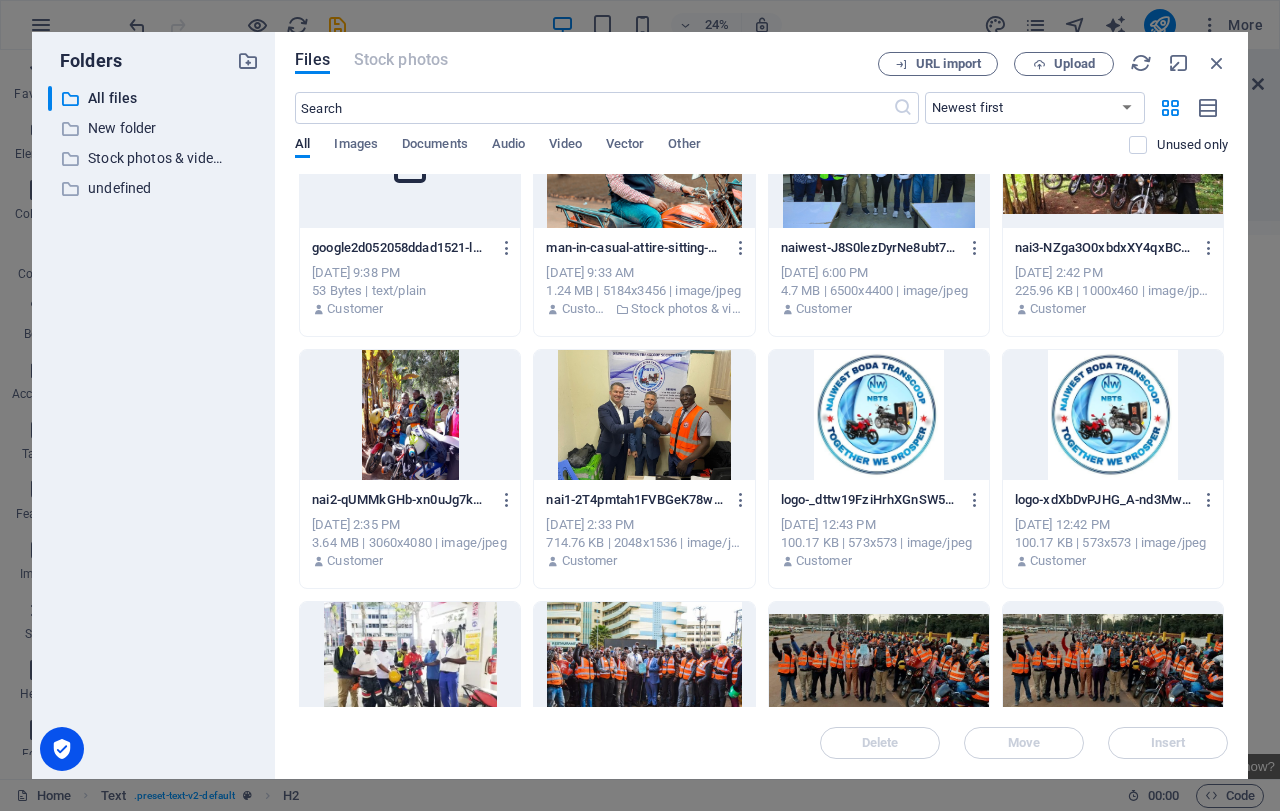 scroll, scrollTop: 0, scrollLeft: 0, axis: both 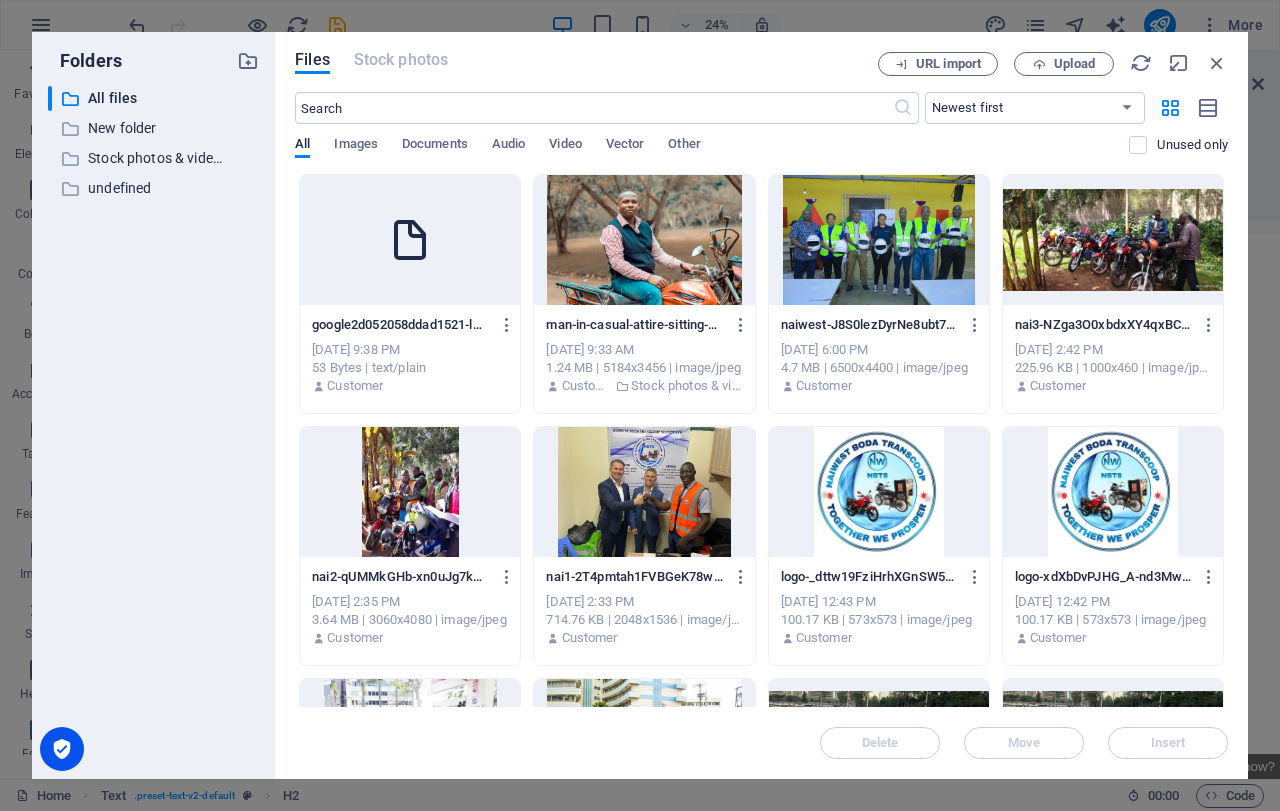 click at bounding box center [410, 240] 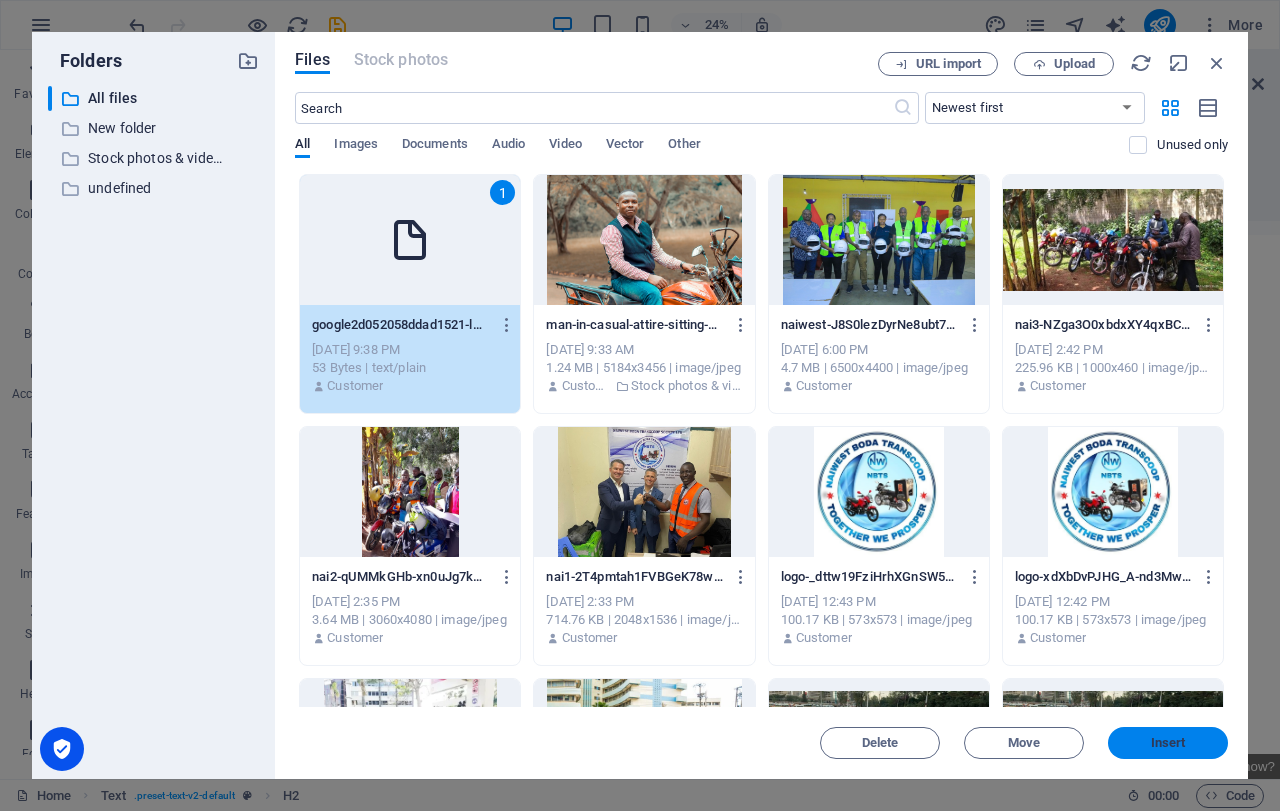 click on "Insert" at bounding box center (1168, 743) 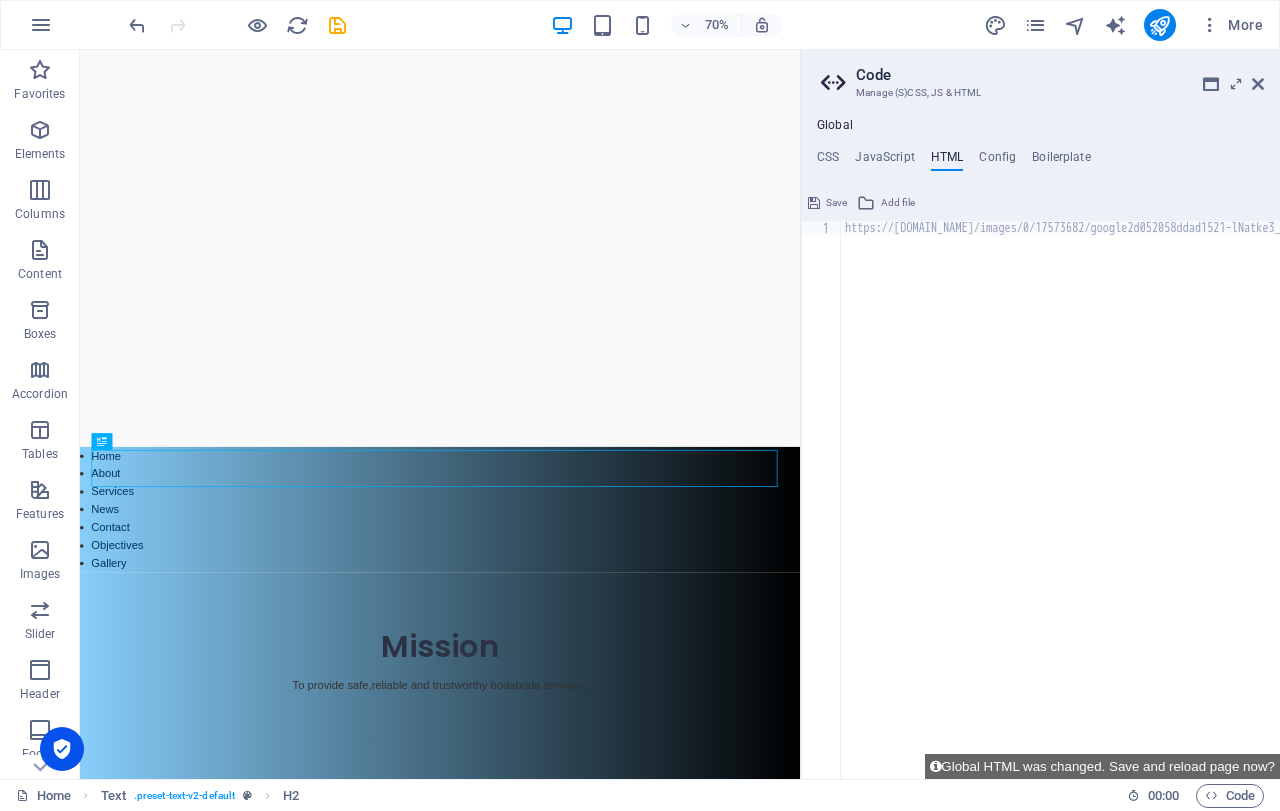 scroll, scrollTop: 0, scrollLeft: 0, axis: both 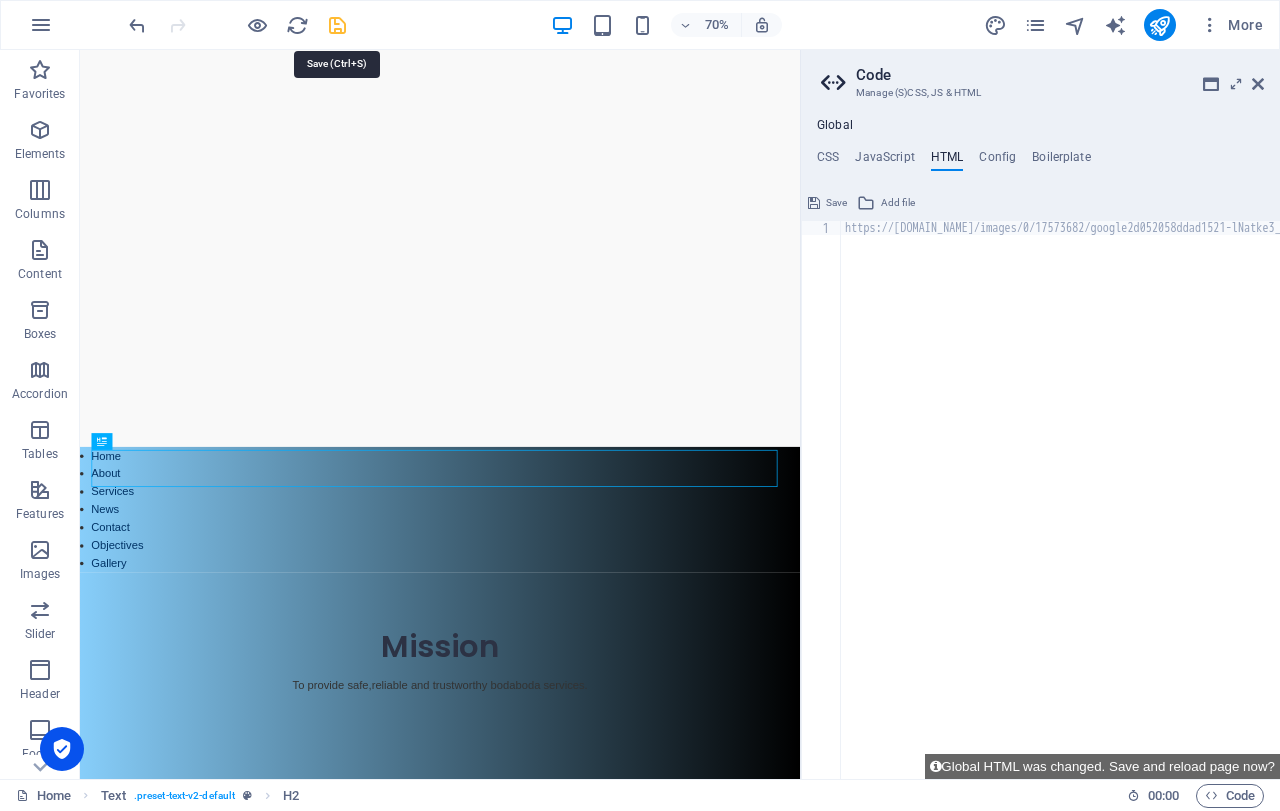 click at bounding box center [337, 25] 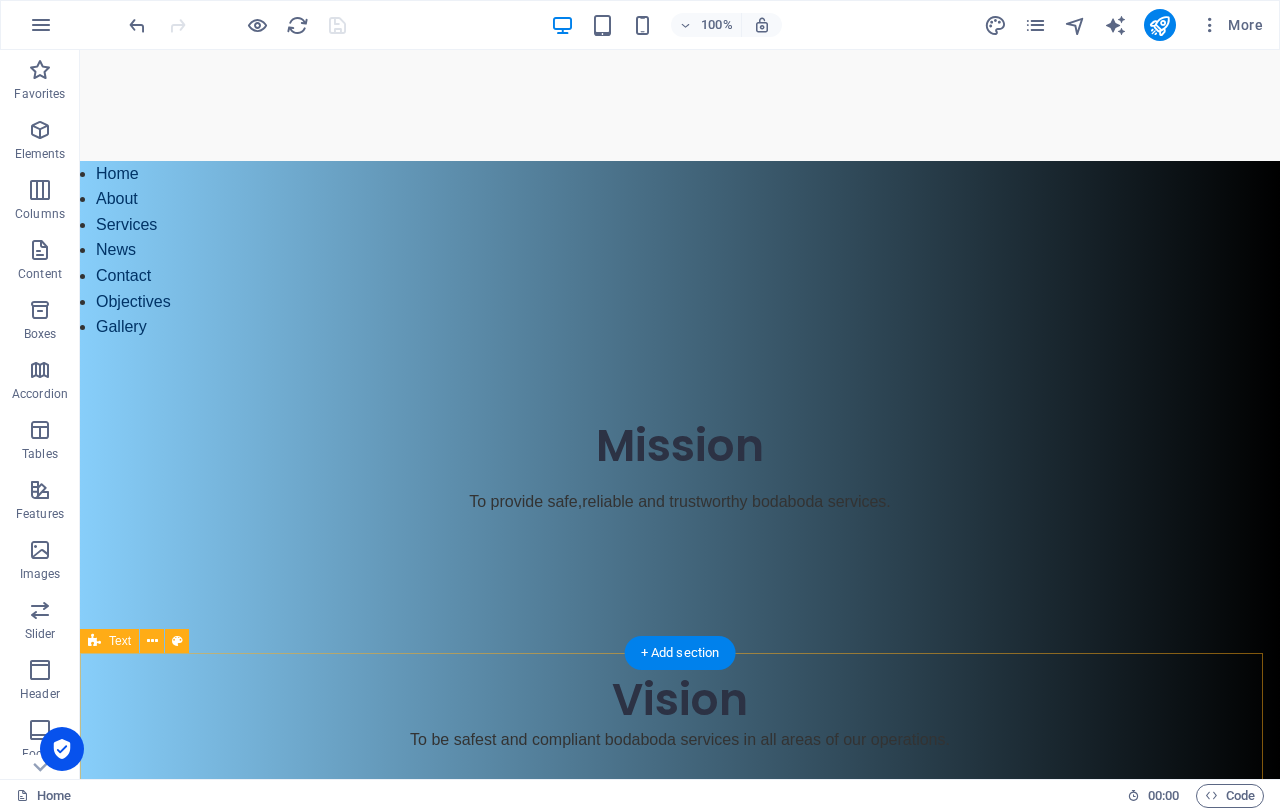 scroll, scrollTop: 671, scrollLeft: 0, axis: vertical 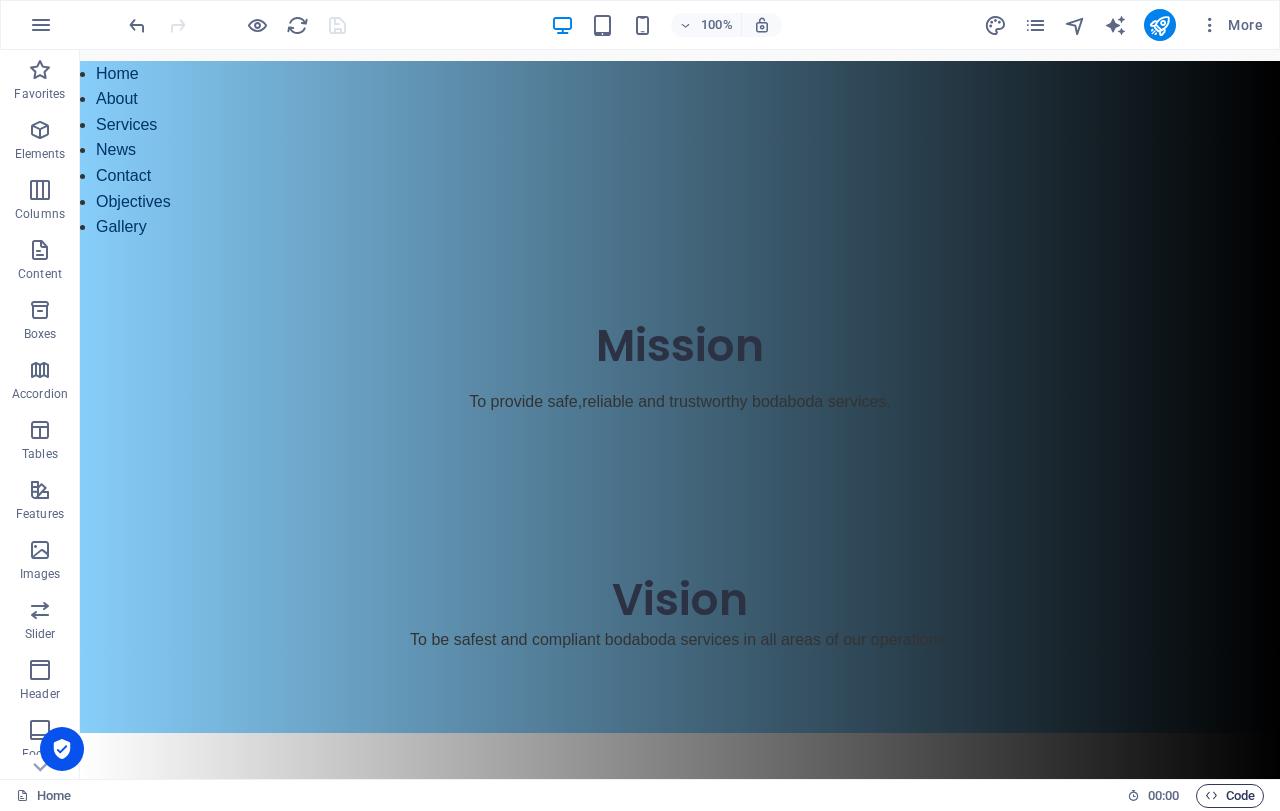 click on "Code" at bounding box center (1230, 796) 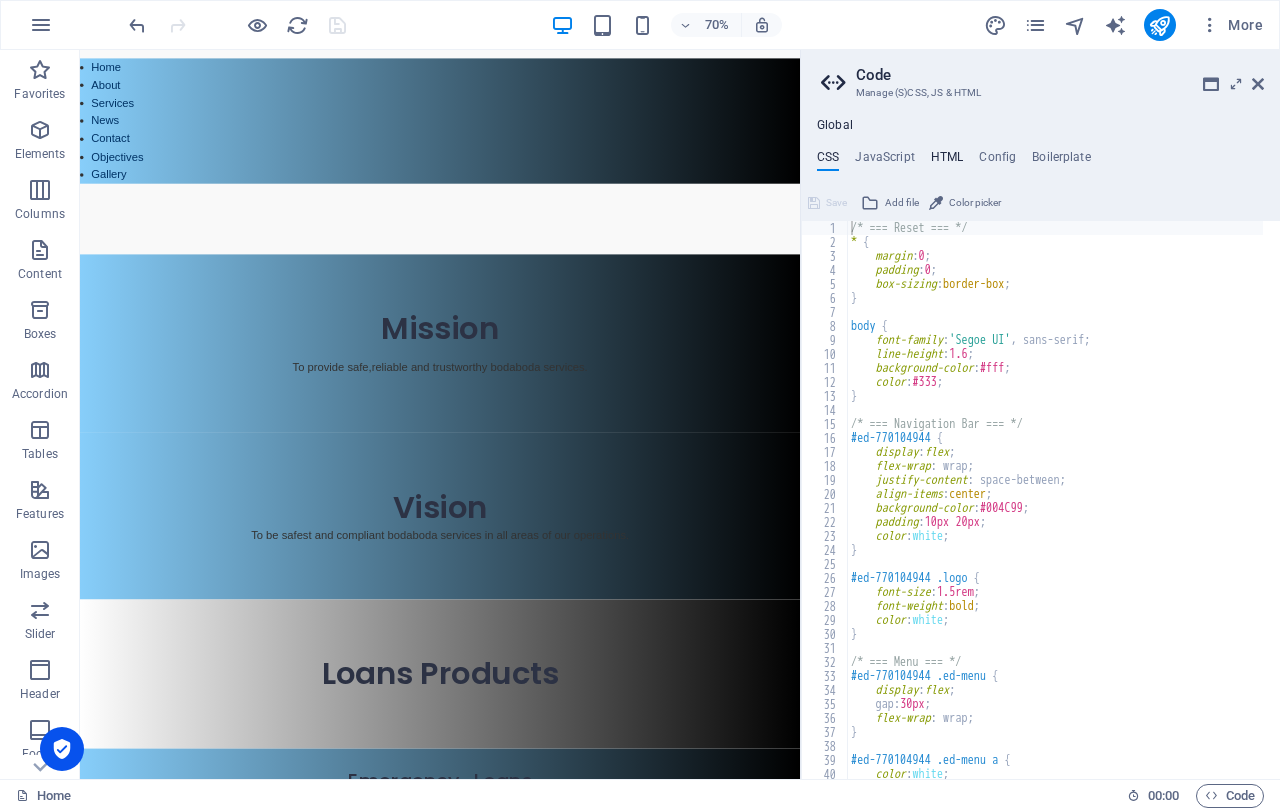 click on "HTML" at bounding box center (947, 161) 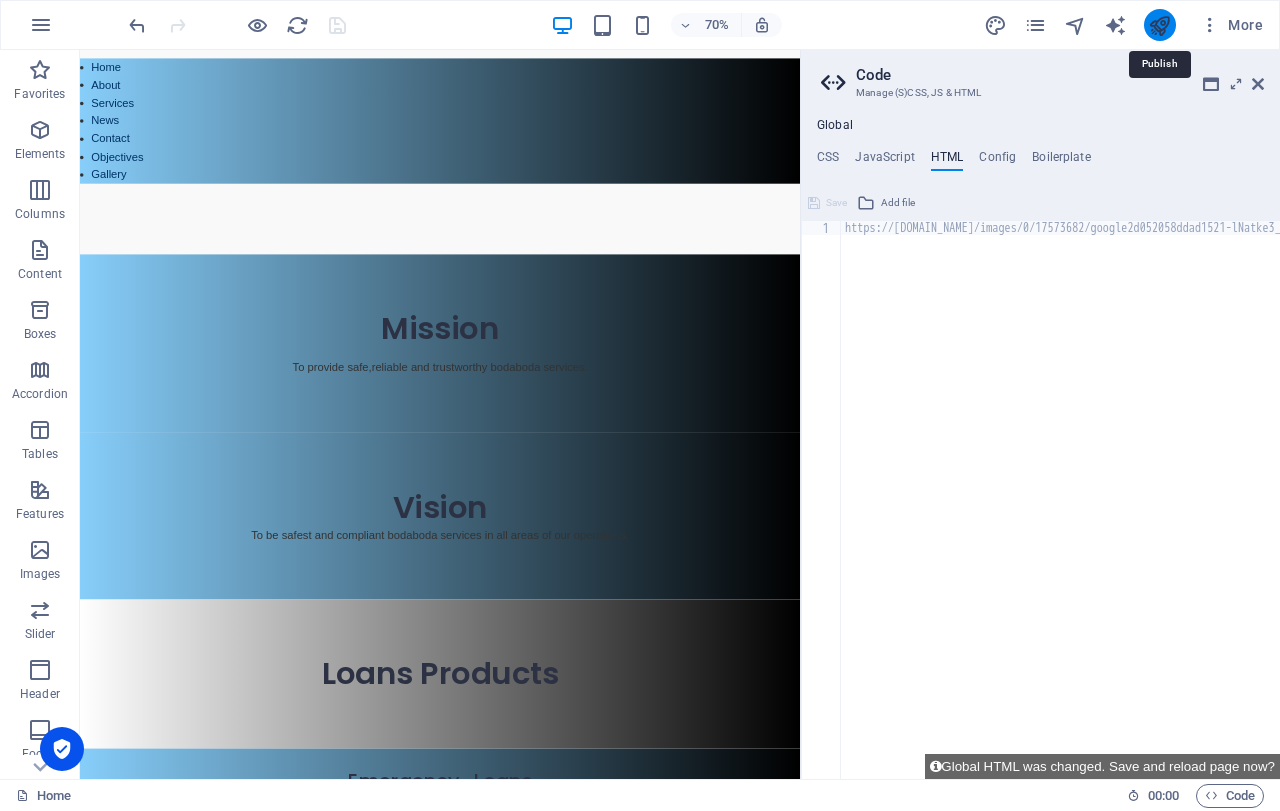 click at bounding box center (1159, 25) 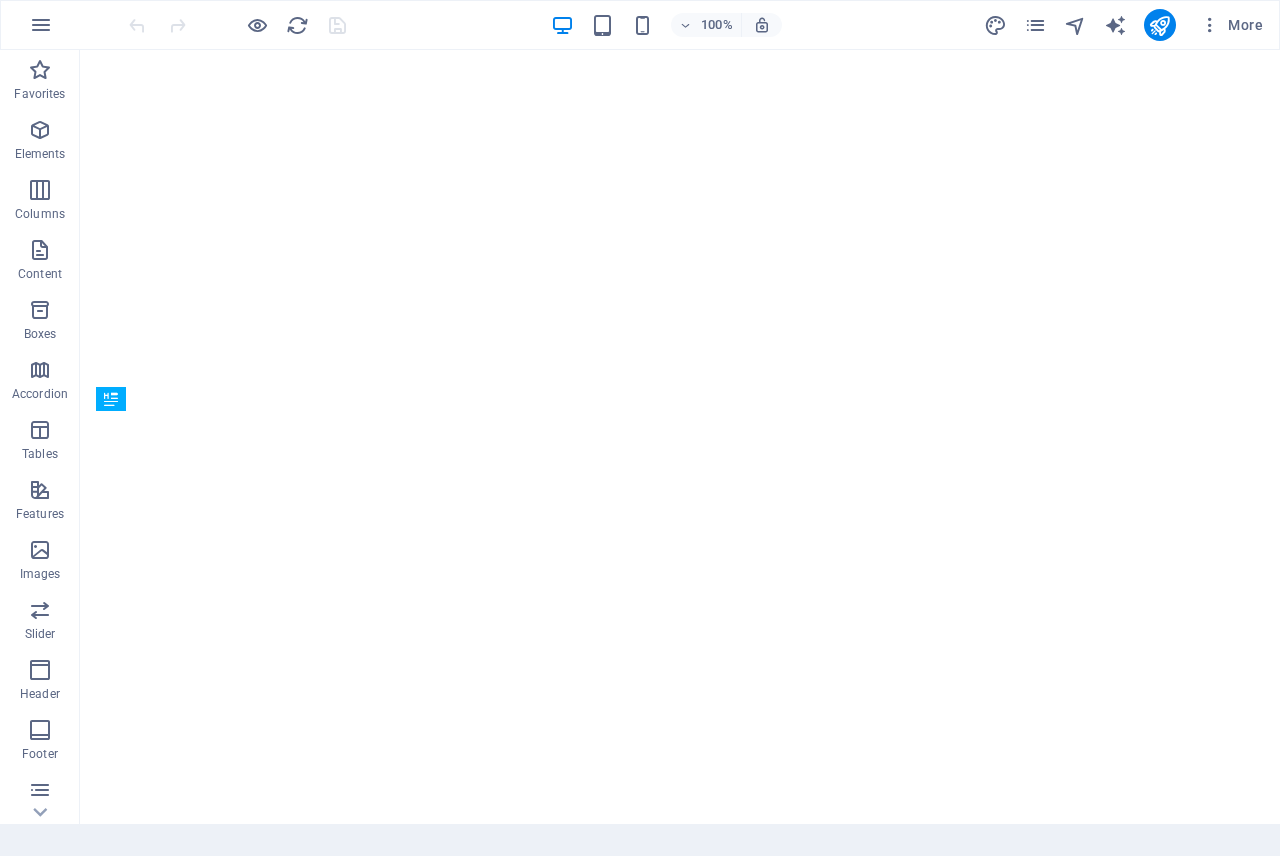 scroll, scrollTop: 0, scrollLeft: 0, axis: both 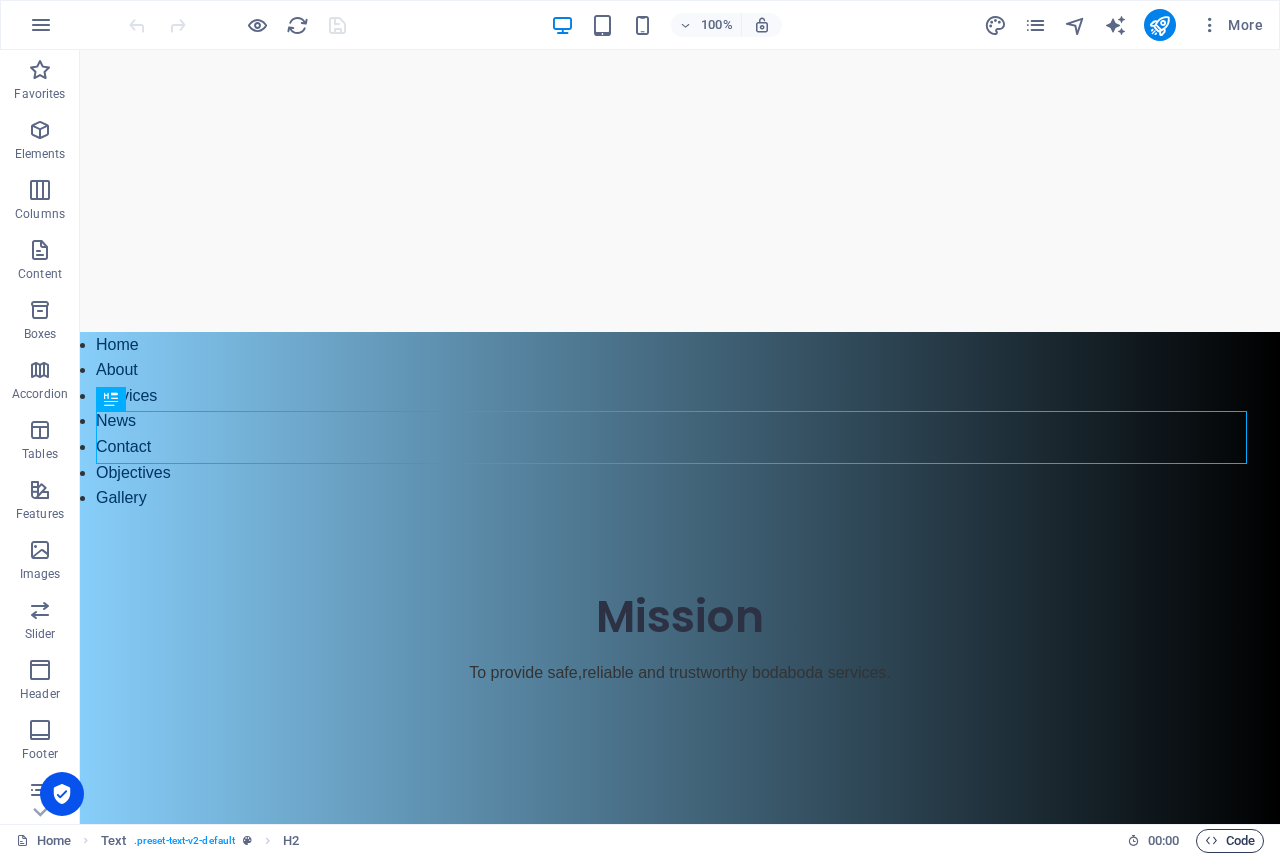 click on "Code" at bounding box center (1230, 841) 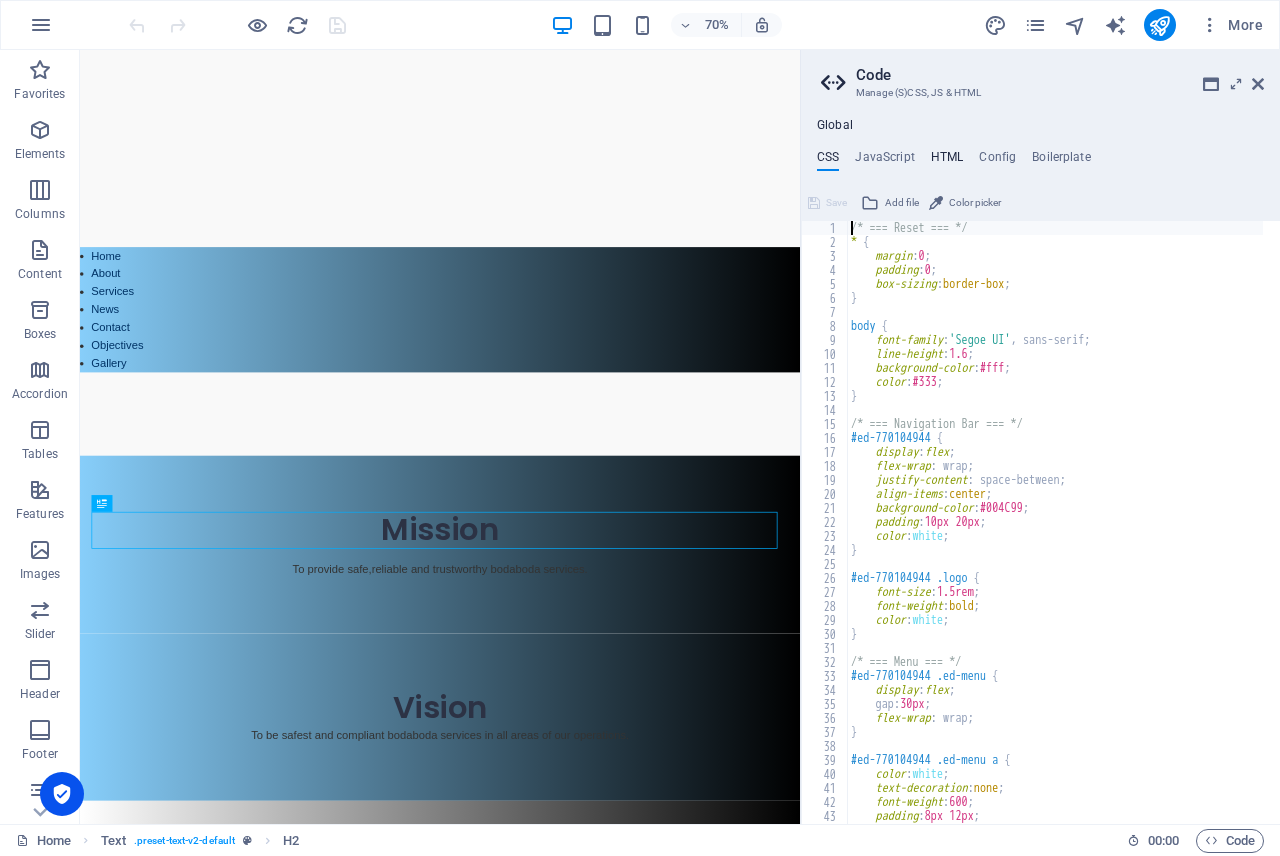 click on "HTML" at bounding box center [947, 161] 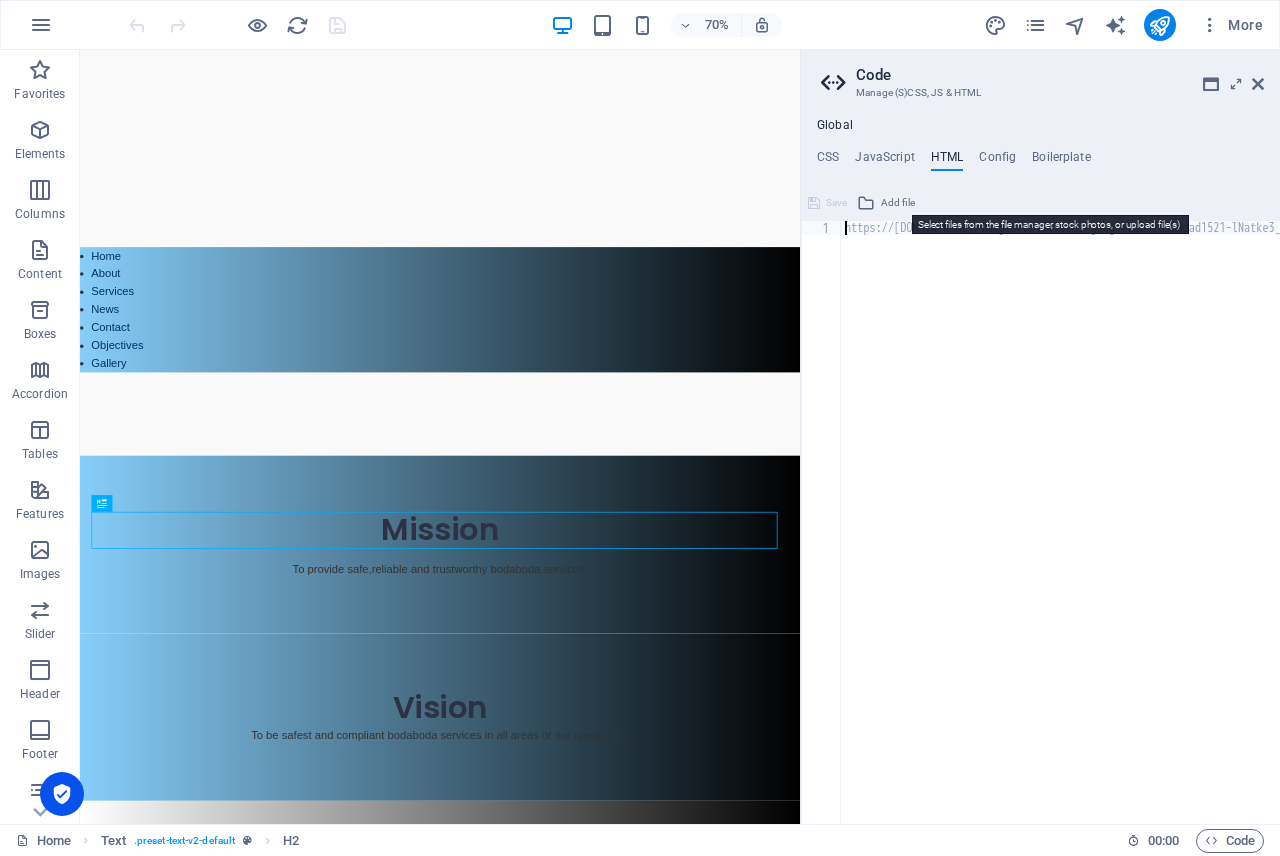 click on "Add file" at bounding box center (898, 203) 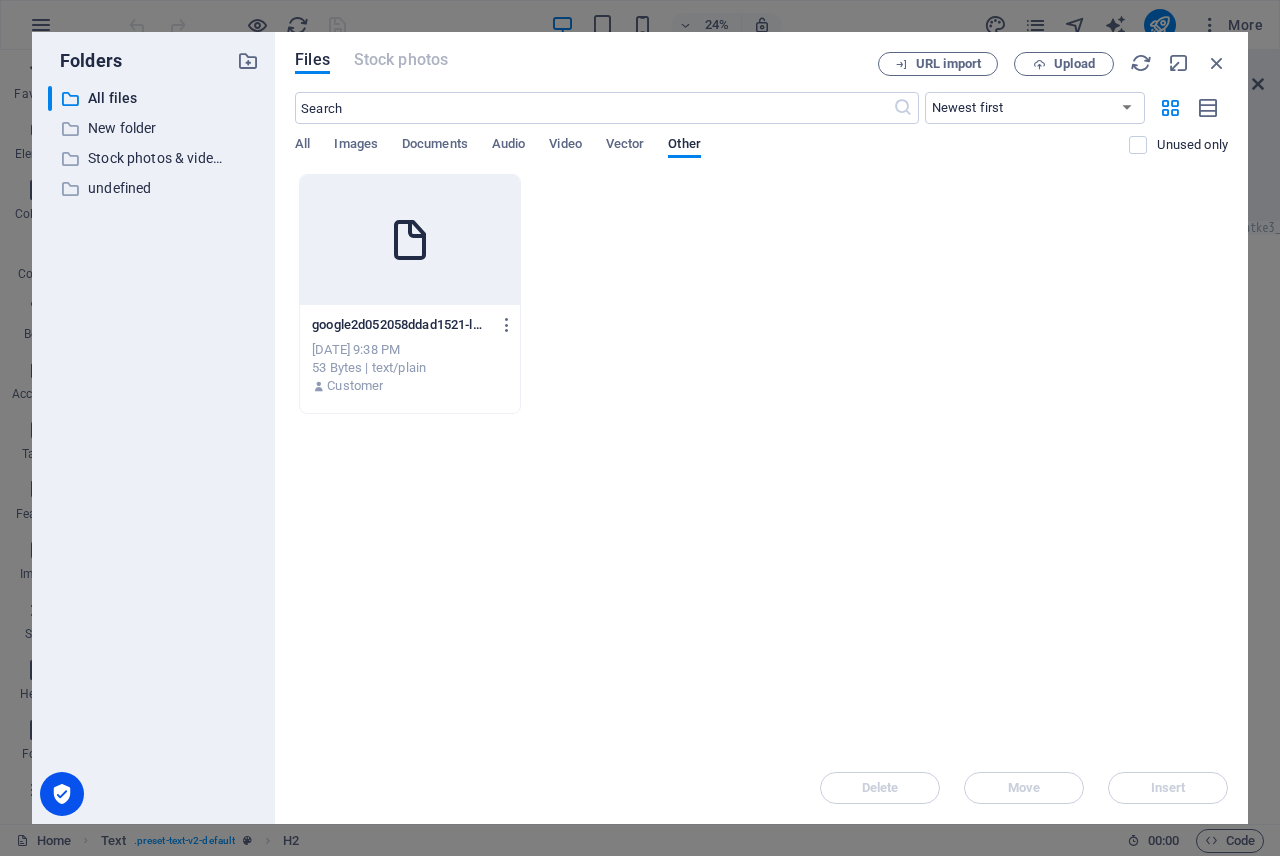 click at bounding box center [410, 240] 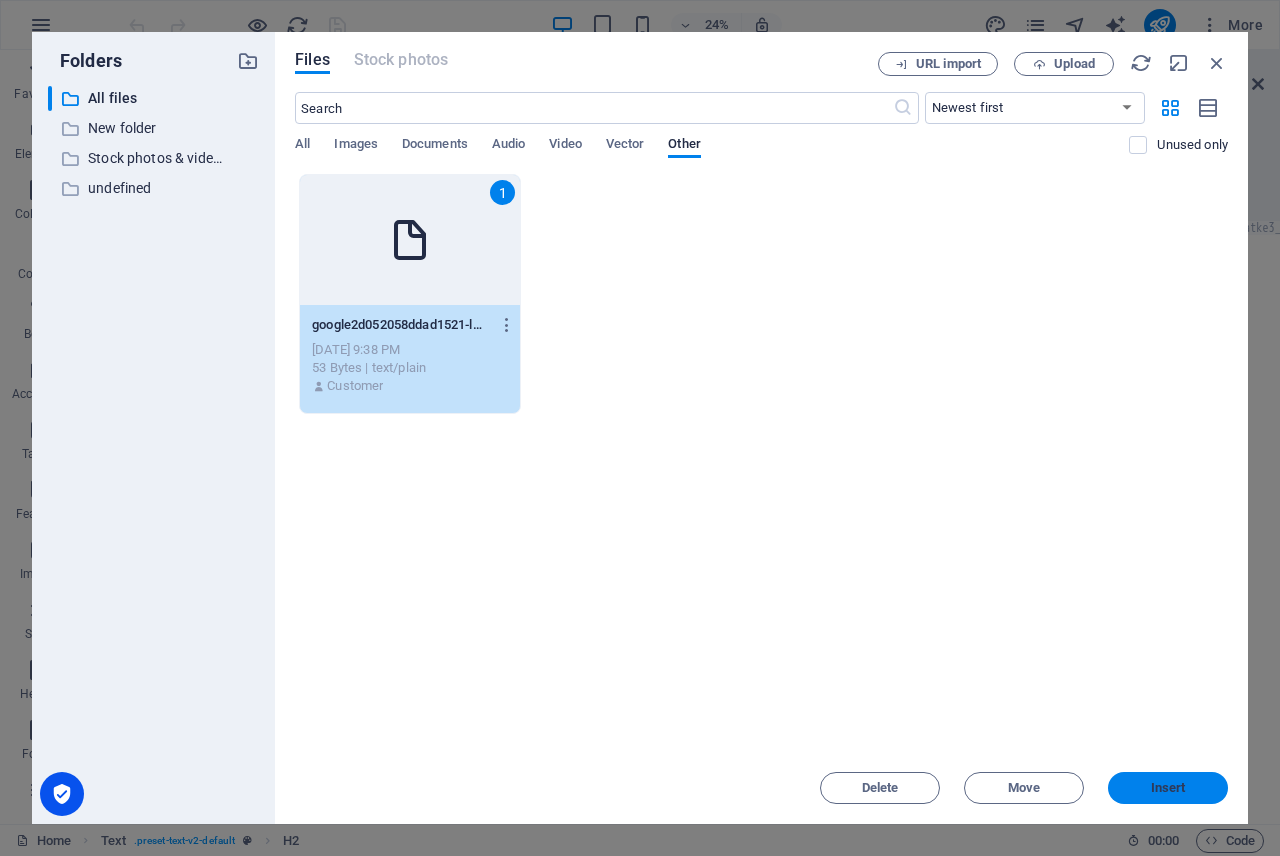 click on "Insert" at bounding box center [1168, 788] 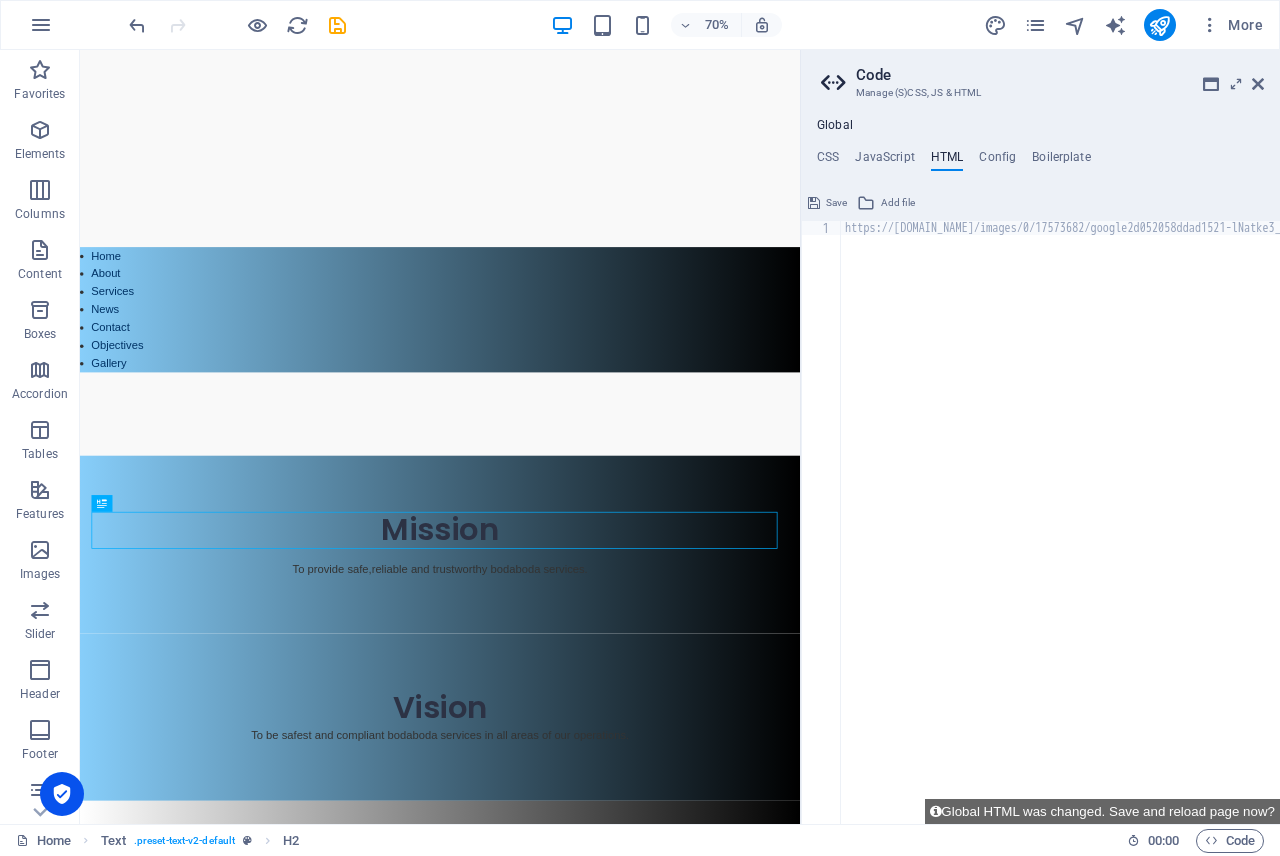 click on "Save" at bounding box center [836, 203] 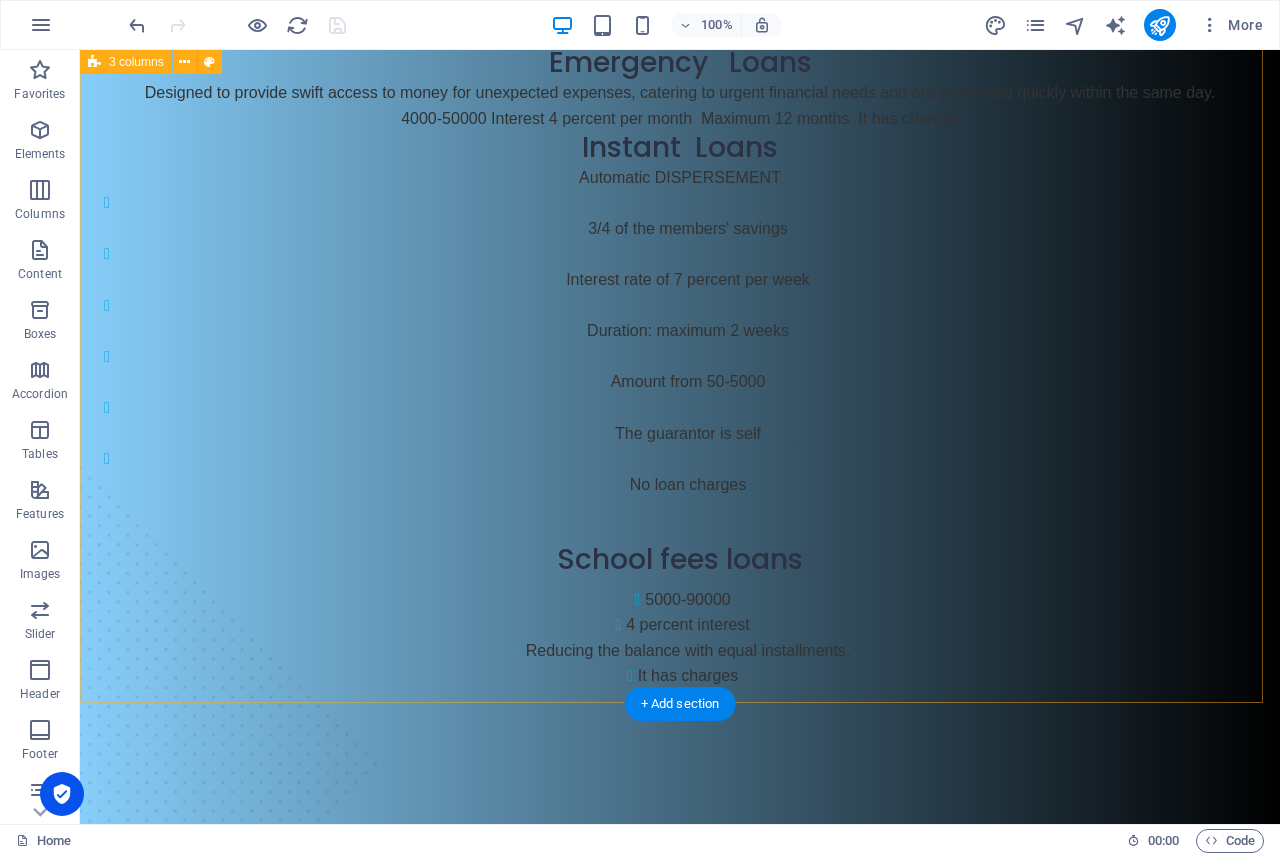 scroll, scrollTop: 2241, scrollLeft: 0, axis: vertical 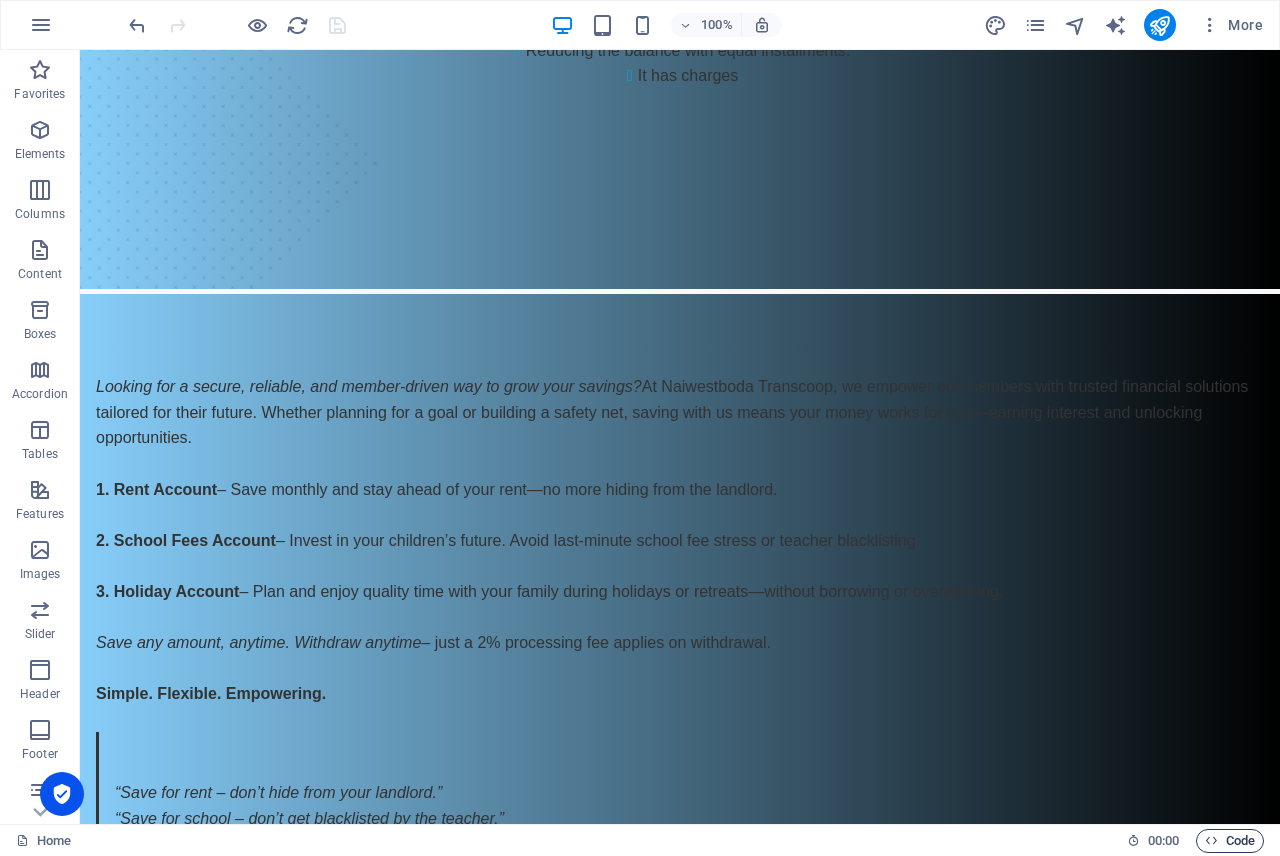 click on "Code" at bounding box center (1230, 841) 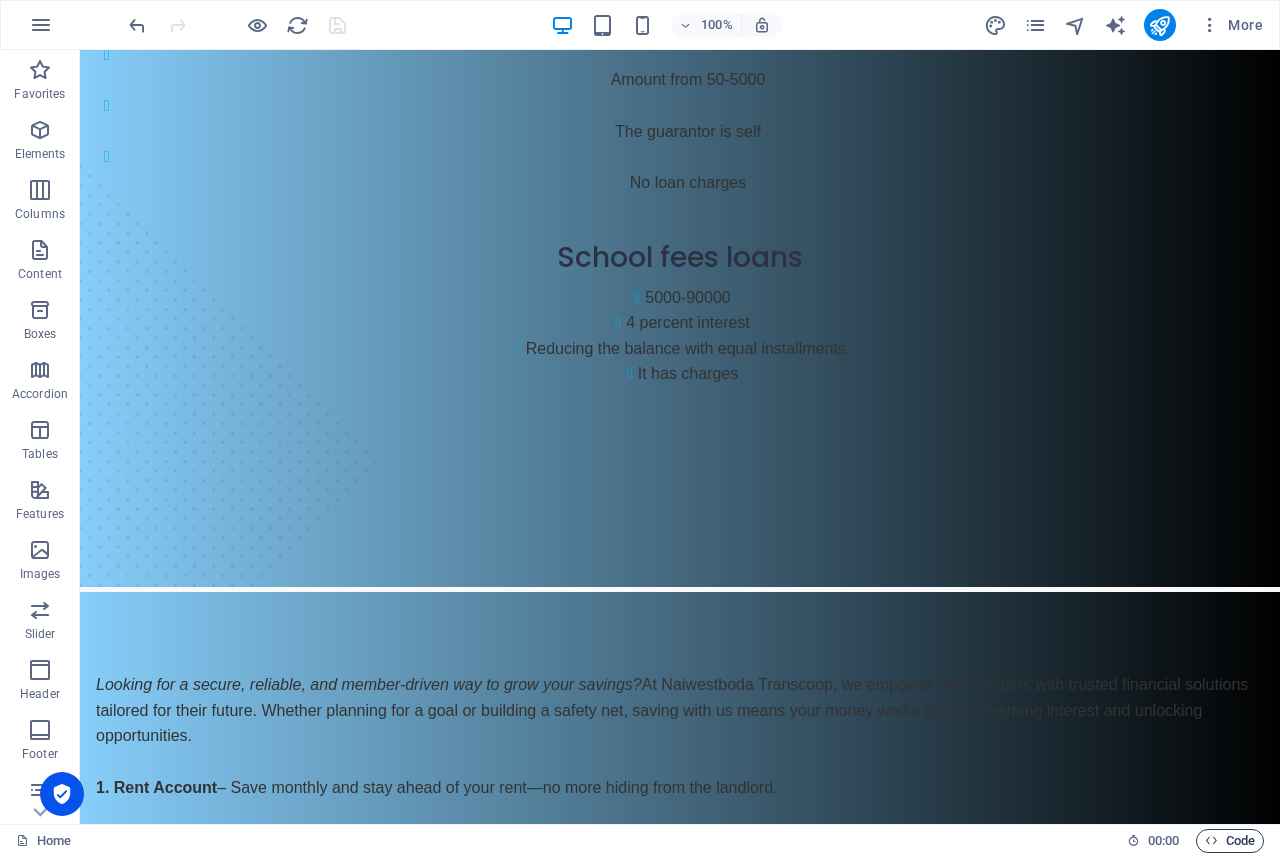 scroll, scrollTop: 2540, scrollLeft: 0, axis: vertical 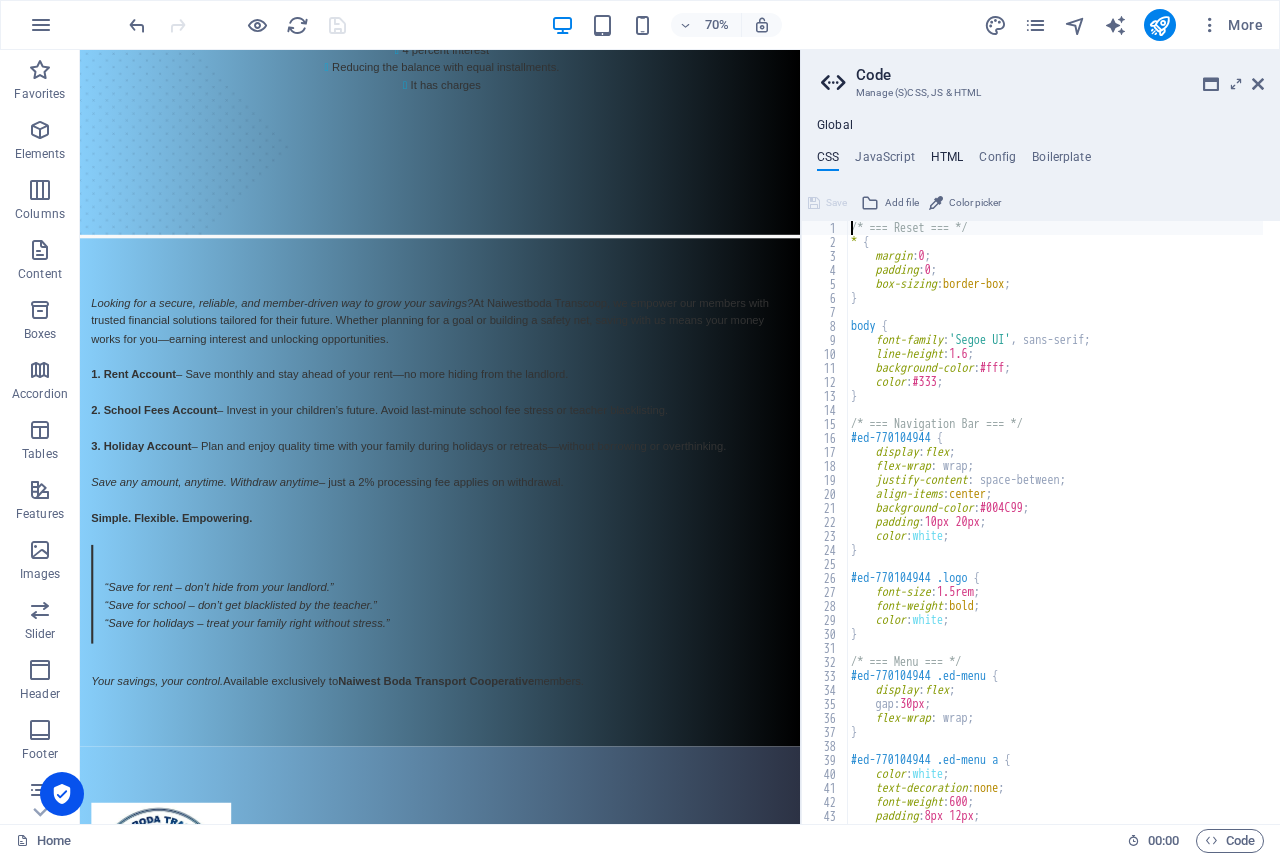 click on "HTML" at bounding box center [947, 161] 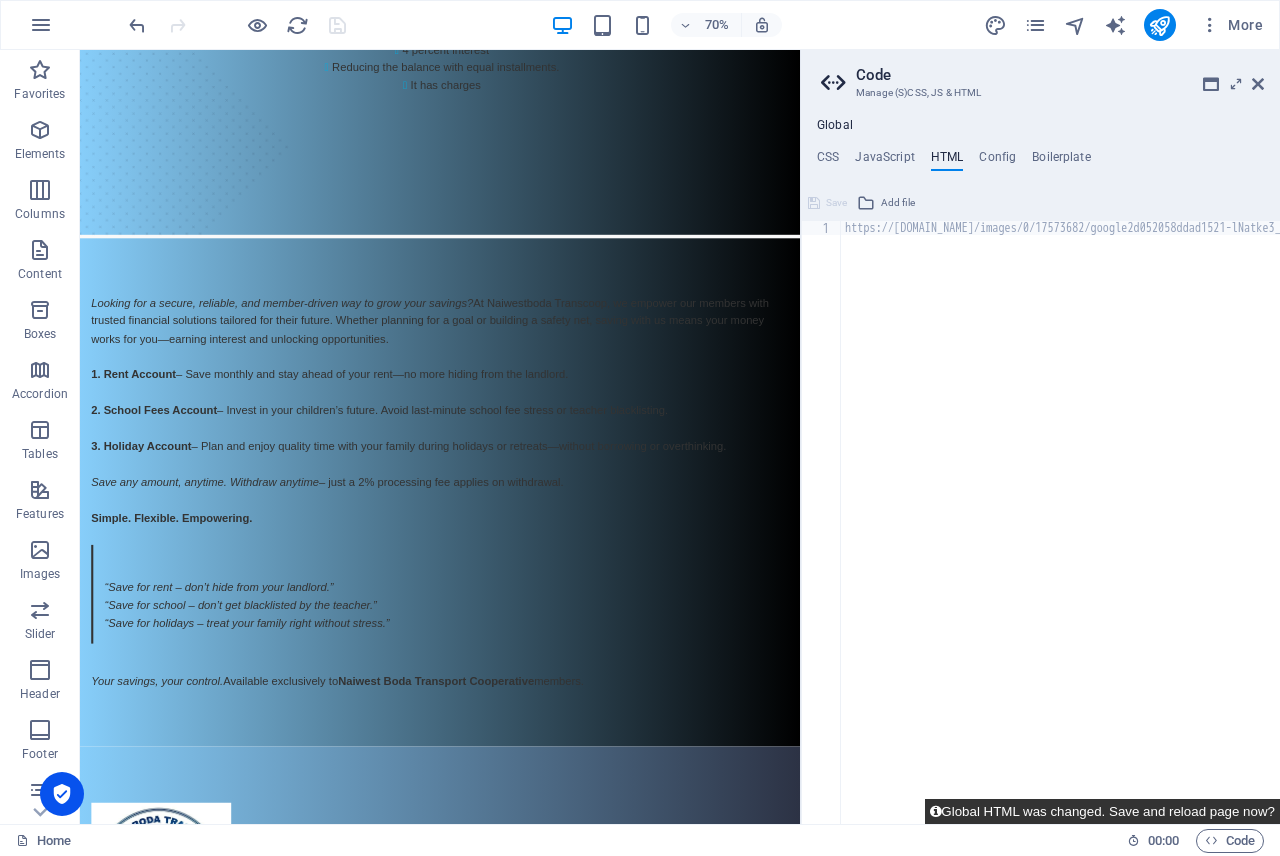 click on "Global HTML was changed. Save and reload page now?" at bounding box center [1102, 811] 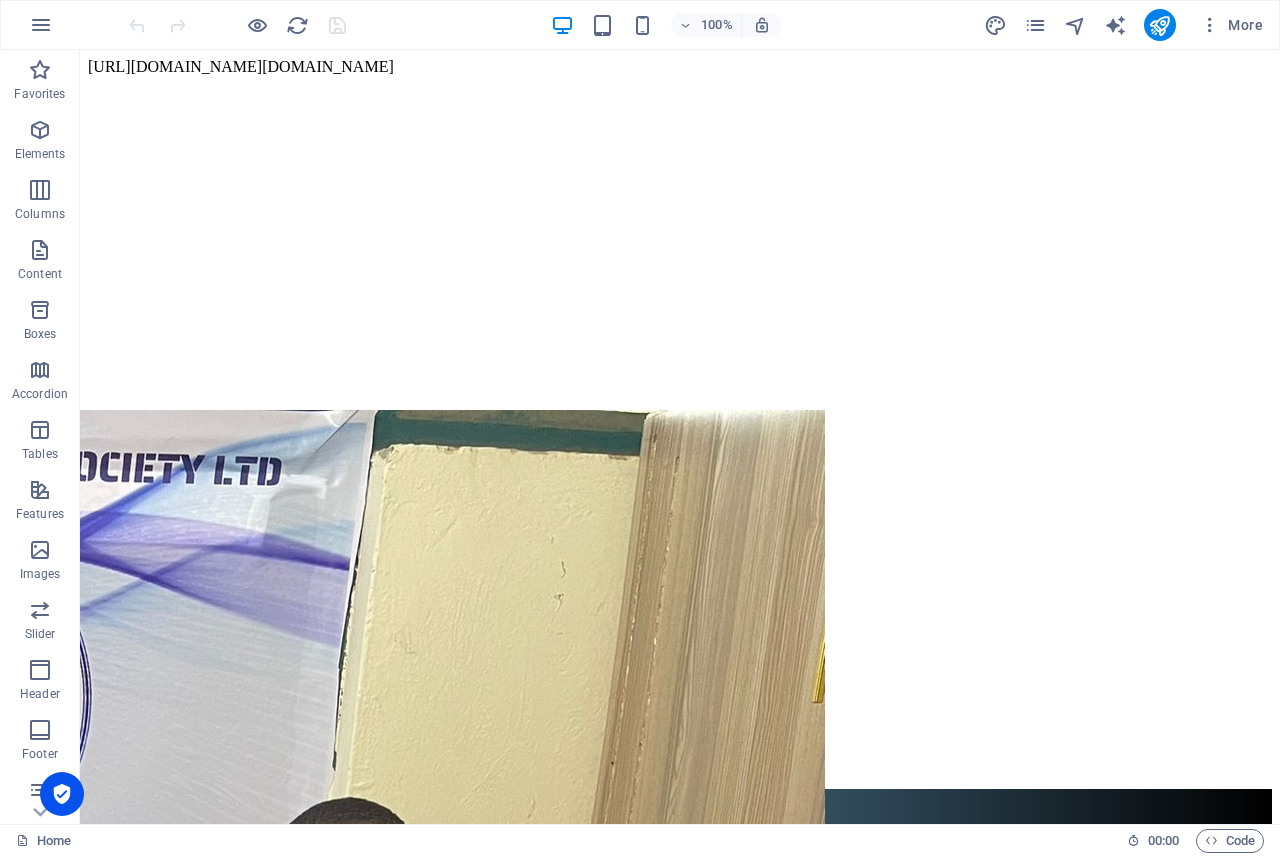 scroll, scrollTop: 0, scrollLeft: 0, axis: both 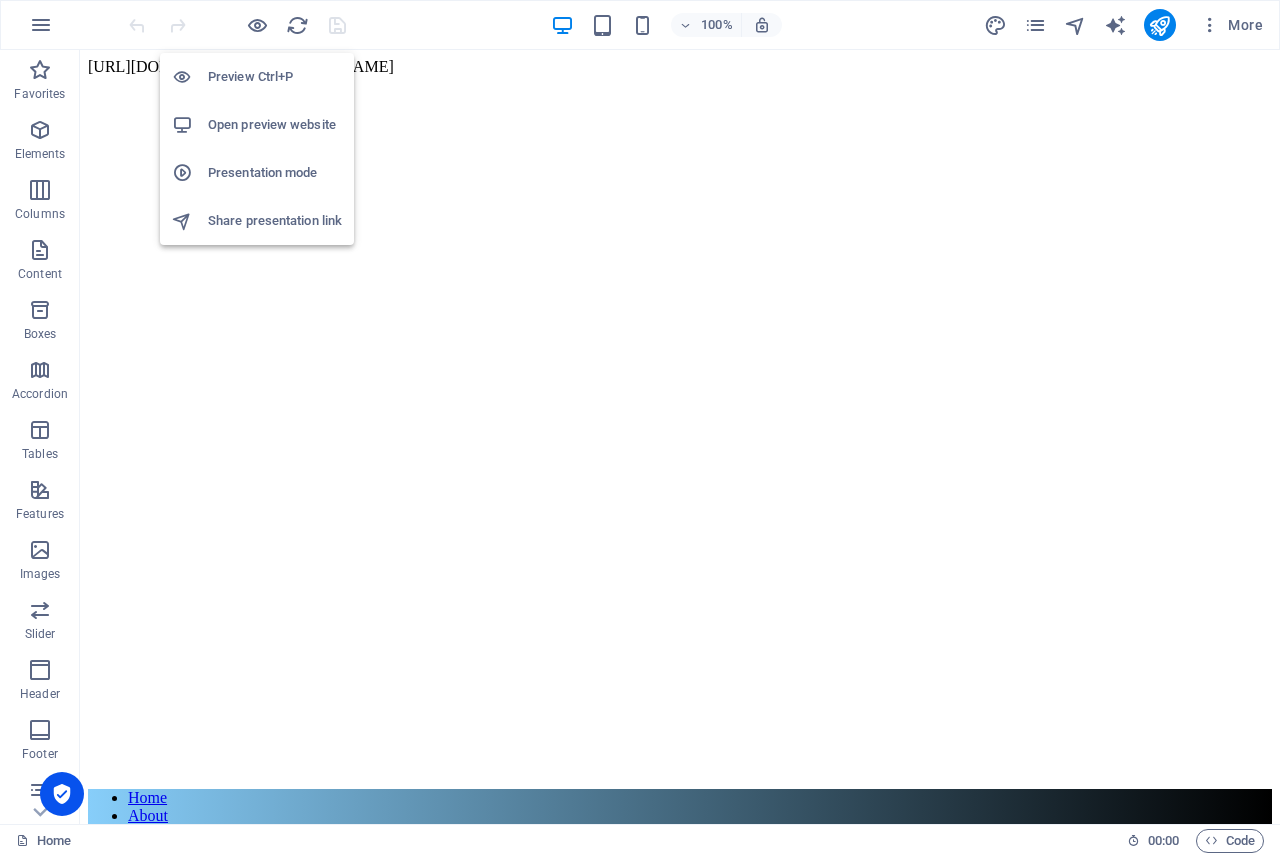 click on "Preview Ctrl+P" at bounding box center (275, 77) 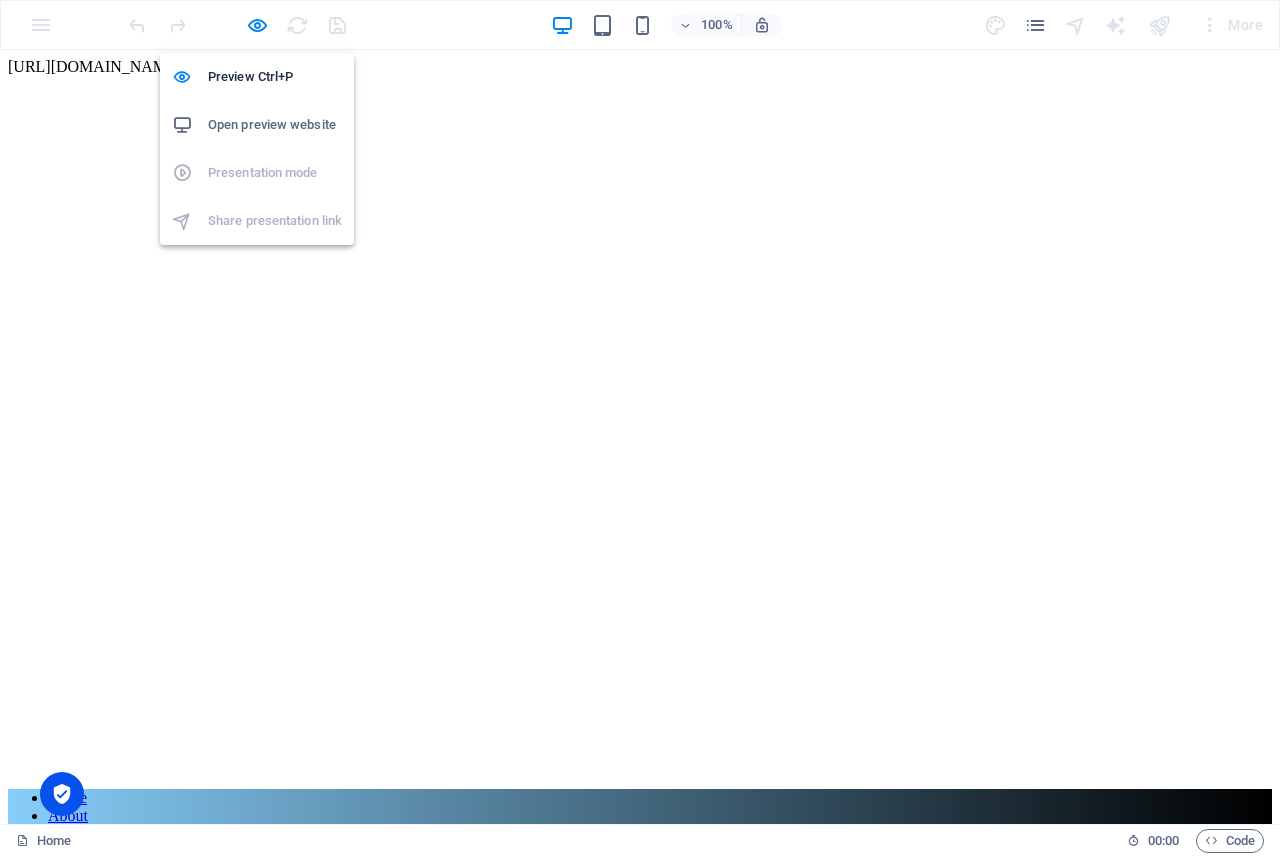 click on "Open preview website" at bounding box center (275, 125) 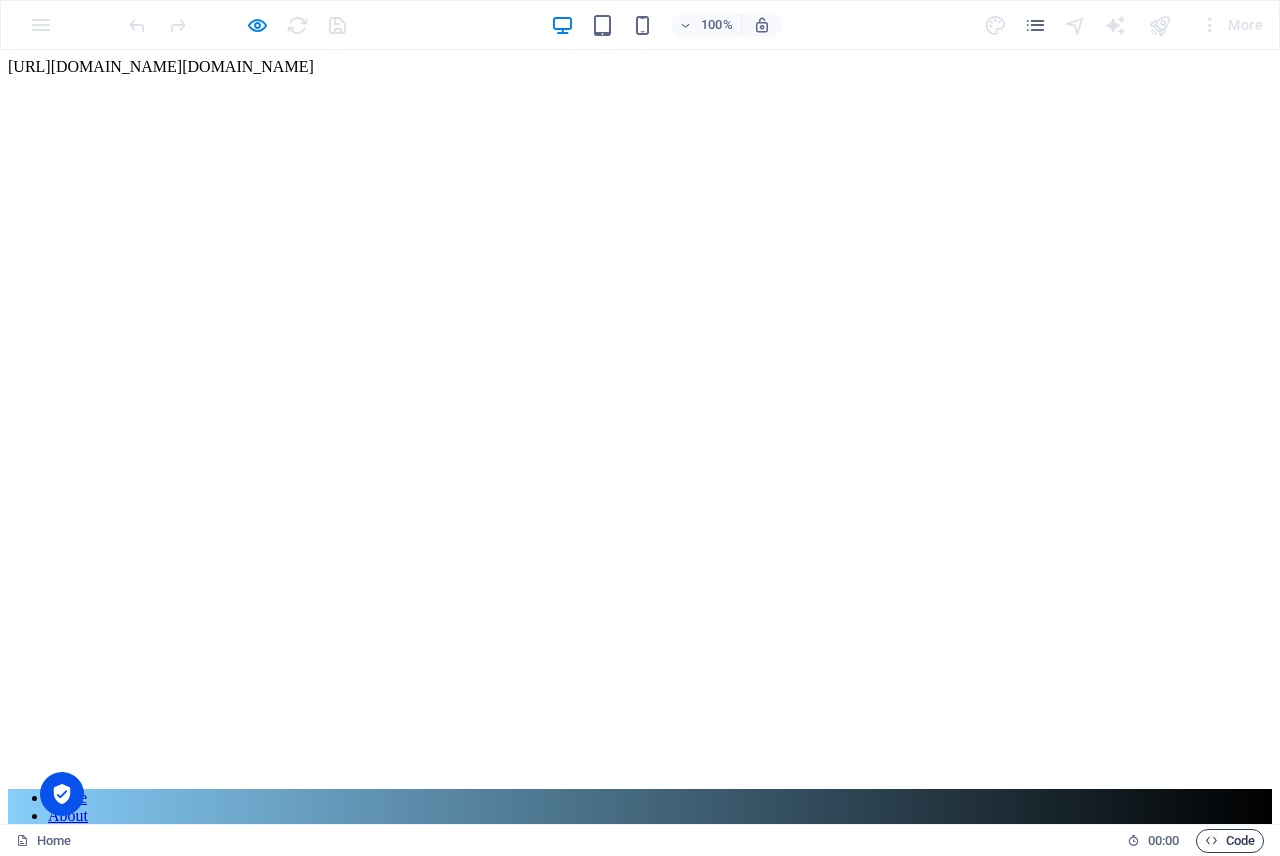 click on "Code" at bounding box center (1230, 841) 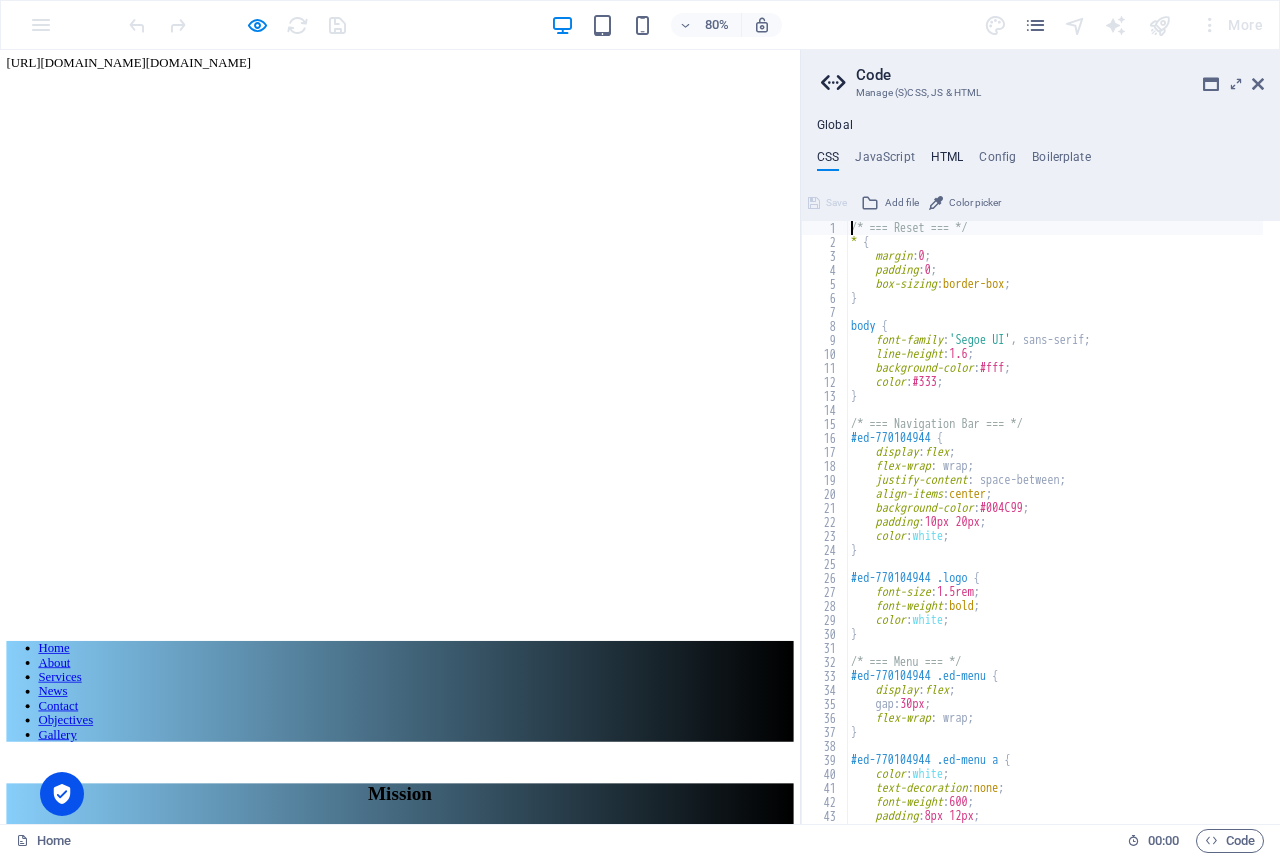 click on "HTML" at bounding box center [947, 161] 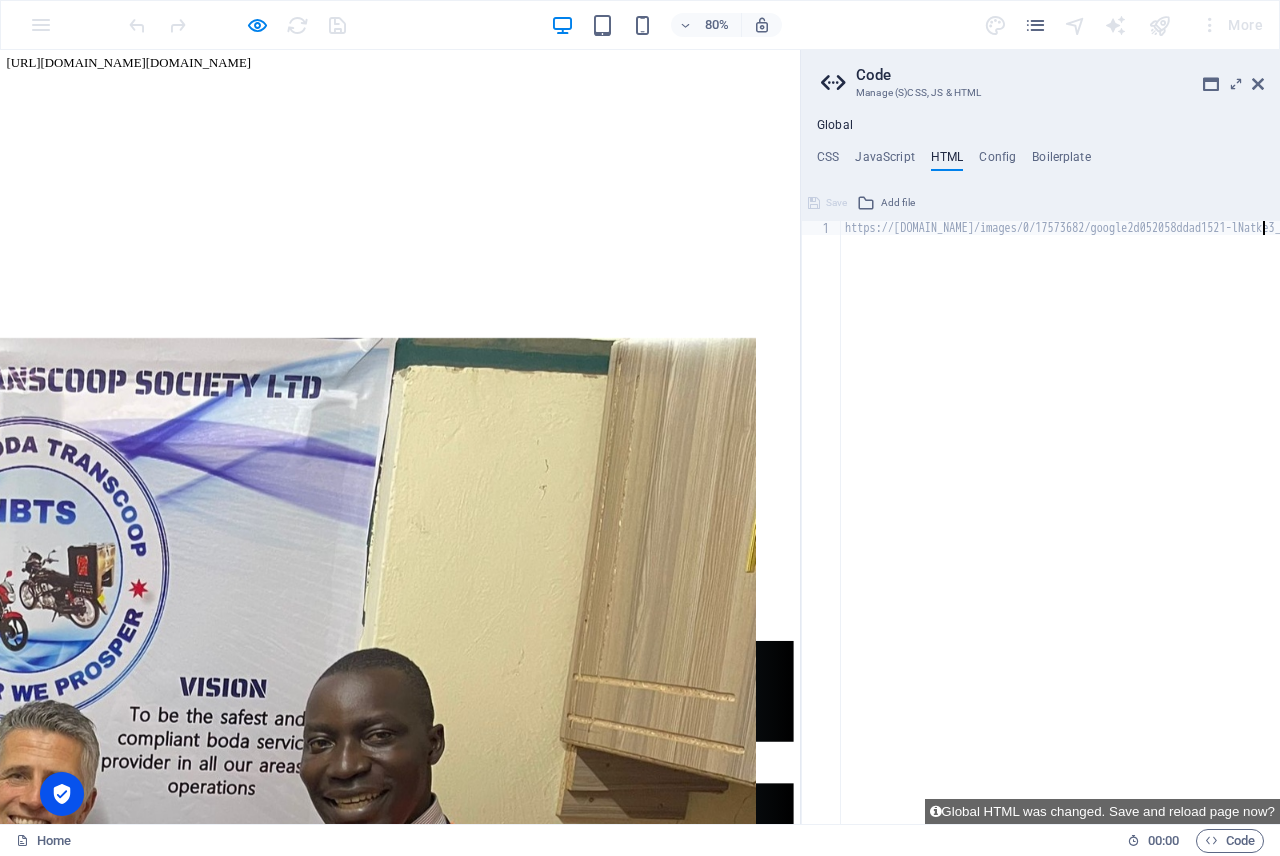 click on "https://cdn1.site-media.eu/images/0/17573682/google2d052058ddad1521-lNatke3_OQ0jEXu8hjzfXA.htmlhttps://cdn1.site-media.eu/images/0/17573682/google2d052058ddad1521-lNatke3_OQ0jEXu8hjzfXA.html{{content}}" at bounding box center [1522, 528] 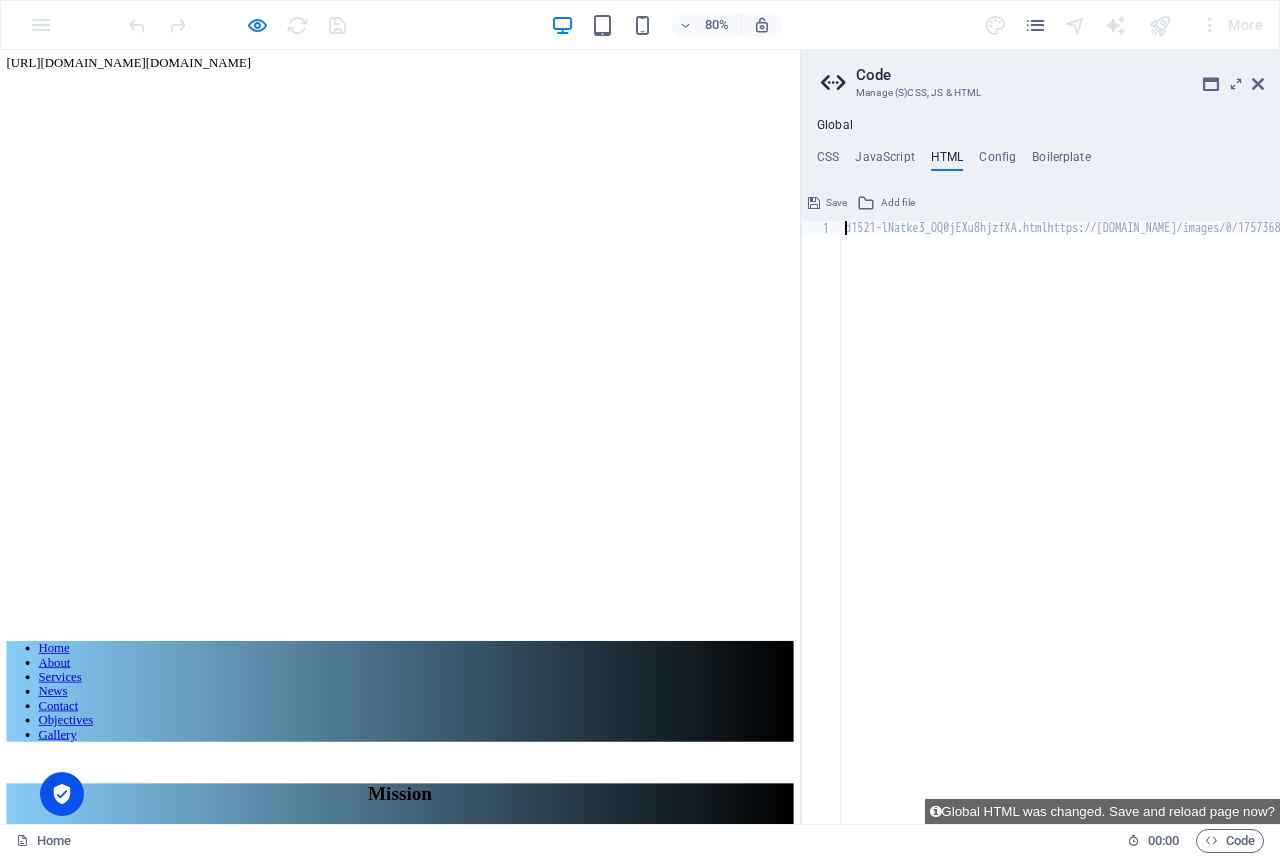 click on "d1521-lNatke3_OQ0jEXu8hjzfXA.htmlhttps://cdn1.site-media.eu/images/0/17573682/google2d052058ddad1521-lNatke3_OQ0jEXu8hjzfXA.html{{content}}" at bounding box center [1313, 528] 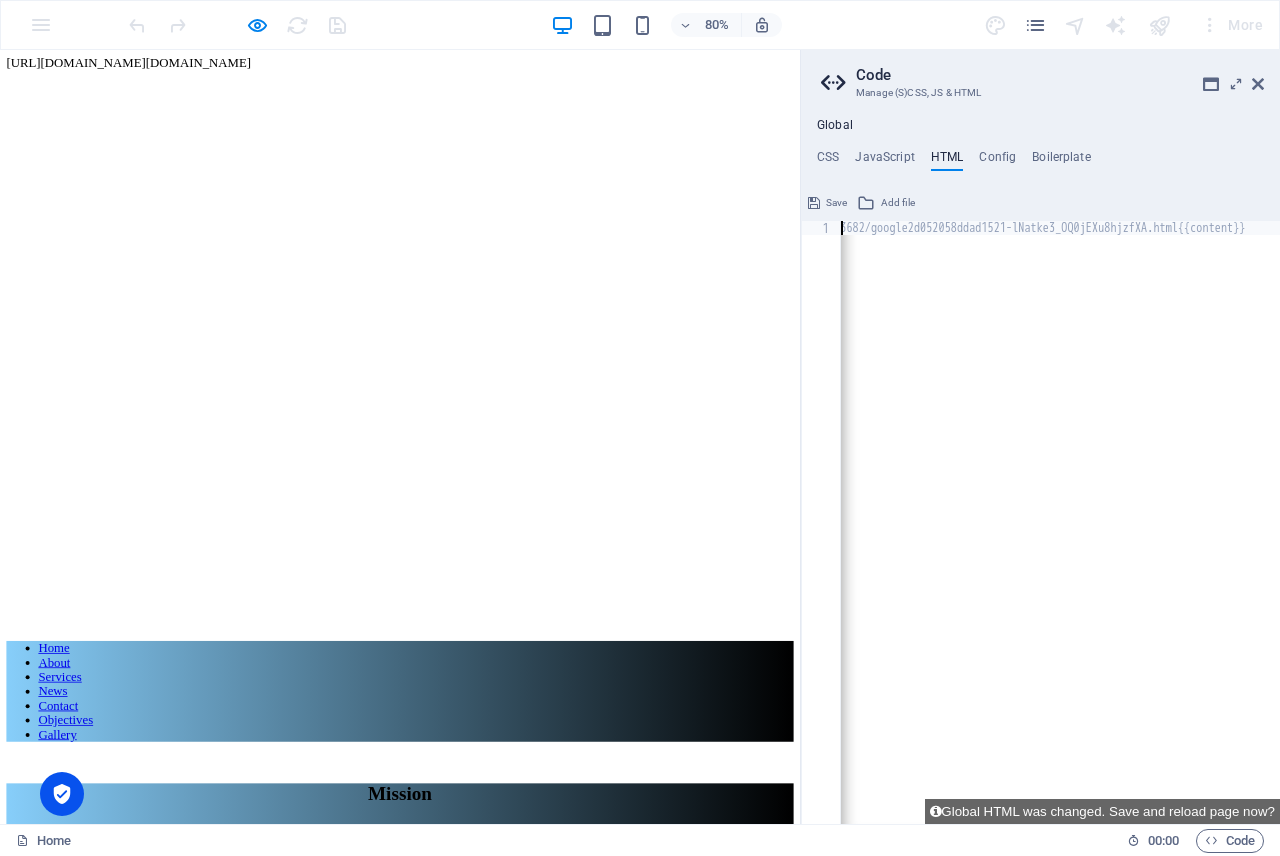 scroll, scrollTop: 0, scrollLeft: 17, axis: horizontal 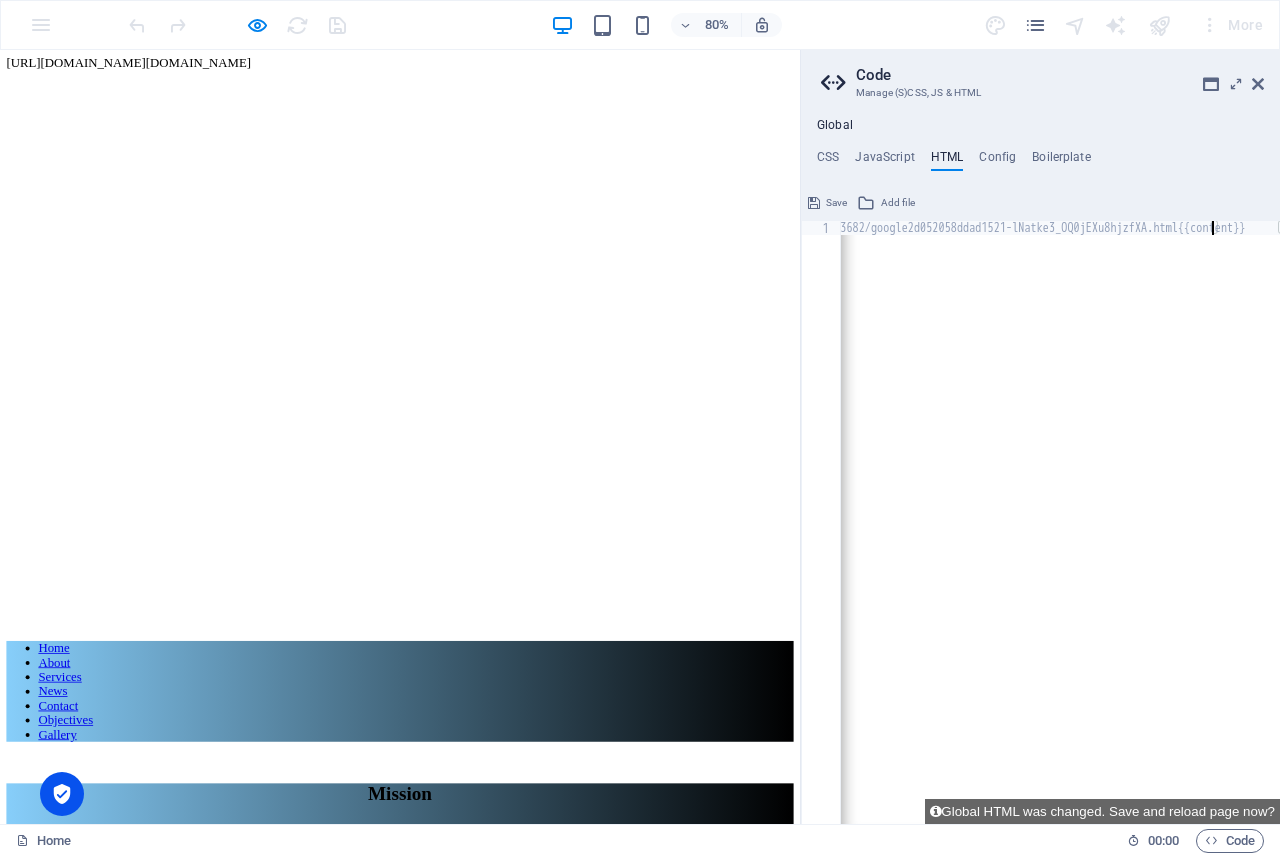 click on "d13682/google2d052058ddad1521-lNatke3_OQ0jEXu8hjzfXA.html{{content}}" at bounding box center (1057, 528) 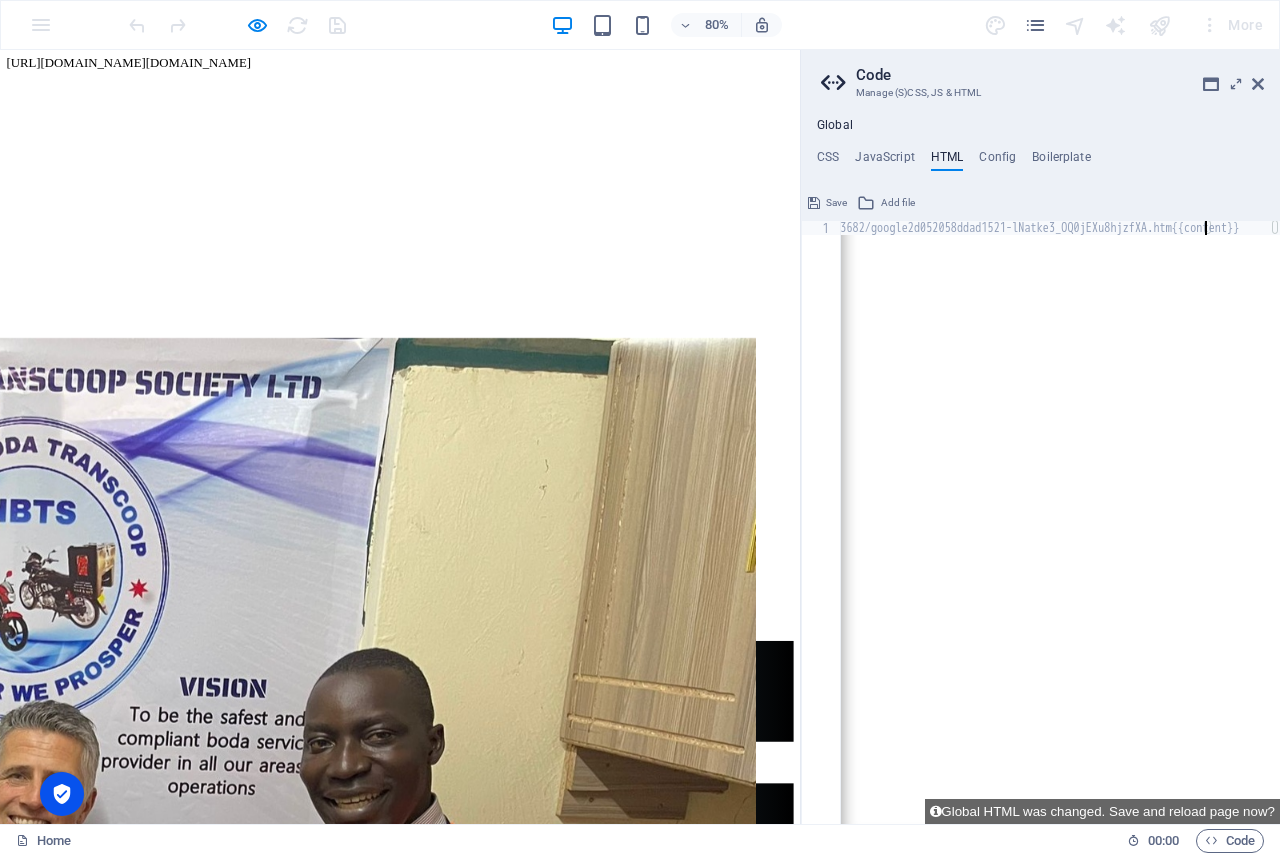 scroll, scrollTop: 0, scrollLeft: 0, axis: both 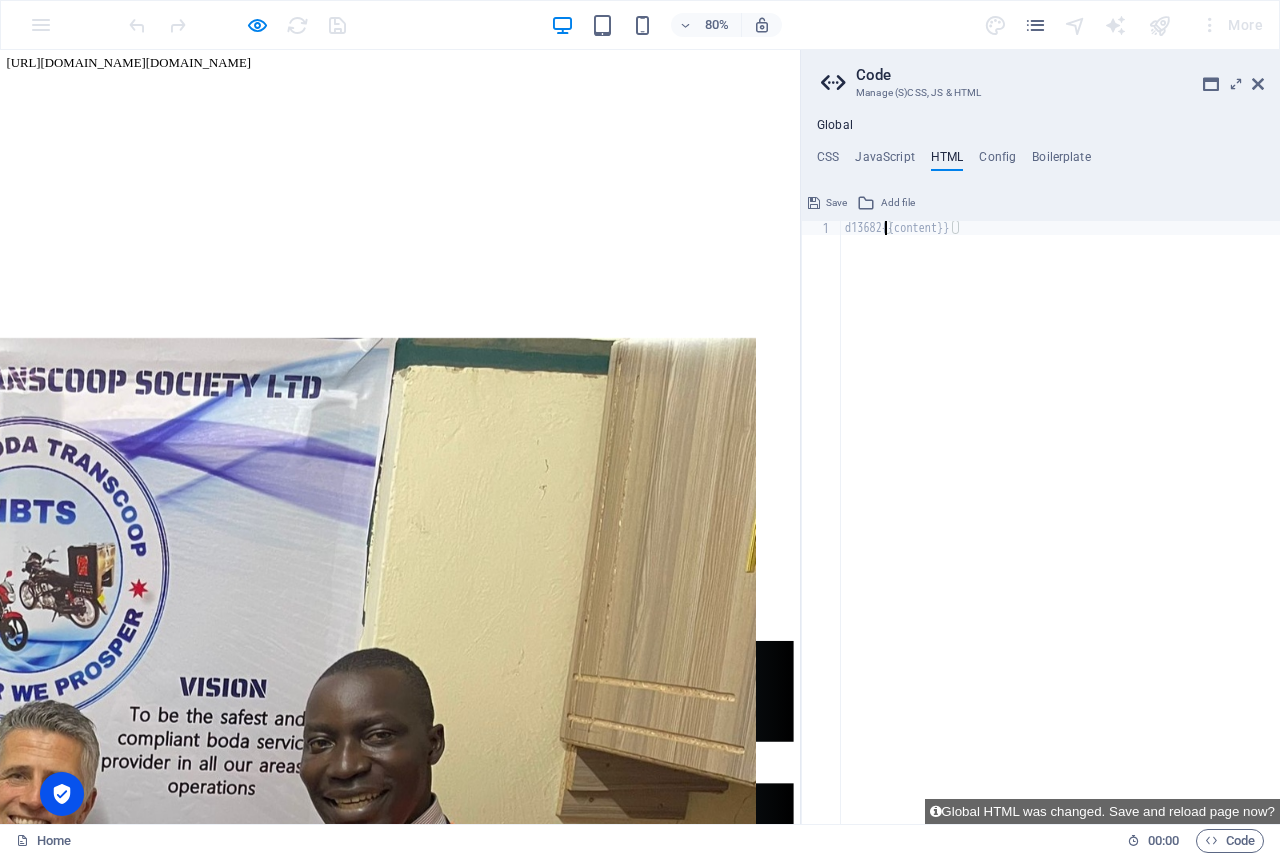 type on "{{content}}" 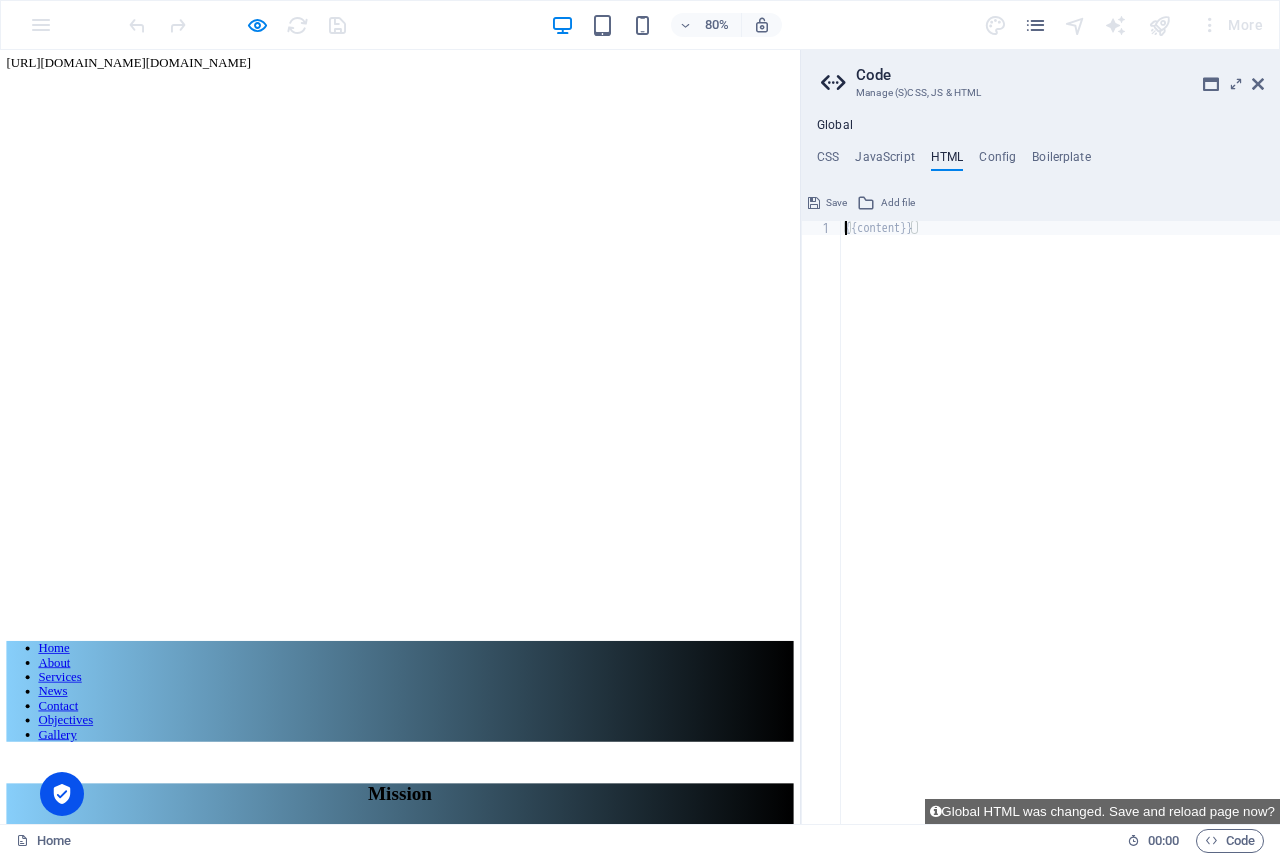 click on "Save" at bounding box center [836, 203] 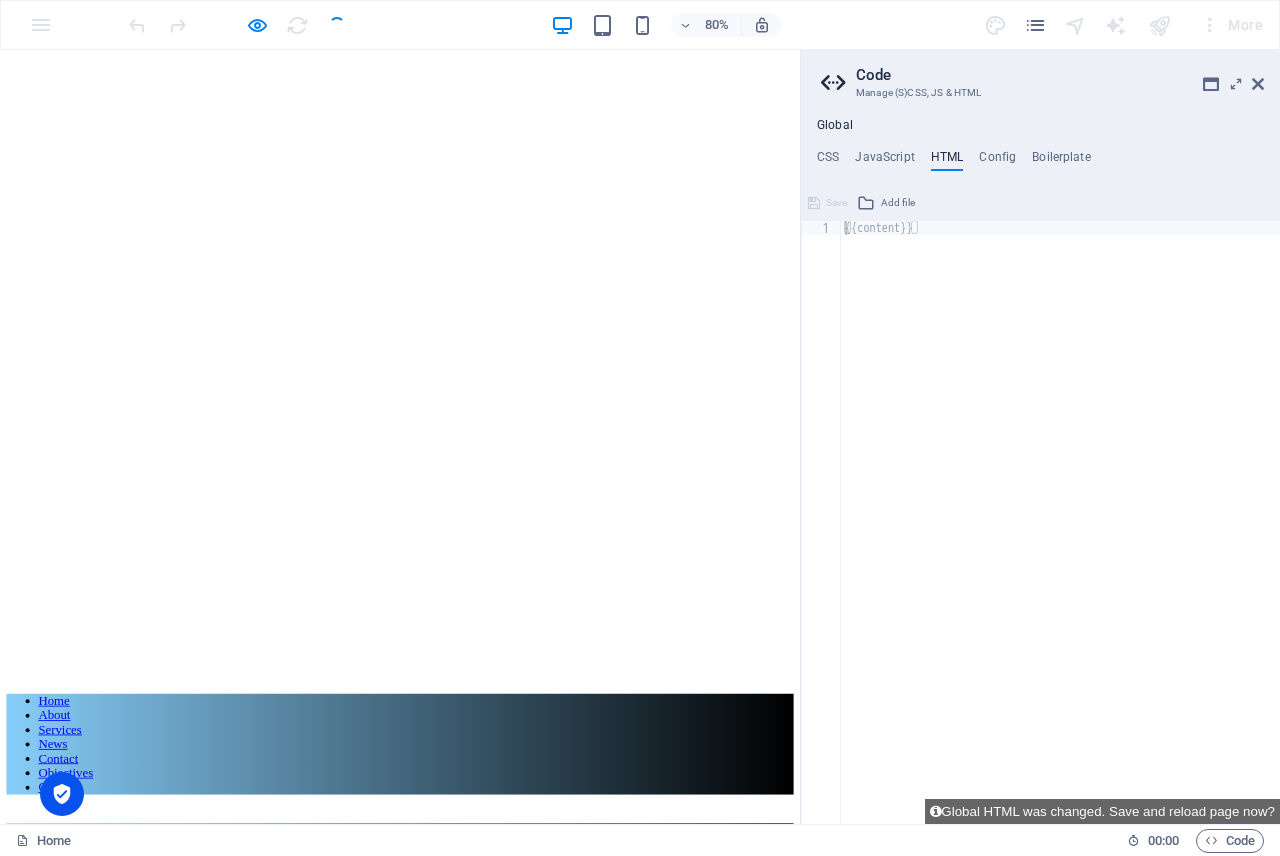 scroll, scrollTop: 0, scrollLeft: 0, axis: both 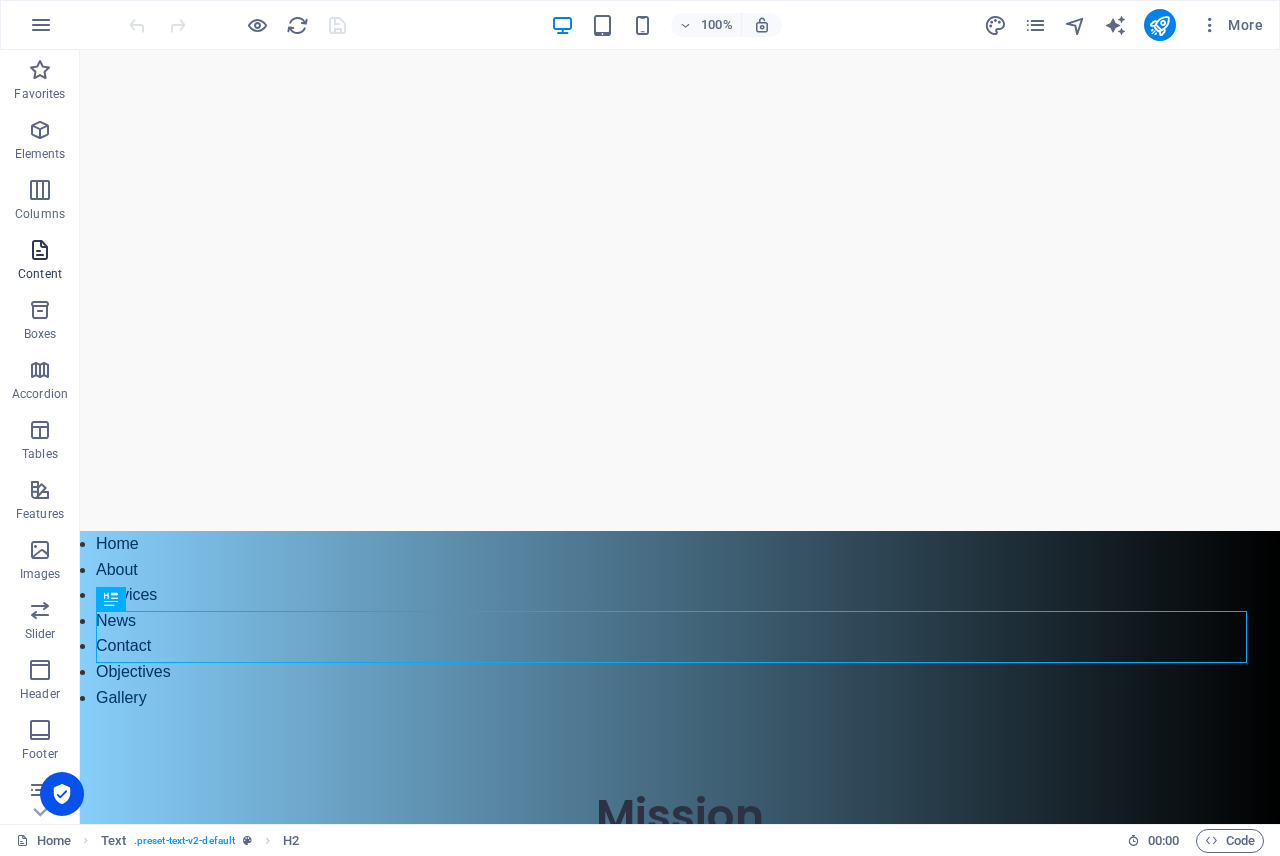 click at bounding box center (40, 250) 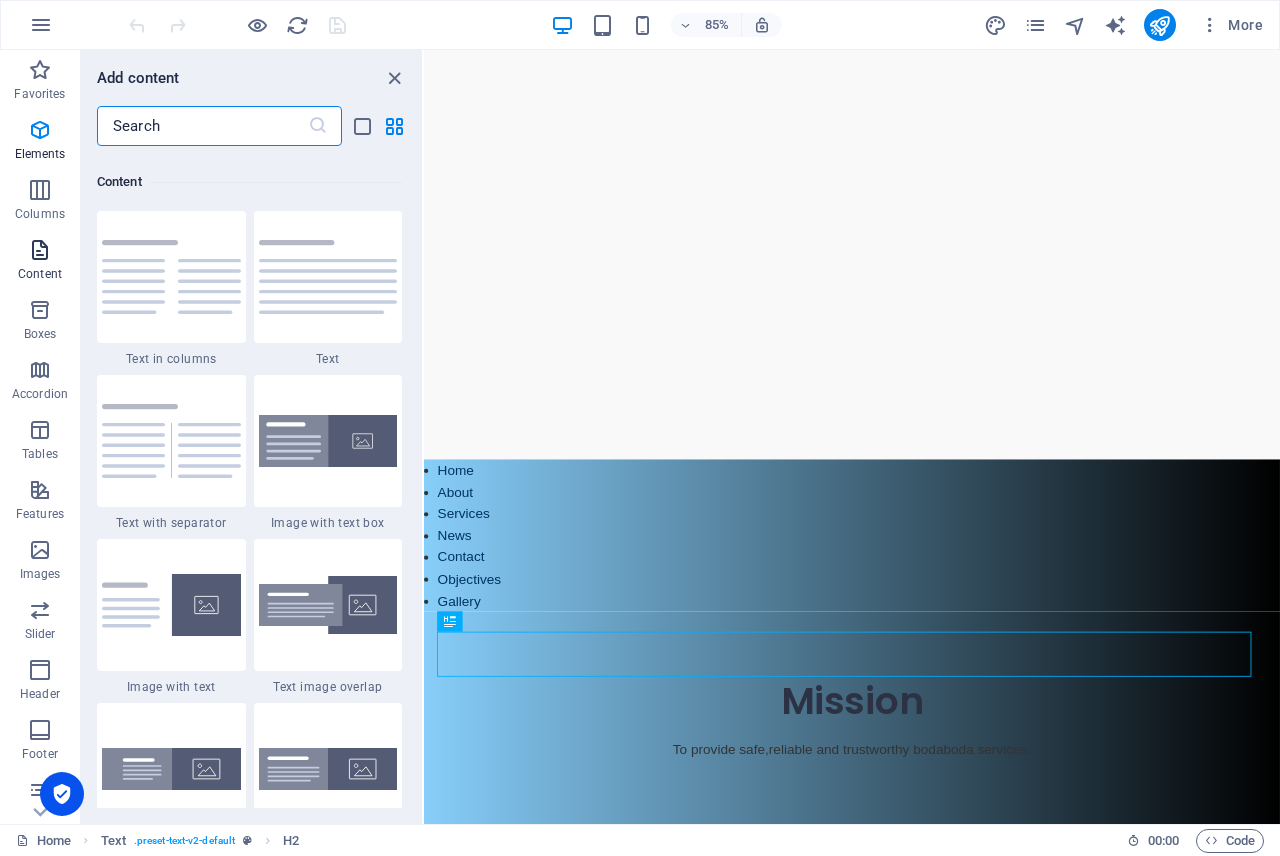 scroll, scrollTop: 3499, scrollLeft: 0, axis: vertical 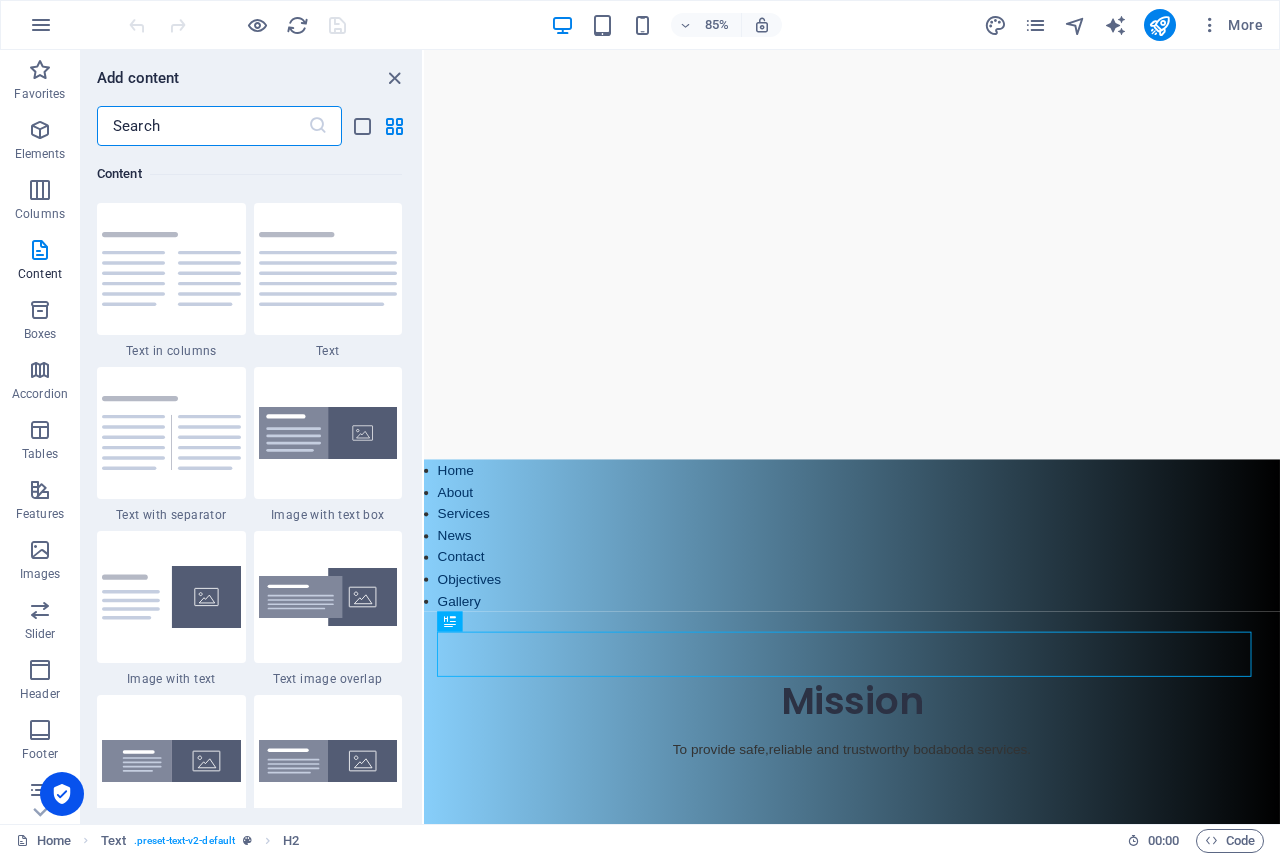 click at bounding box center [202, 126] 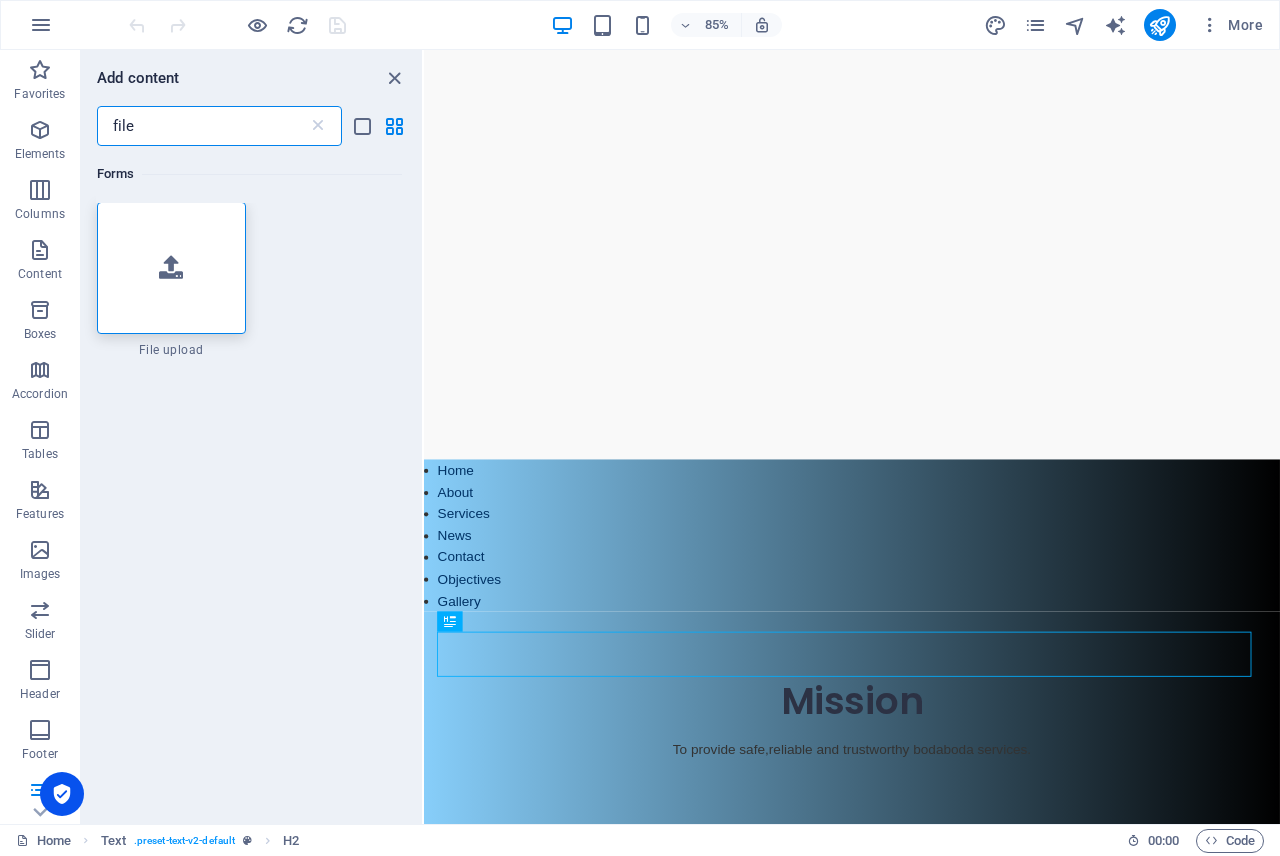 scroll, scrollTop: 0, scrollLeft: 0, axis: both 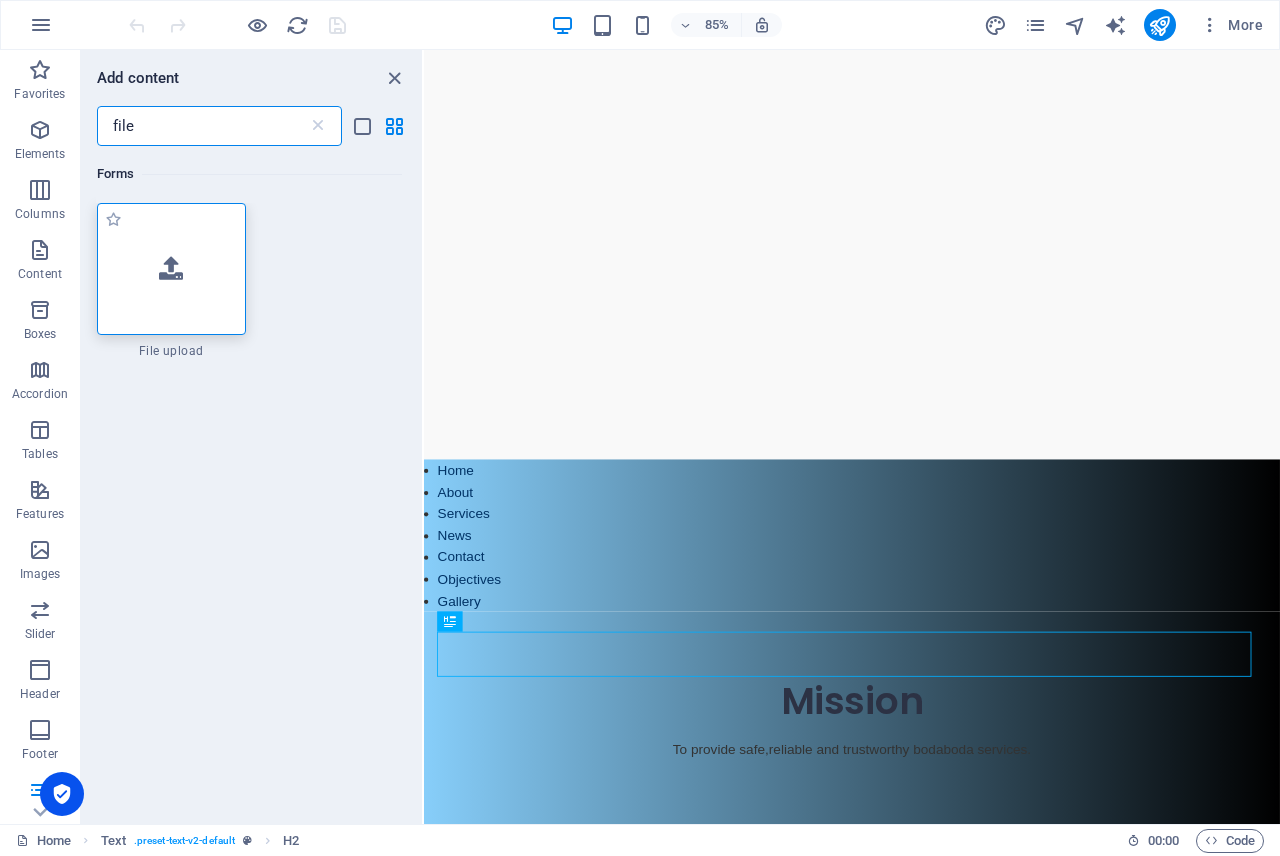 type on "file" 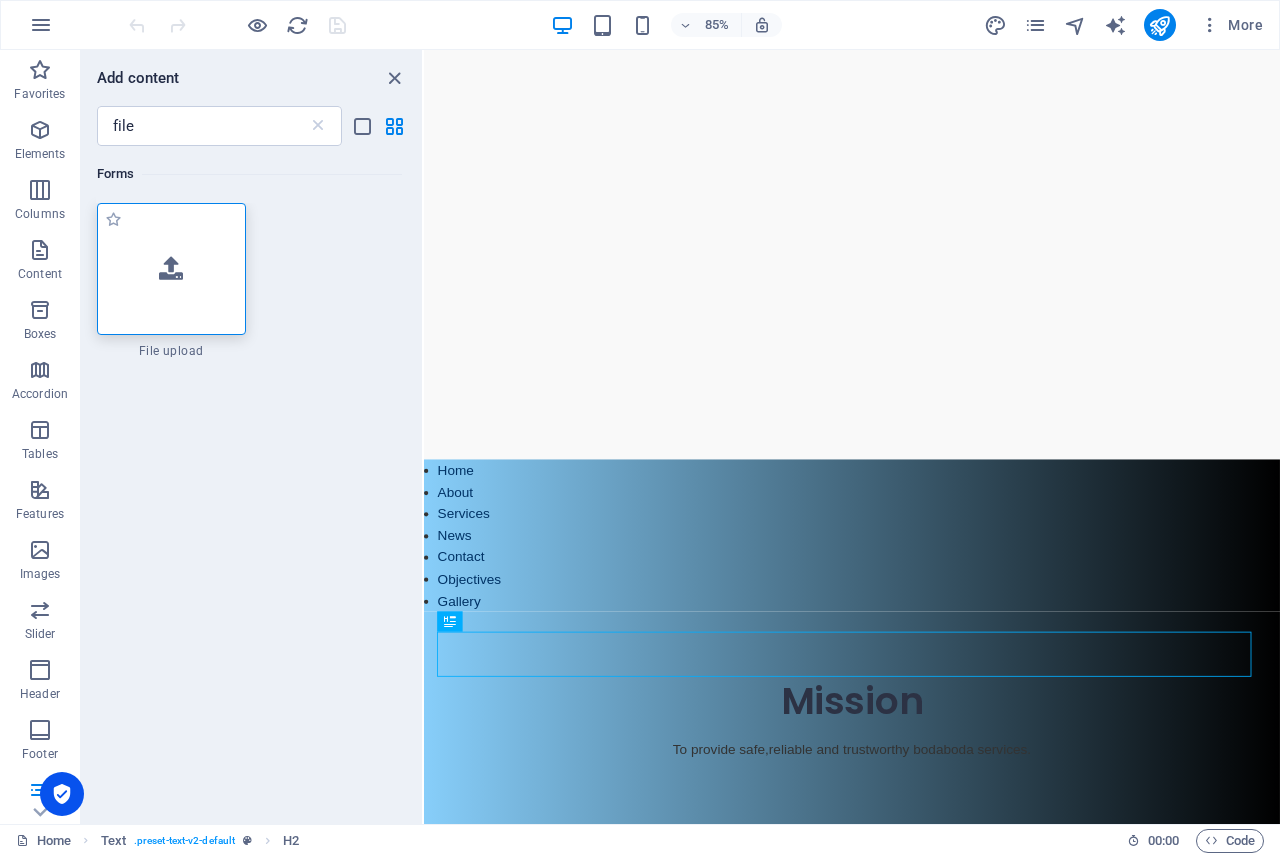 click at bounding box center (171, 269) 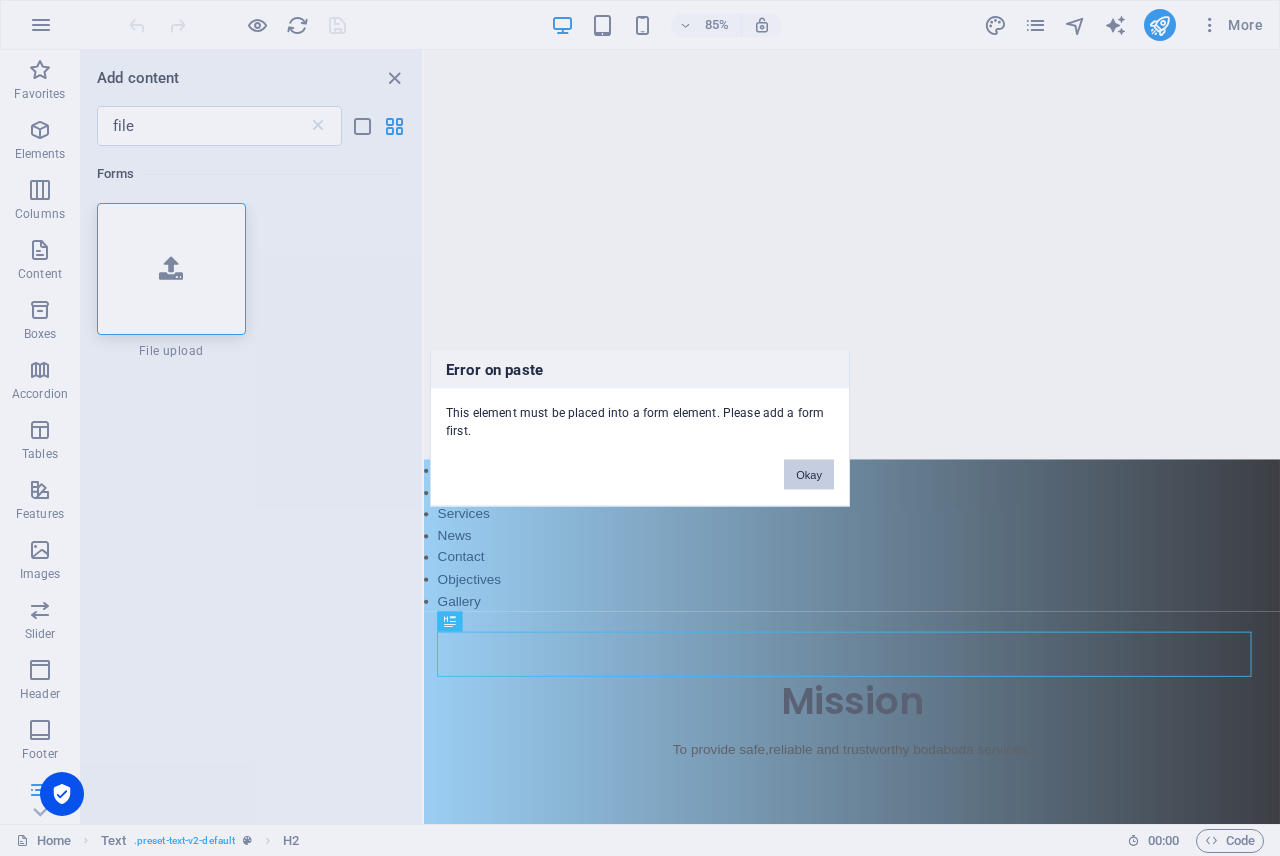 click on "Okay" at bounding box center (809, 475) 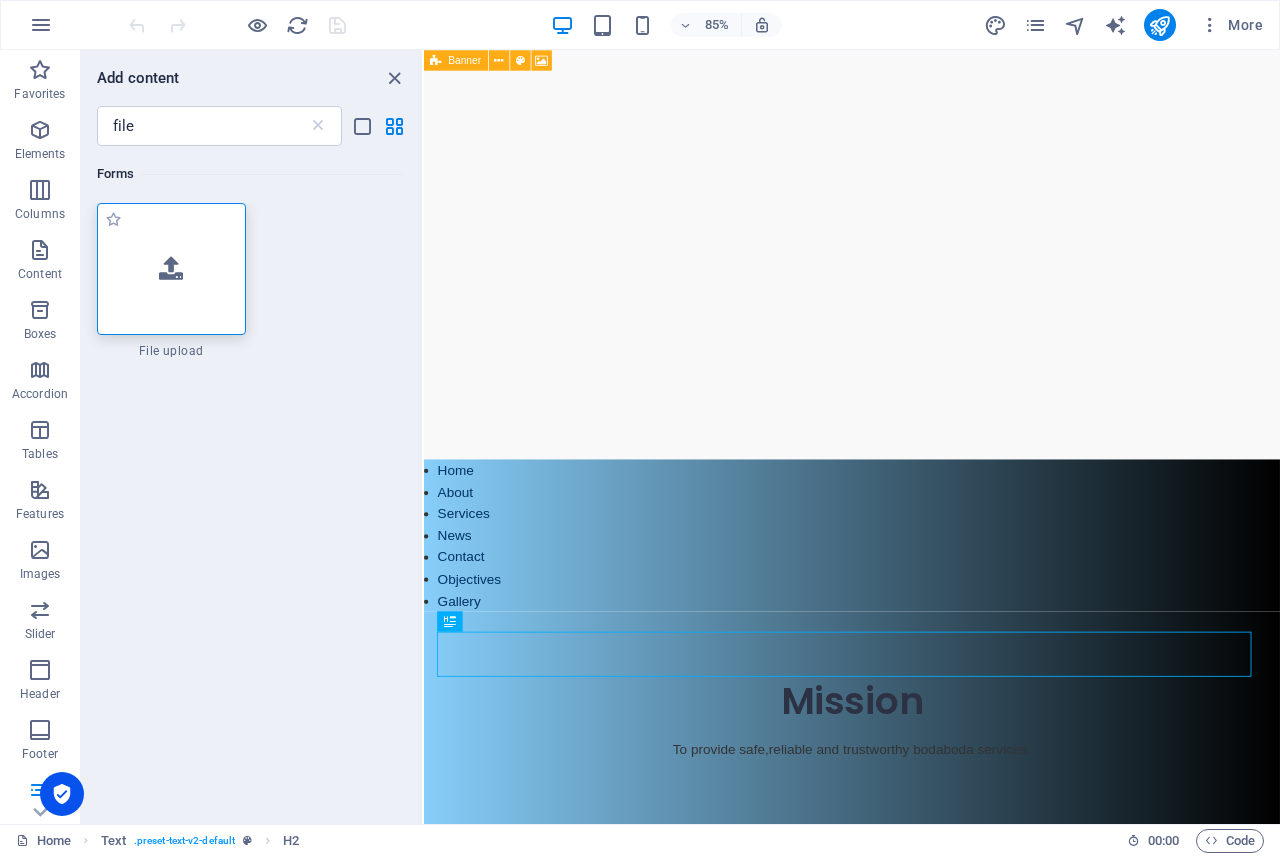 click at bounding box center [171, 269] 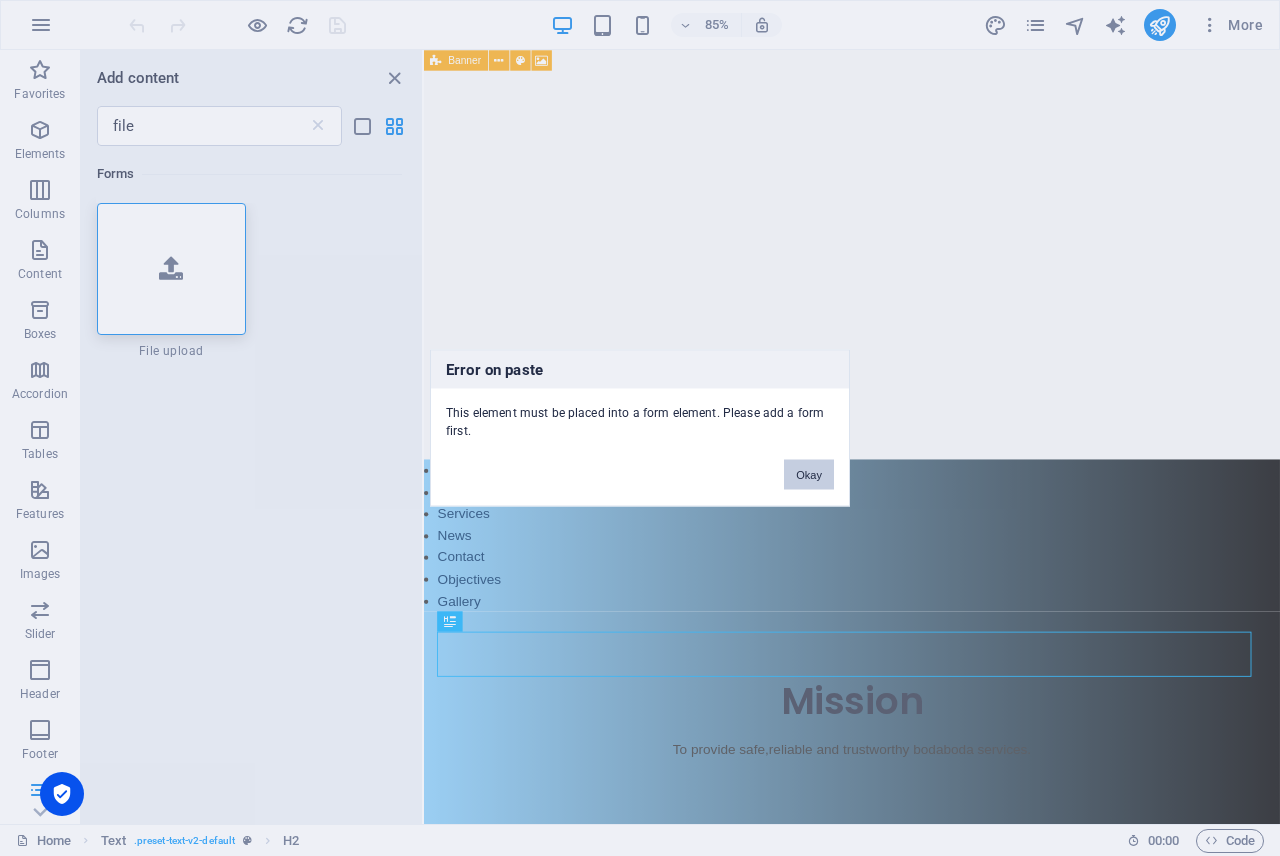 click on "Okay" at bounding box center [809, 475] 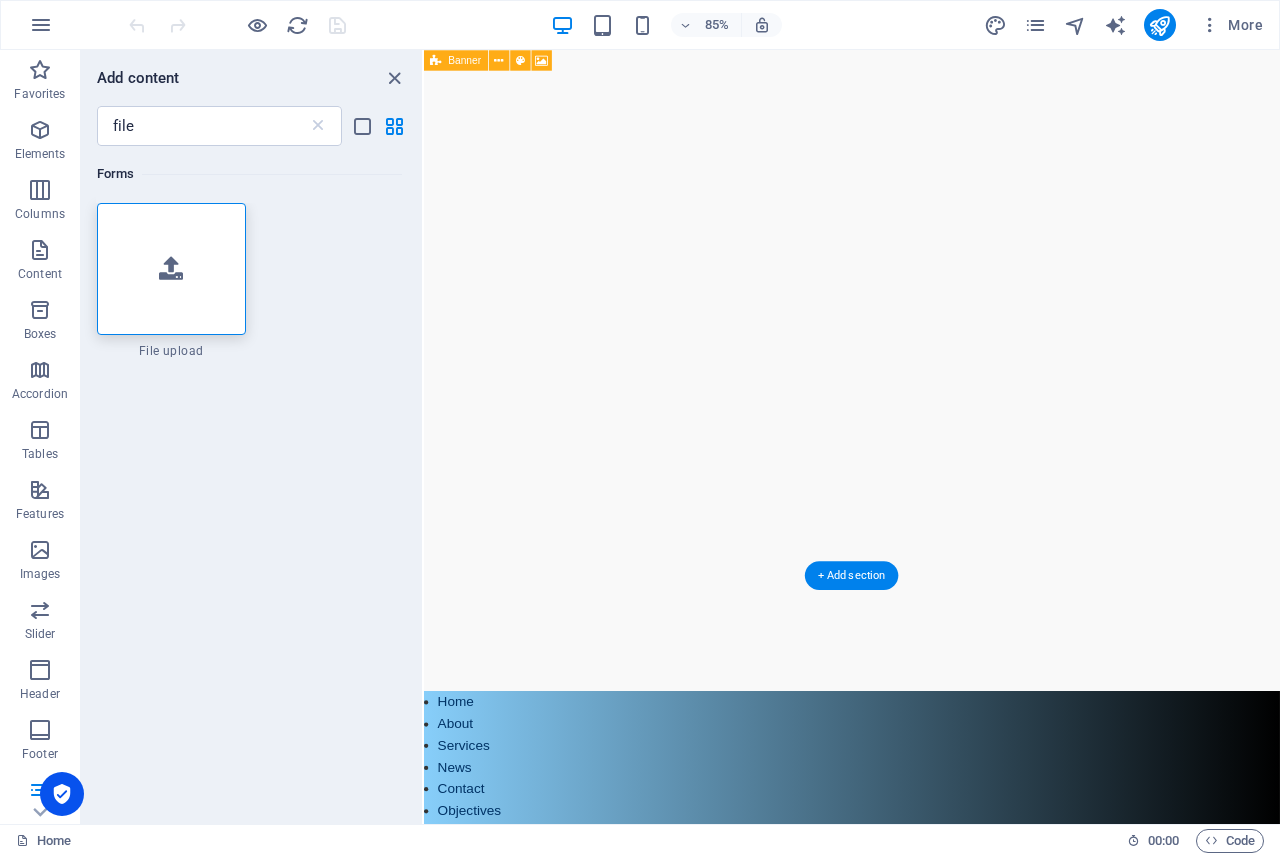 scroll, scrollTop: 0, scrollLeft: 0, axis: both 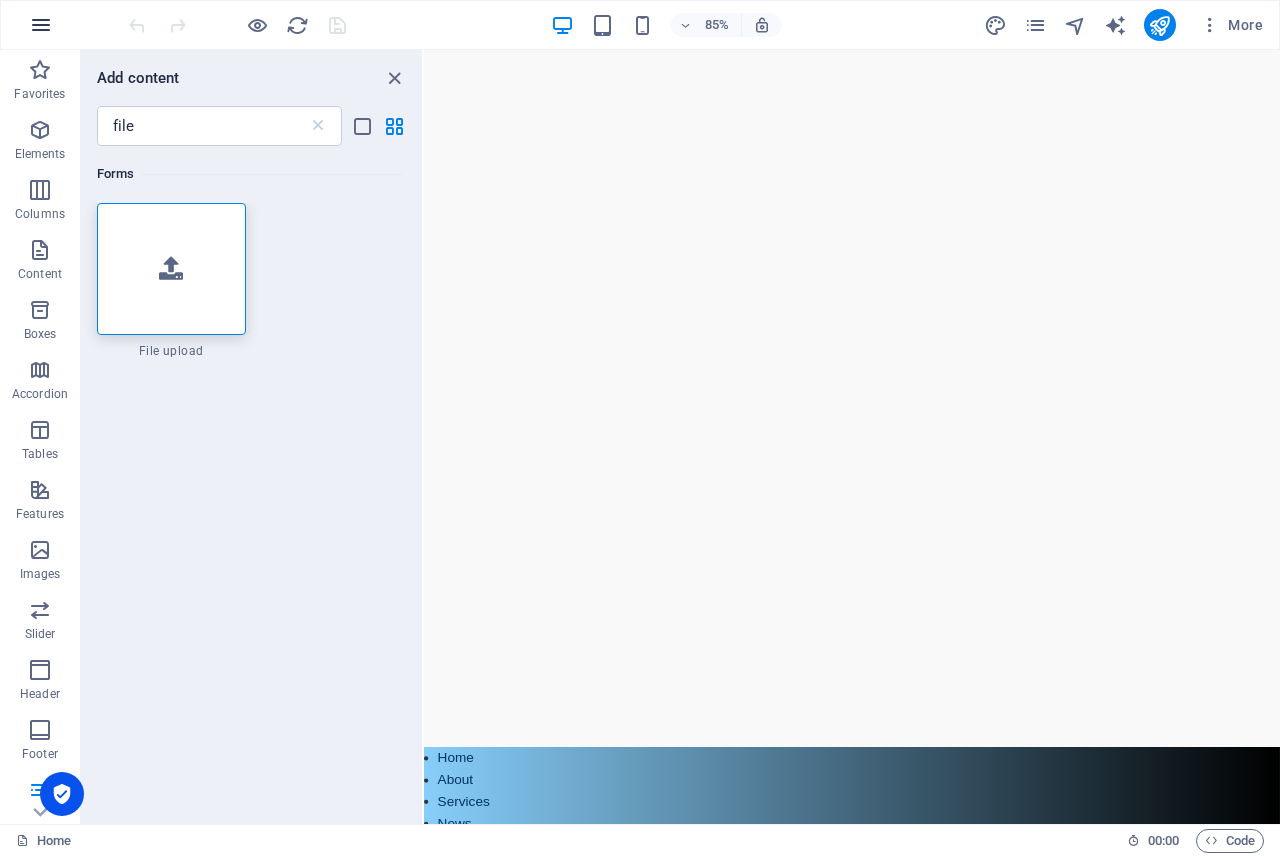 click at bounding box center [41, 25] 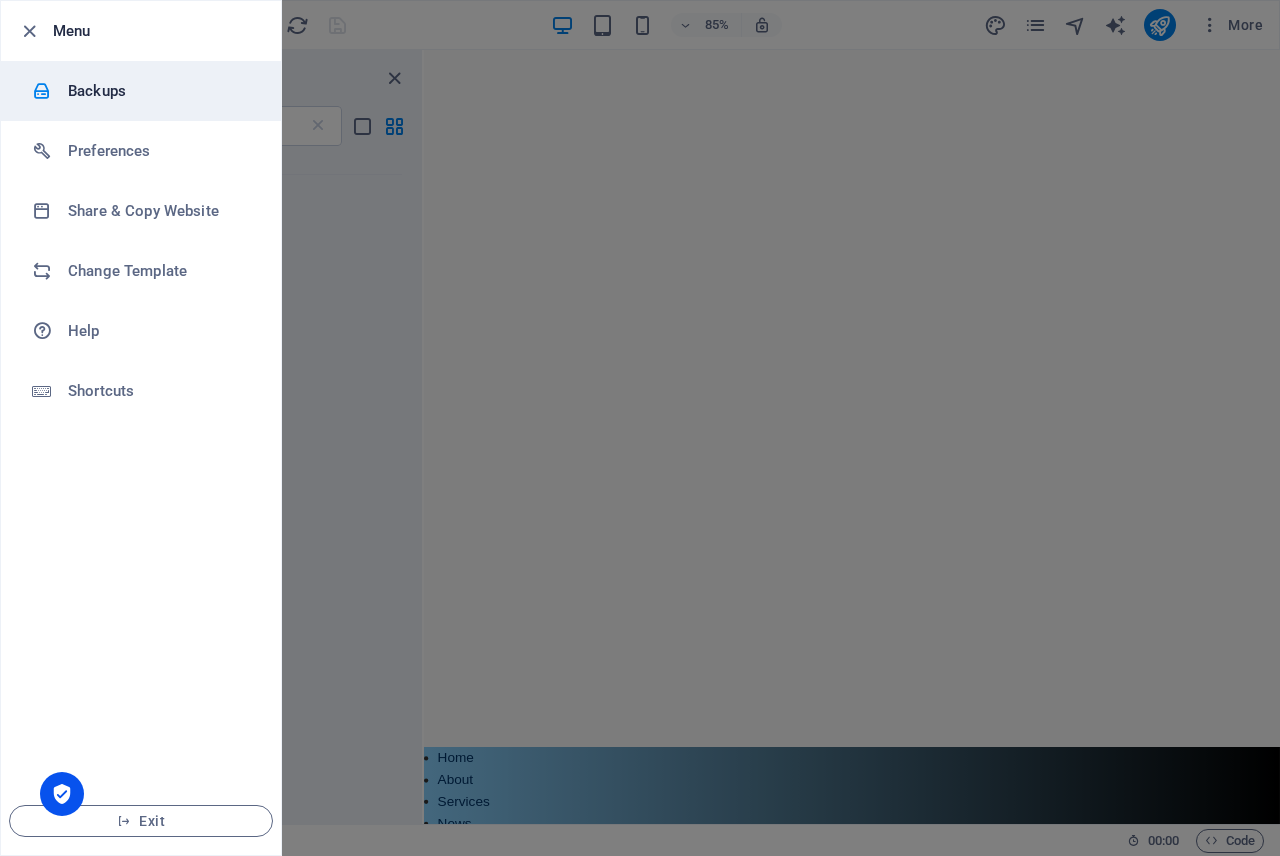 click on "Backups" at bounding box center (160, 91) 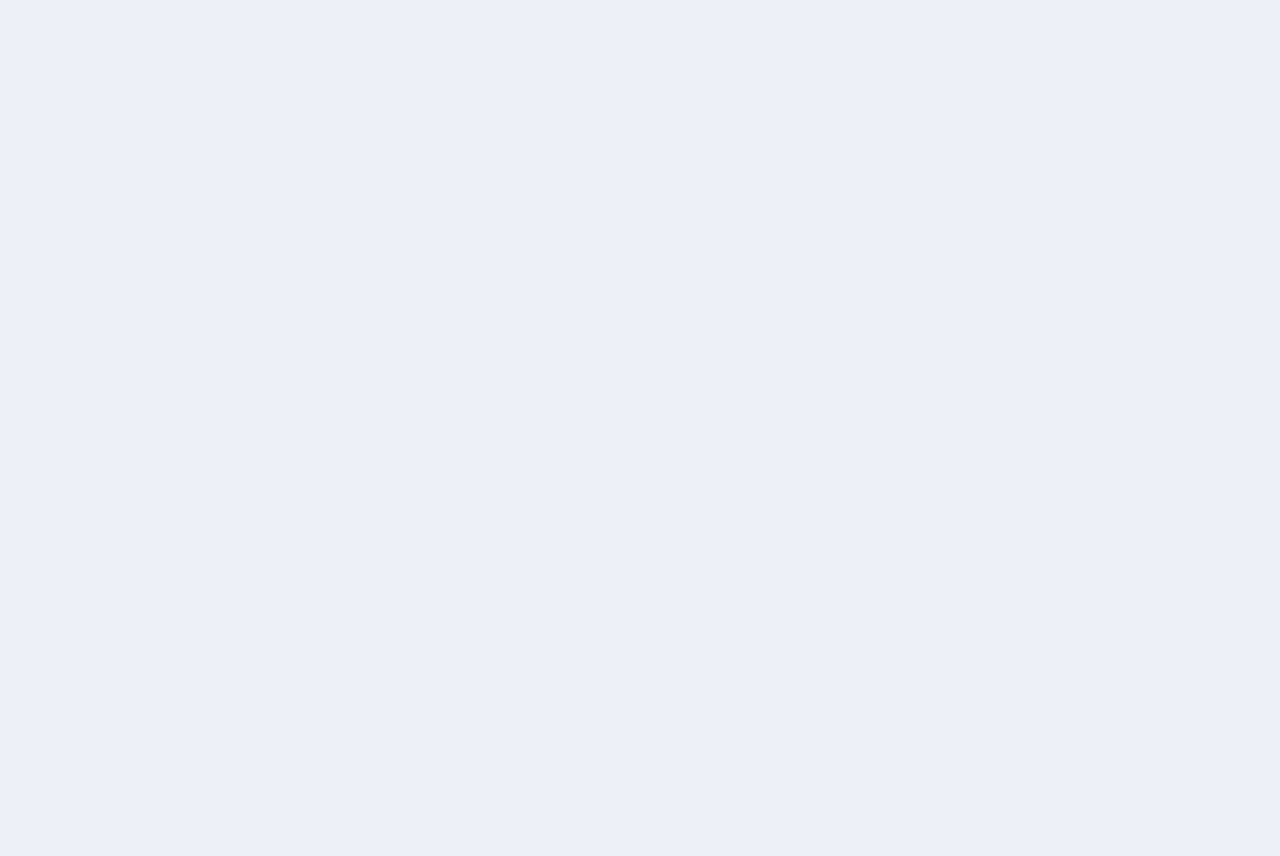 scroll, scrollTop: 0, scrollLeft: 0, axis: both 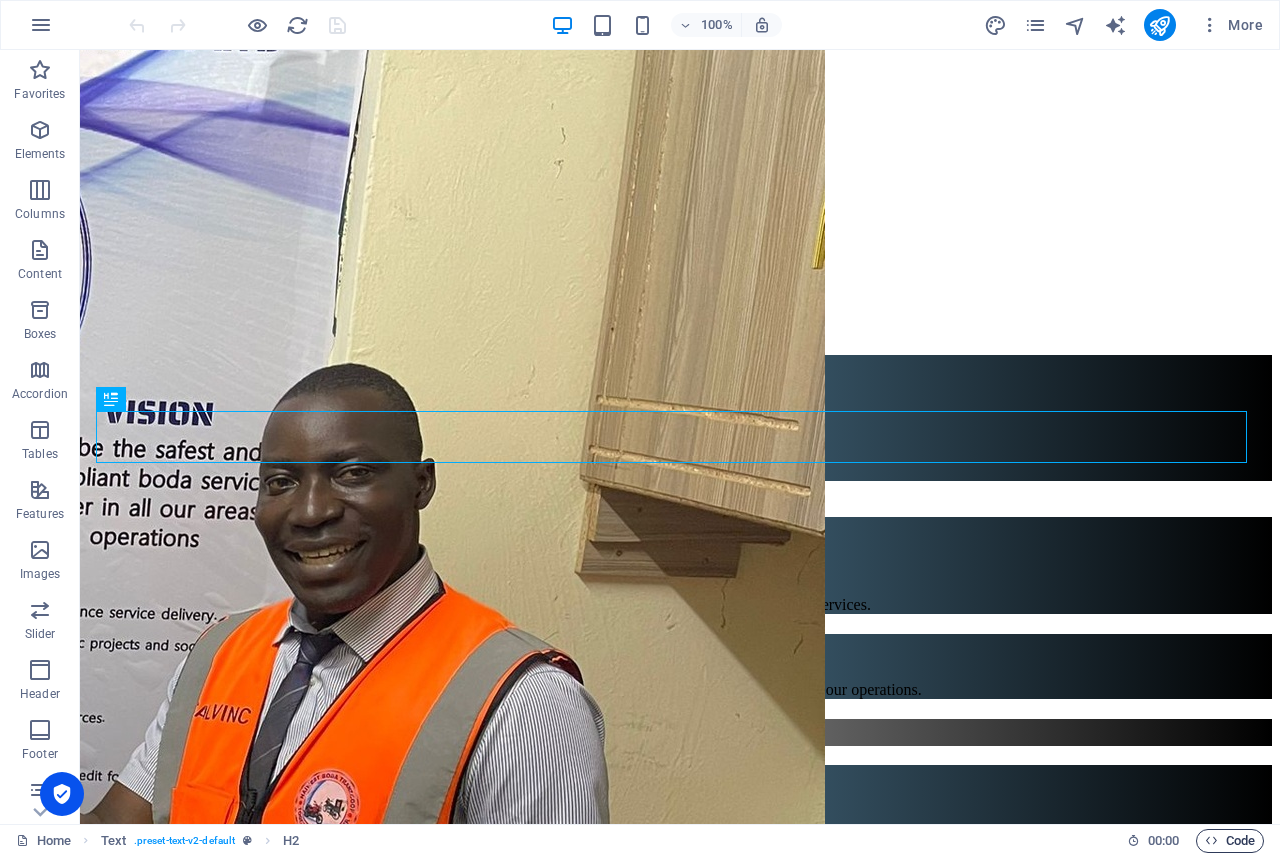 click on "Code" at bounding box center (1230, 841) 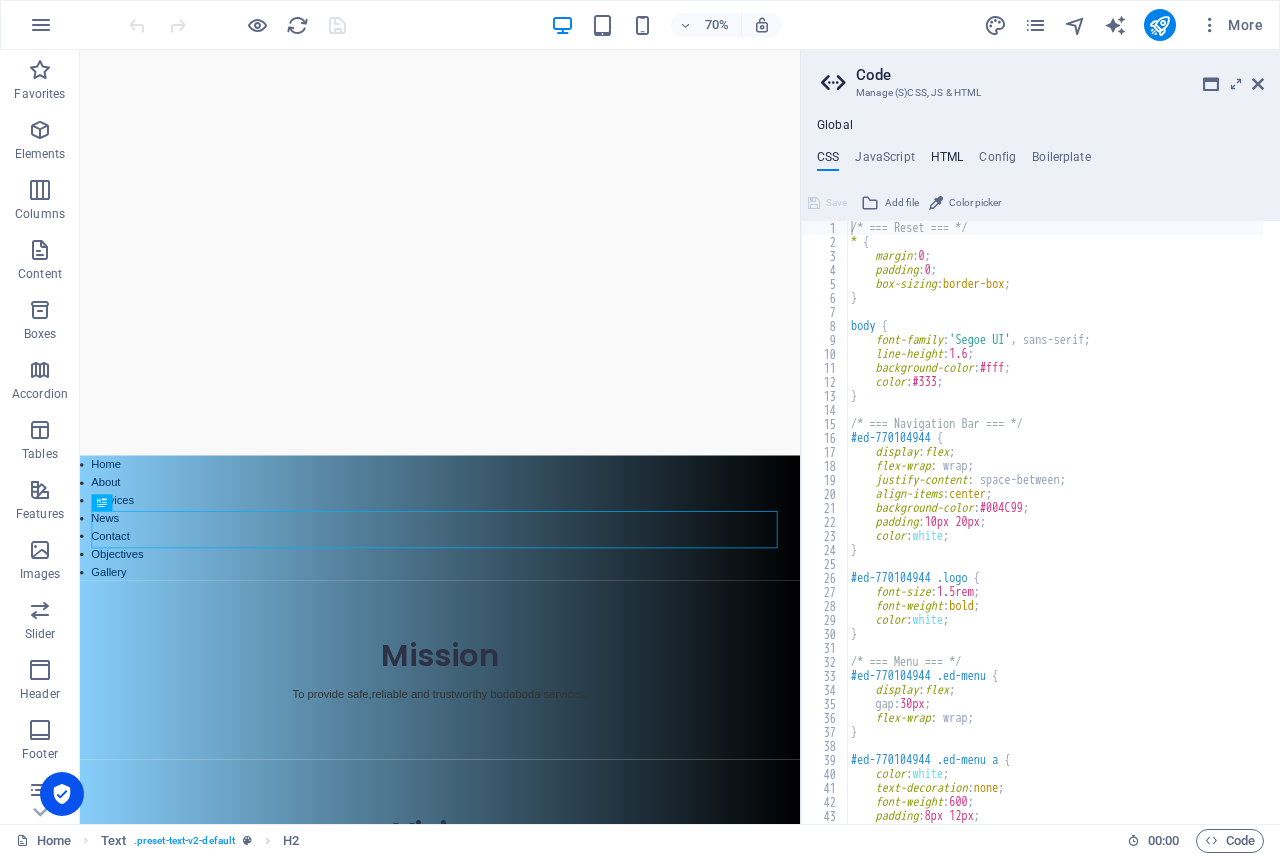 click on "HTML" at bounding box center [947, 161] 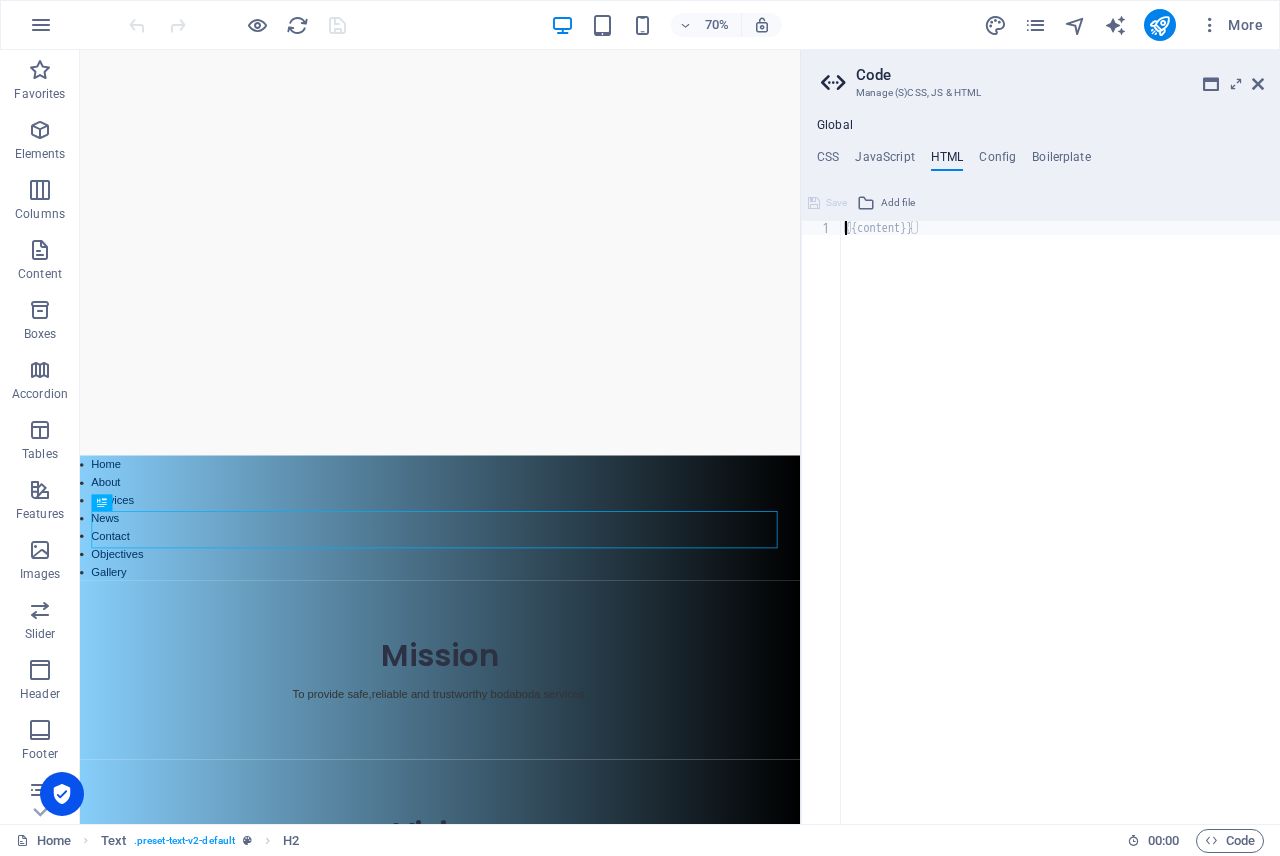 click on "{{content}}" at bounding box center [1060, 536] 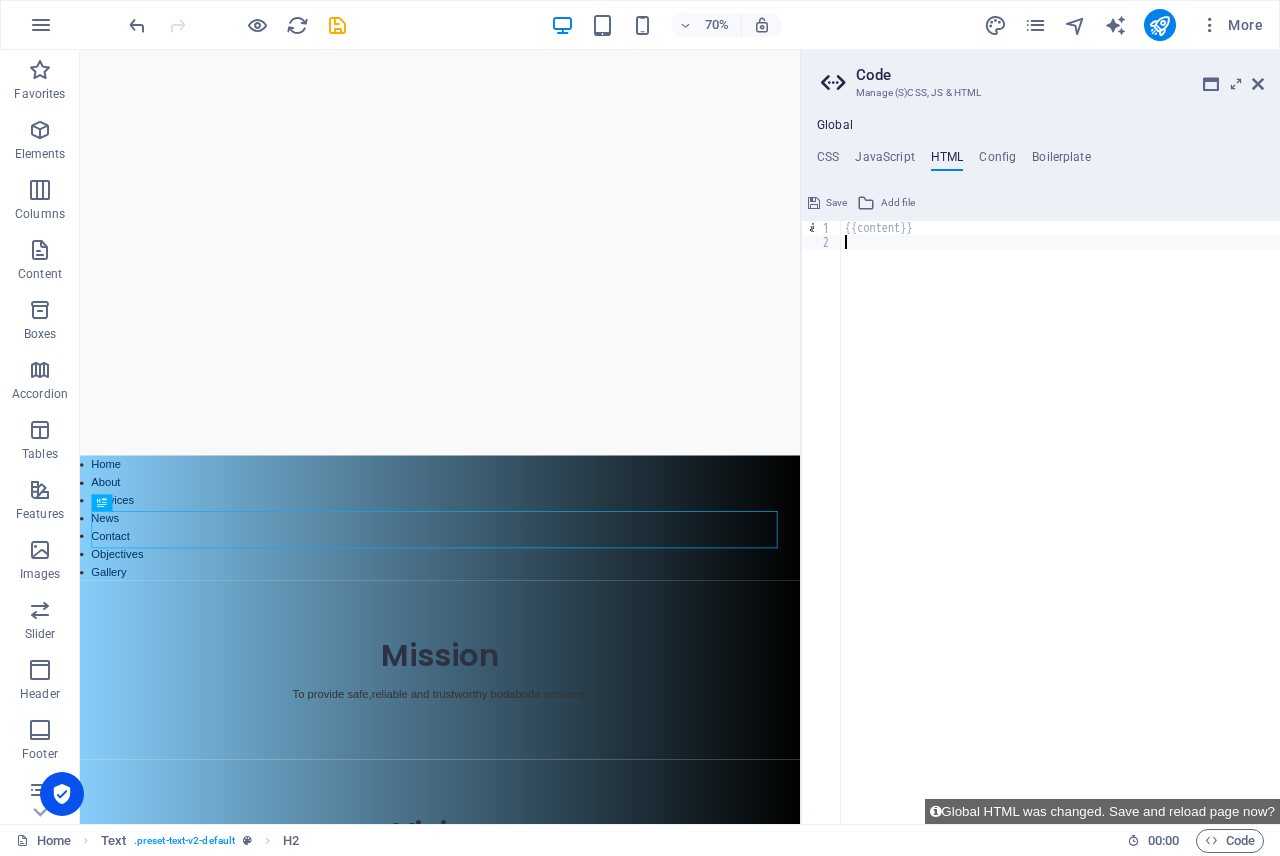 paste on "google-site-verification: google2d052058ddad1521.html" 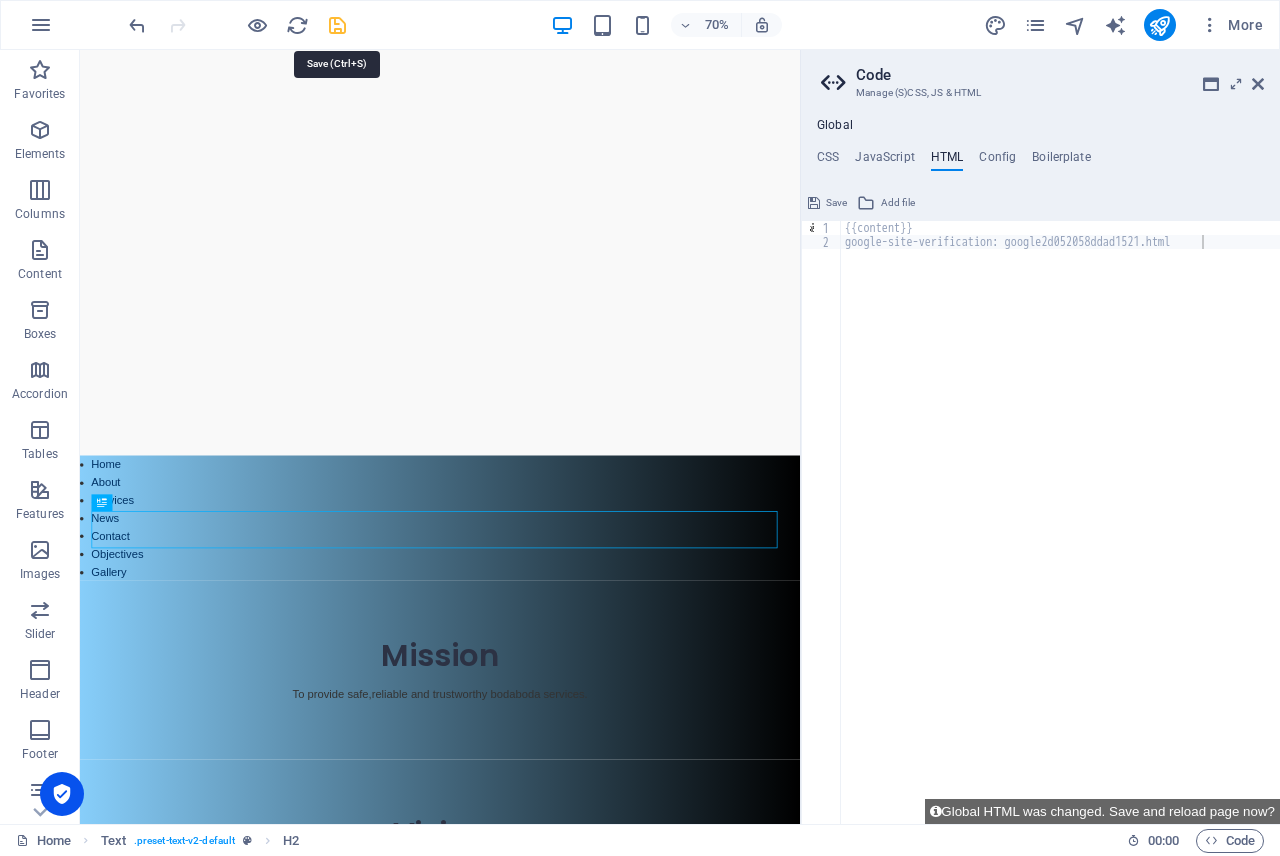 click at bounding box center [337, 25] 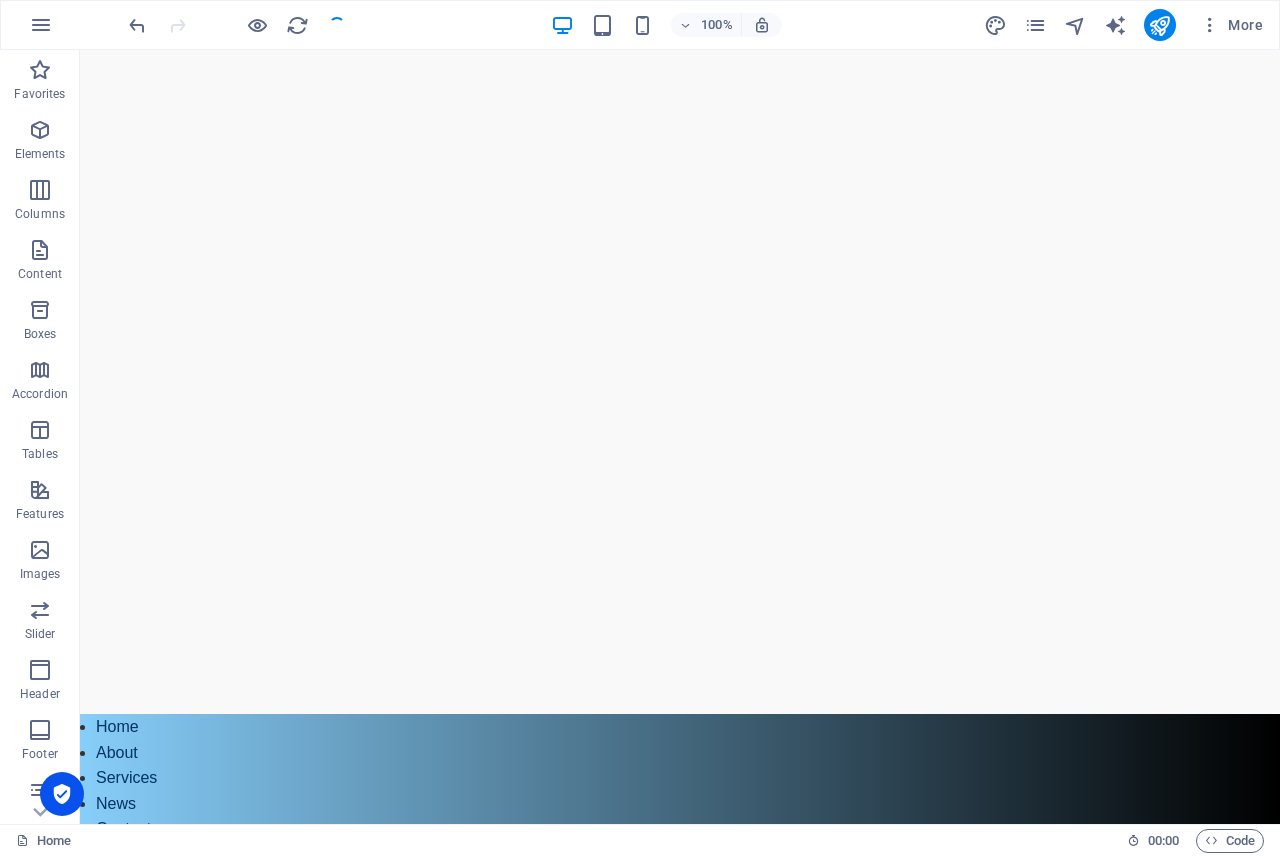 scroll, scrollTop: 0, scrollLeft: 0, axis: both 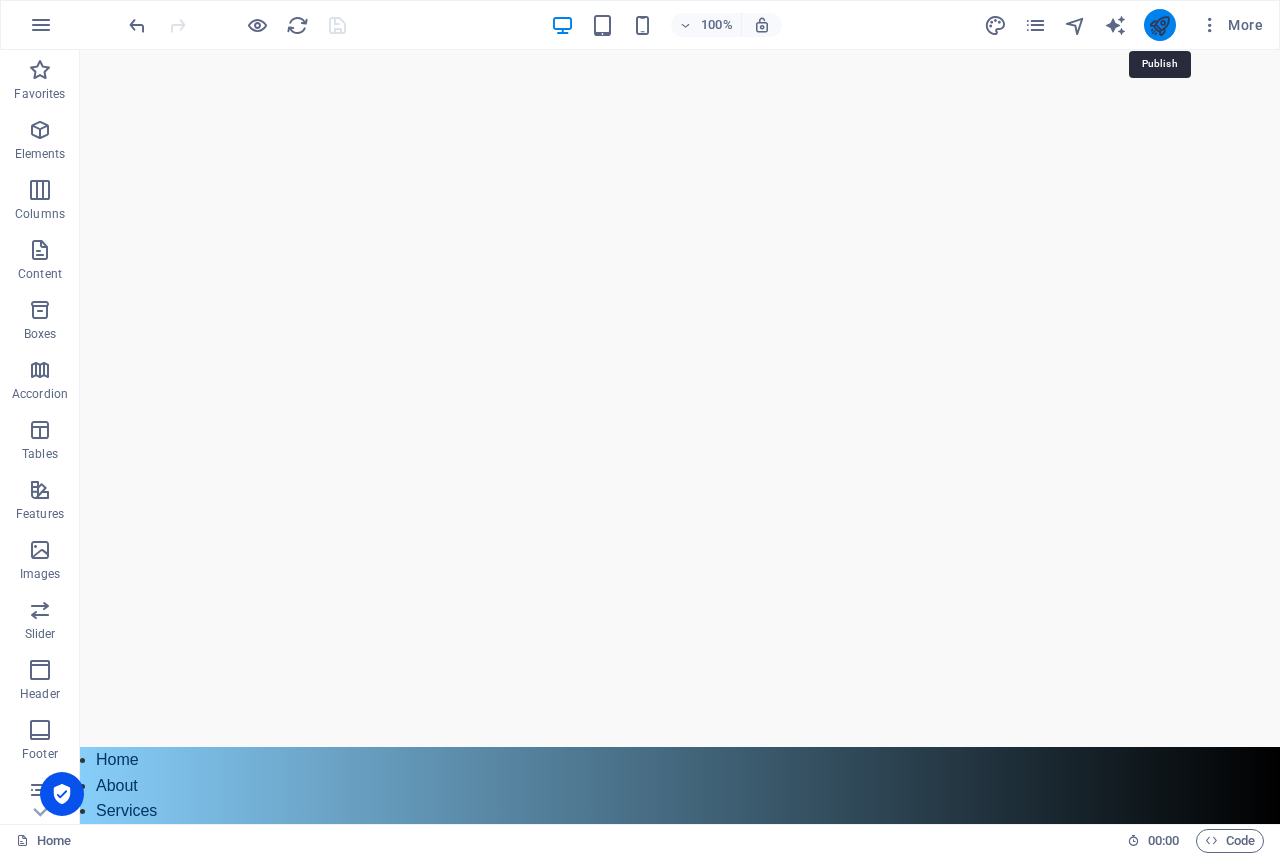 click at bounding box center [1159, 25] 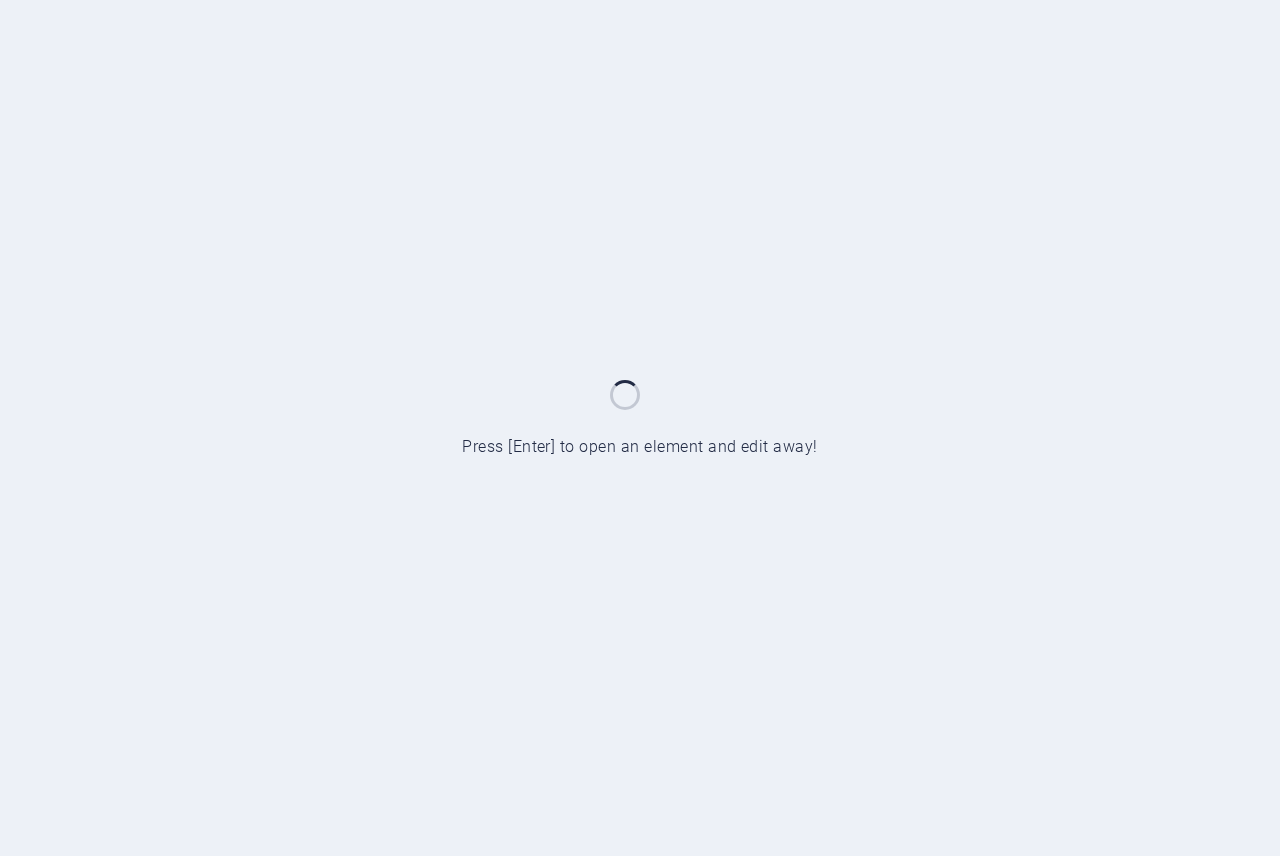 scroll, scrollTop: 0, scrollLeft: 0, axis: both 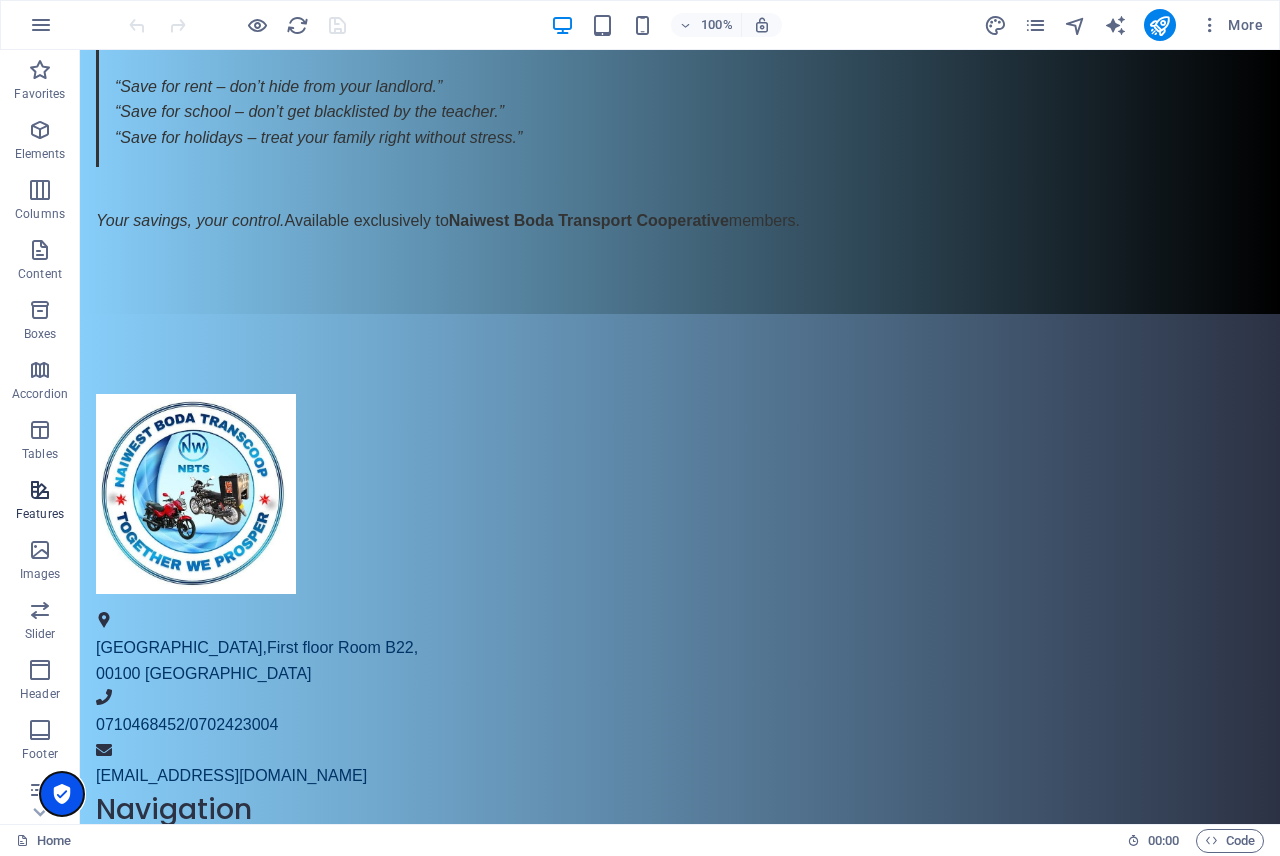 drag, startPoint x: 68, startPoint y: 795, endPoint x: 0, endPoint y: 499, distance: 303.7104 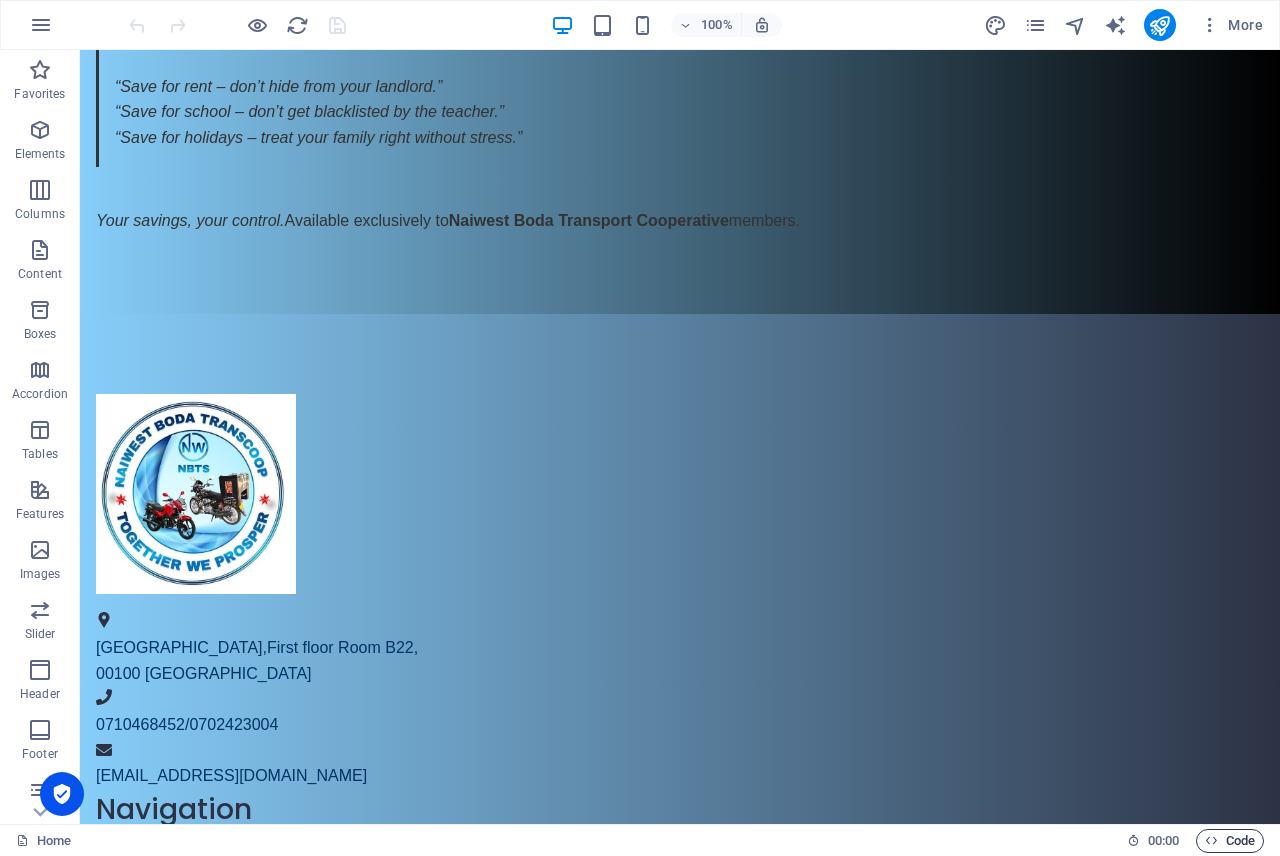 click on "Code" at bounding box center [1230, 841] 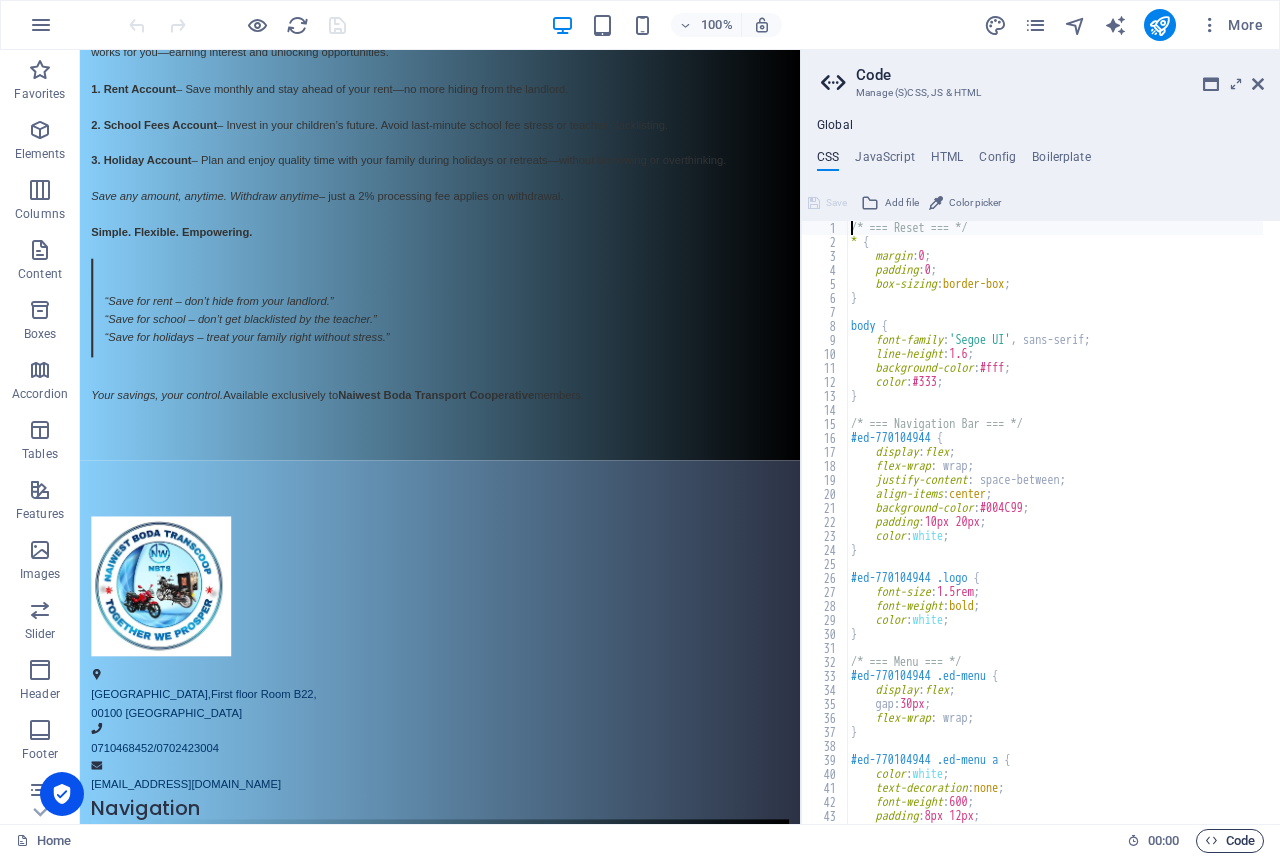 scroll, scrollTop: 2914, scrollLeft: 0, axis: vertical 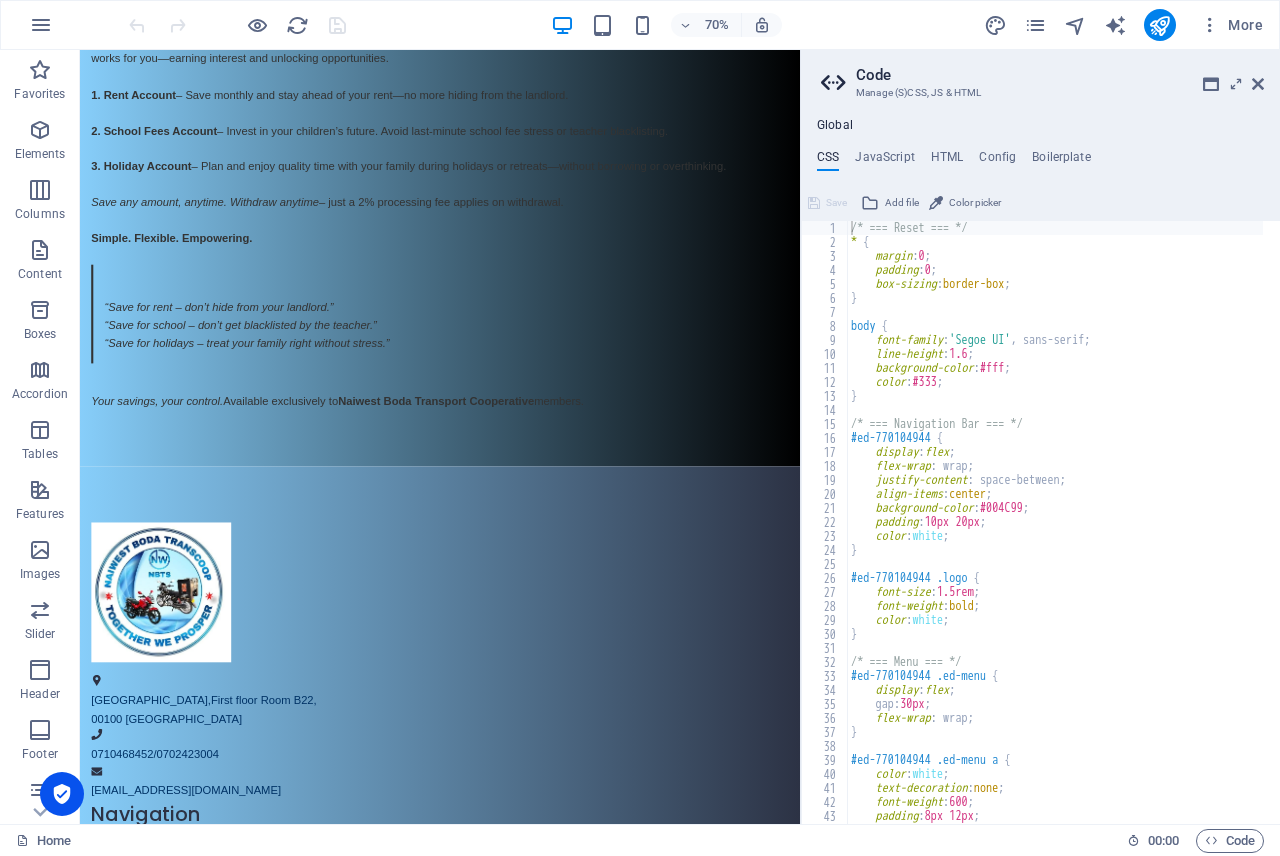 click on "Home About Services News Contact Objectives Gallery Mission To provide safe,reliable and trustworthy bodaboda services.                   Vision To be safest and compliant bodaboda services in all areas of our operations.                   Loans Products Emergency   Loans Designed to provide swift access to money for unexpected expenses, catering to urgent financial needs and are processed quickly within the same day. 4000-50000 Interest 4 percent per month  Maximum 12 months  It has charges Instant  Loans Automatic DISPERSEMENT  3/4 of the members' savings  Interest rate of 7 percent per week Duration: maximum 2 weeks Amount from 50-5000 The guarantor is self No loan charges  School fees loans 5000-90000  4 percent interest Reducing the balance with equal installments.  It has charges Looking for a secure, reliable, and member-driven way to grow your savings?    1. Rent Account  – Save monthly and stay ahead of your rent—no more hiding from the landlord." at bounding box center [594, -514] 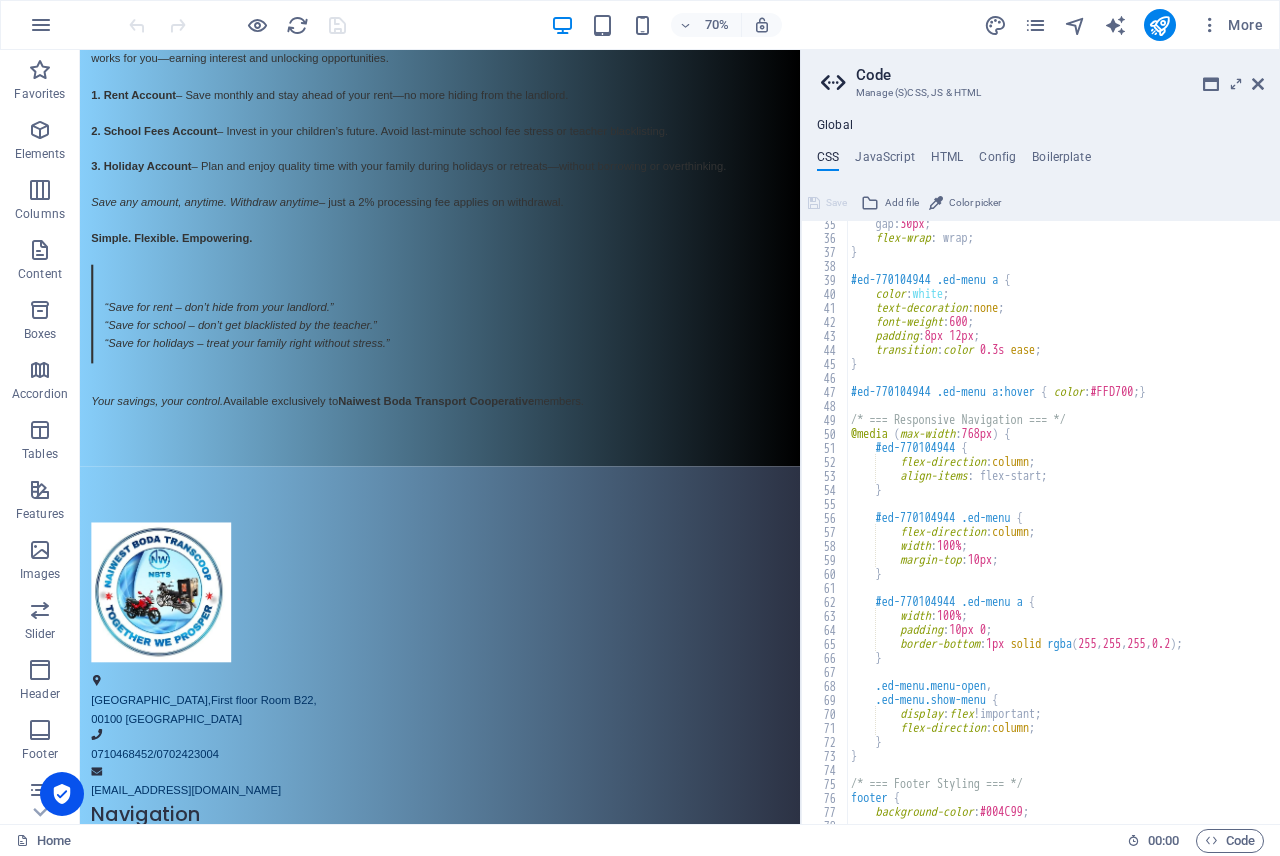 scroll, scrollTop: 540, scrollLeft: 0, axis: vertical 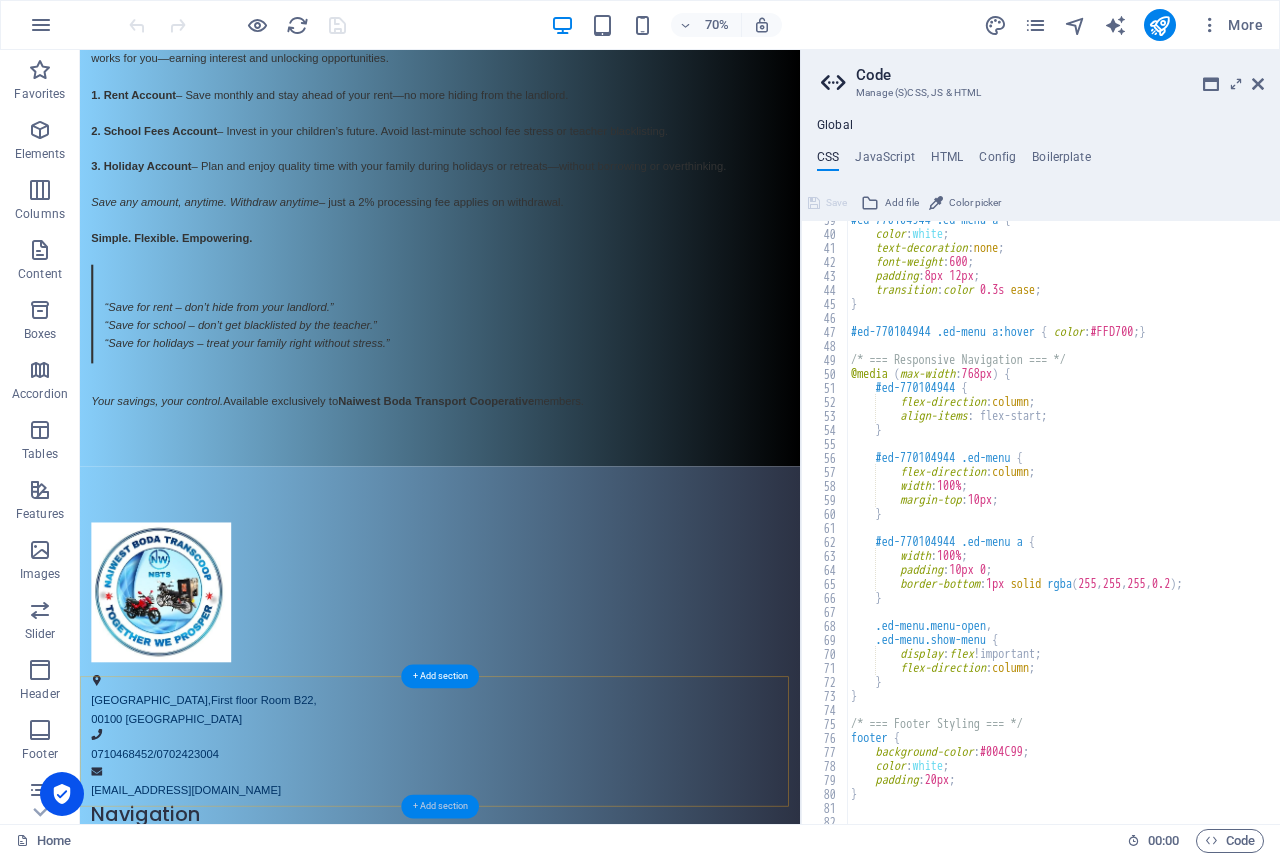 click on "+ Add section" at bounding box center [440, 807] 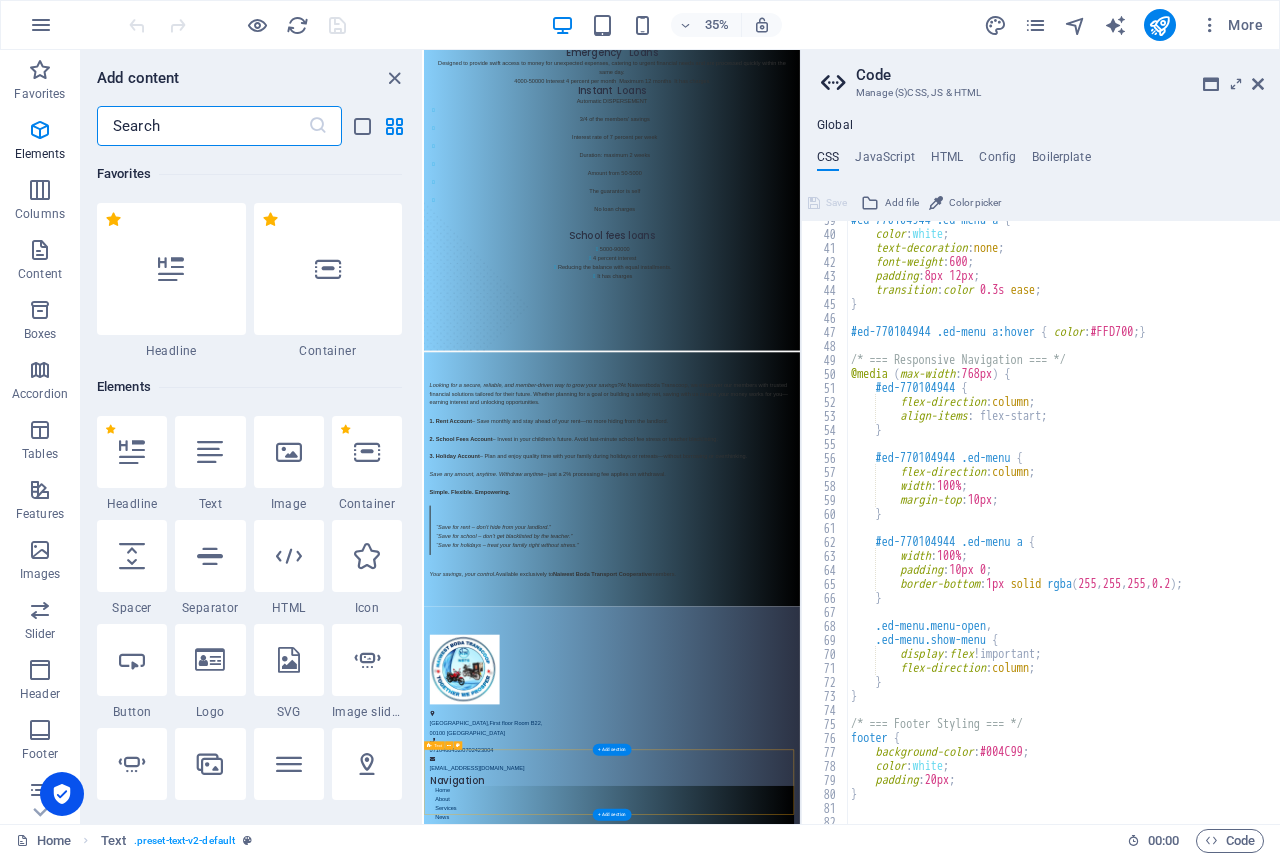 scroll, scrollTop: 2804, scrollLeft: 0, axis: vertical 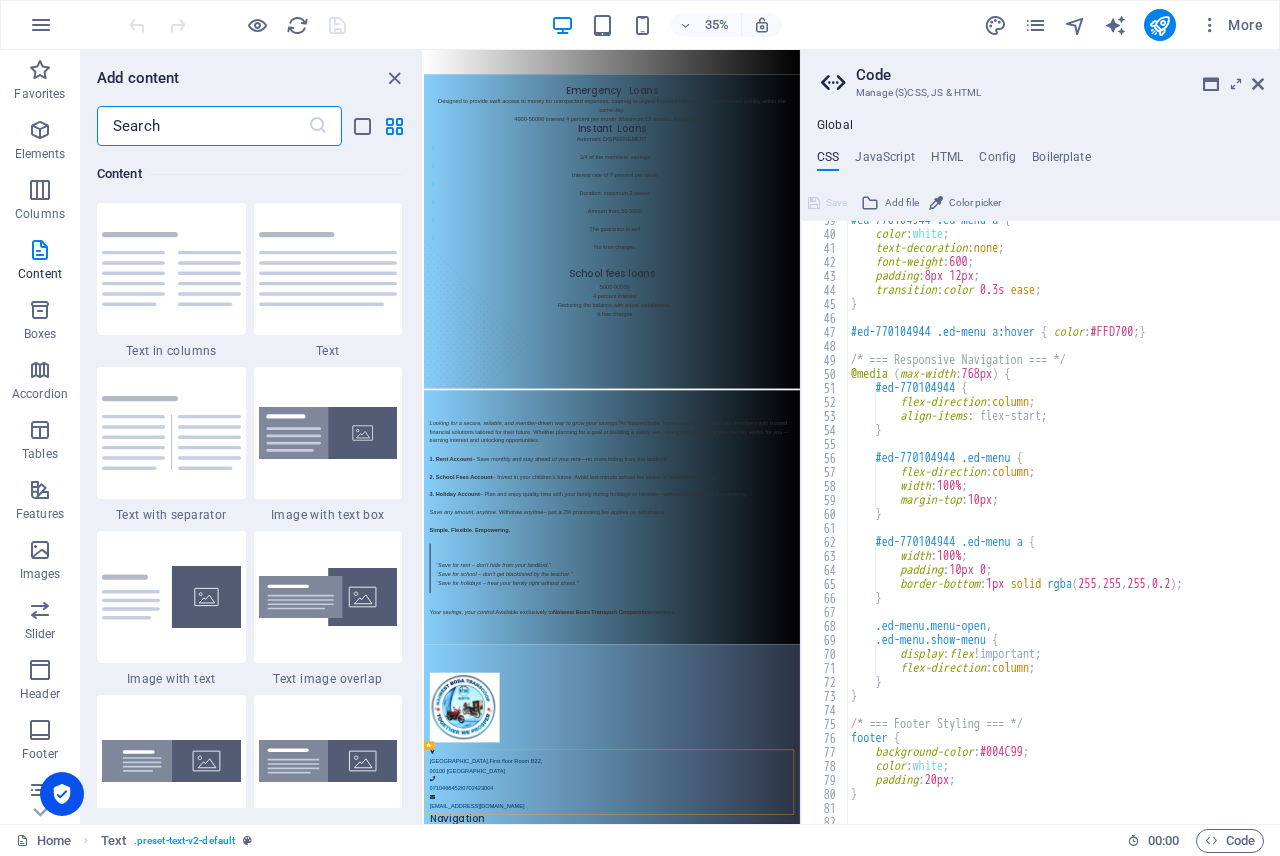 click at bounding box center [202, 126] 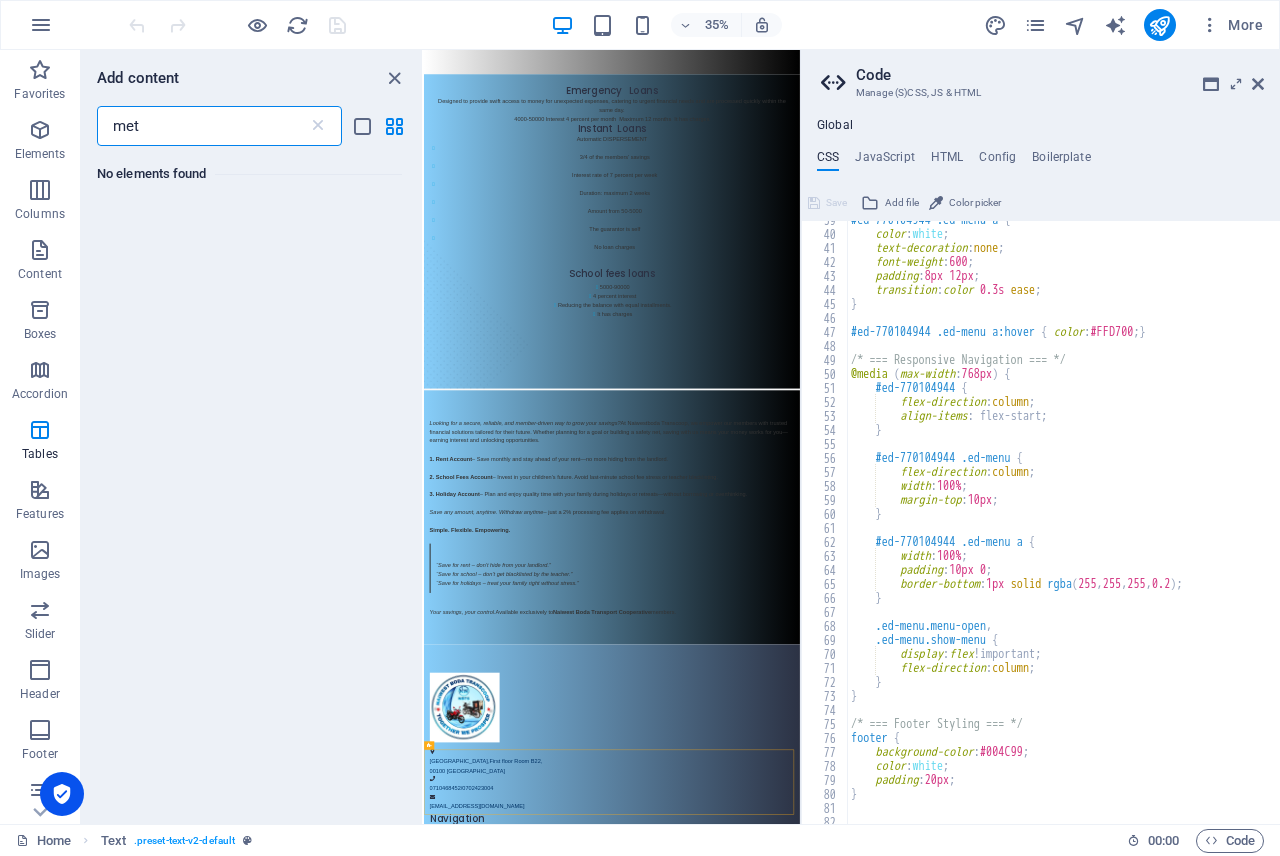 scroll, scrollTop: 0, scrollLeft: 0, axis: both 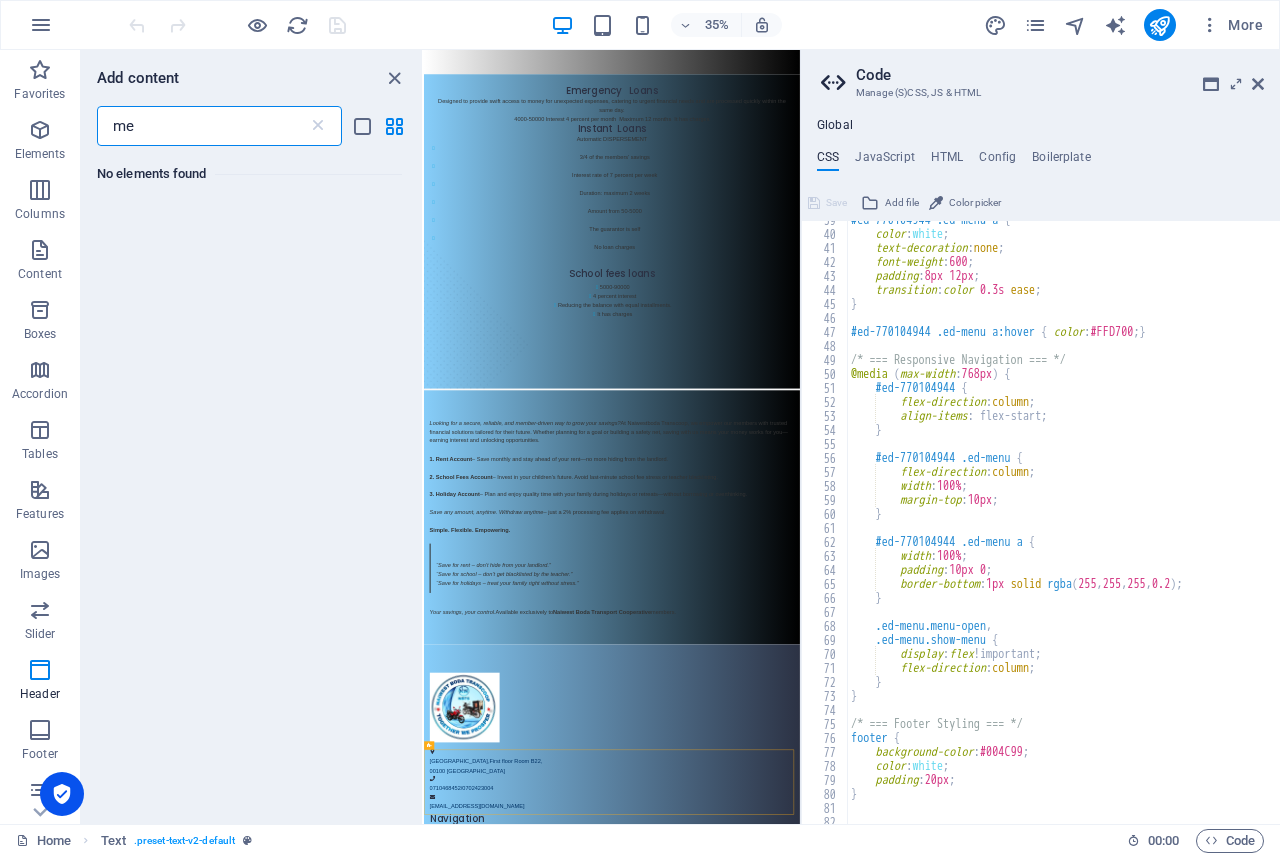 type on "m" 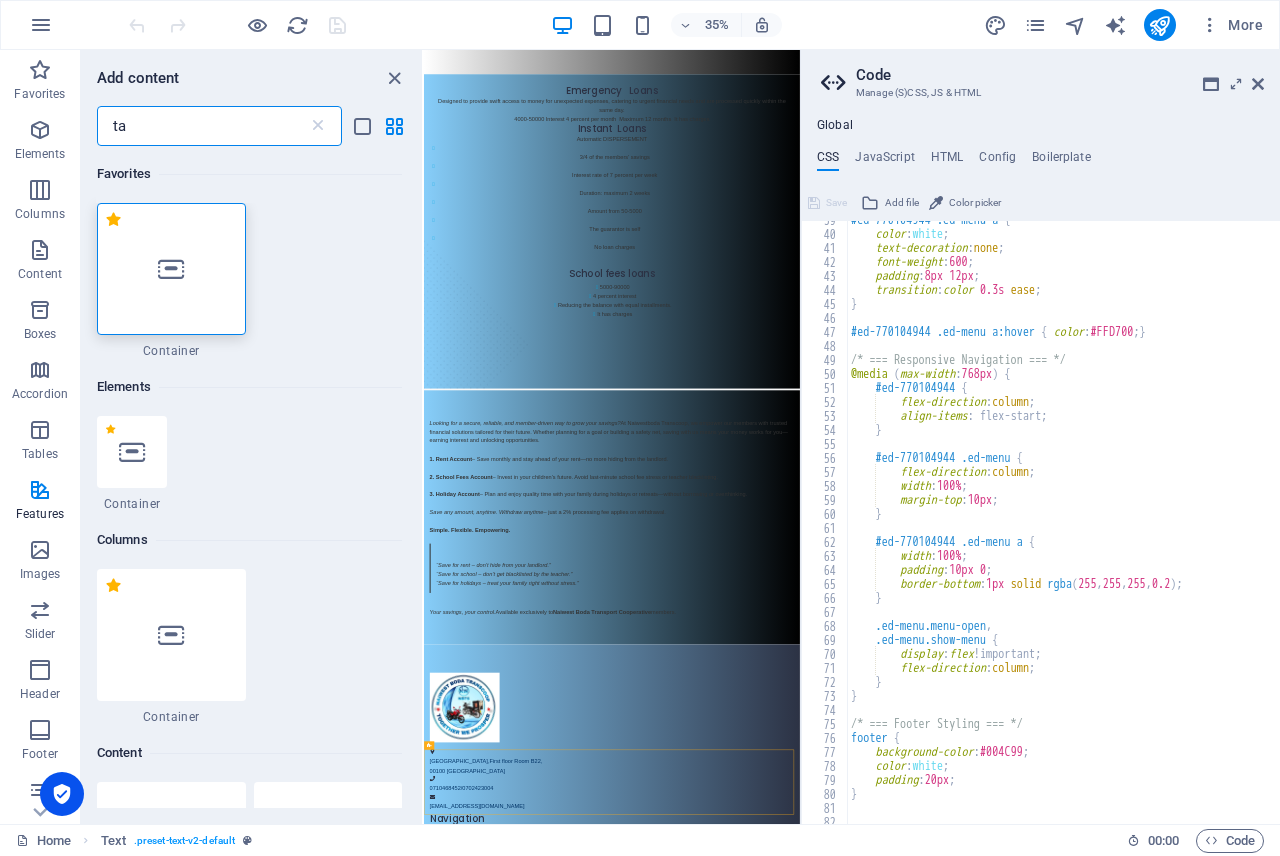 type on "t" 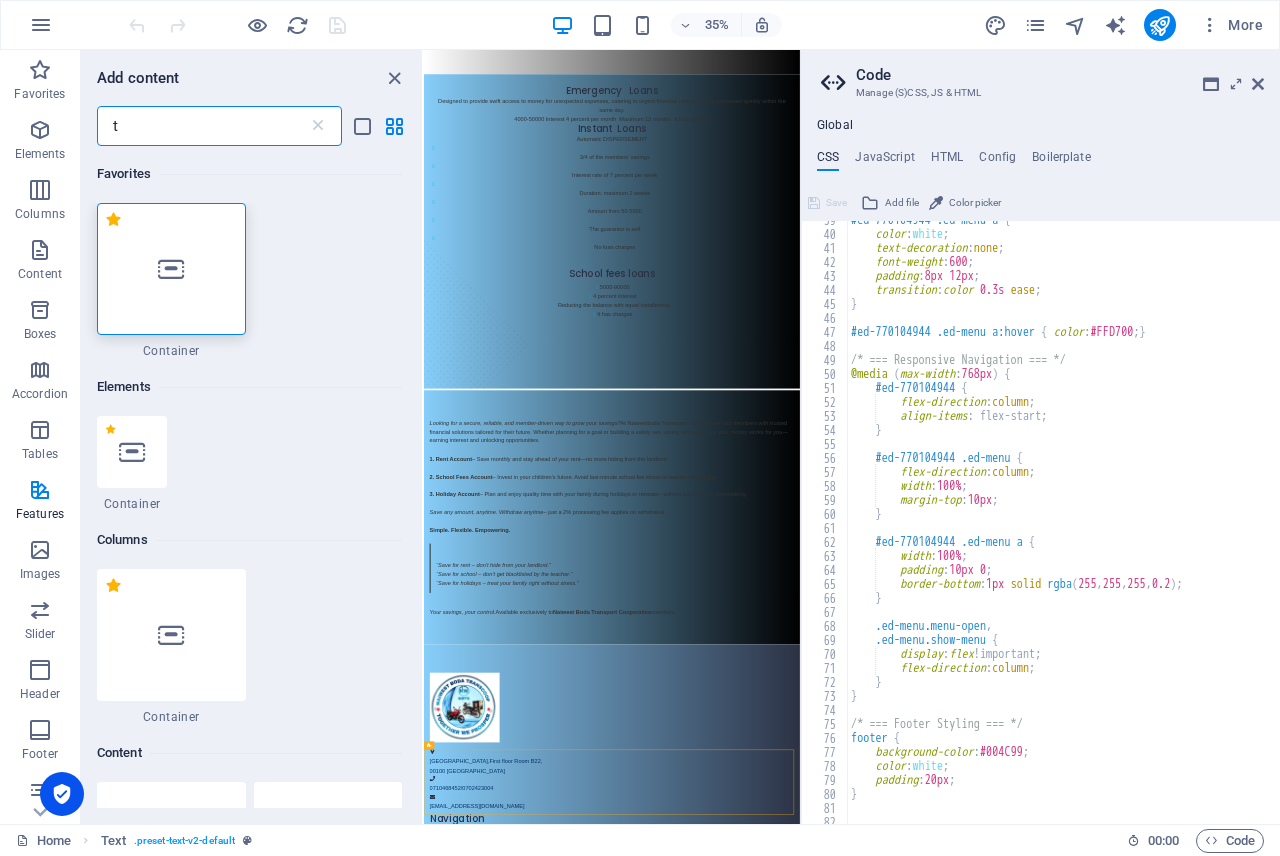 type 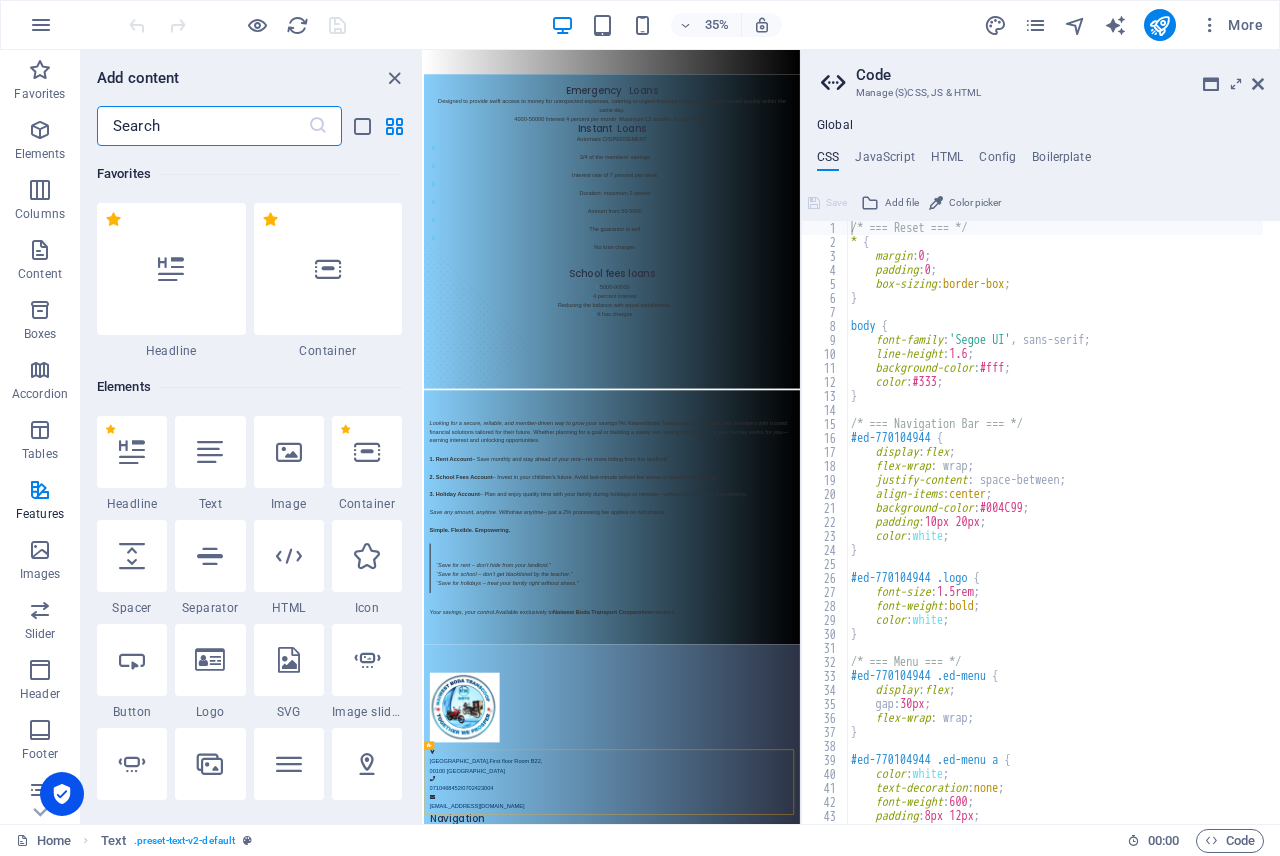 scroll, scrollTop: 0, scrollLeft: 0, axis: both 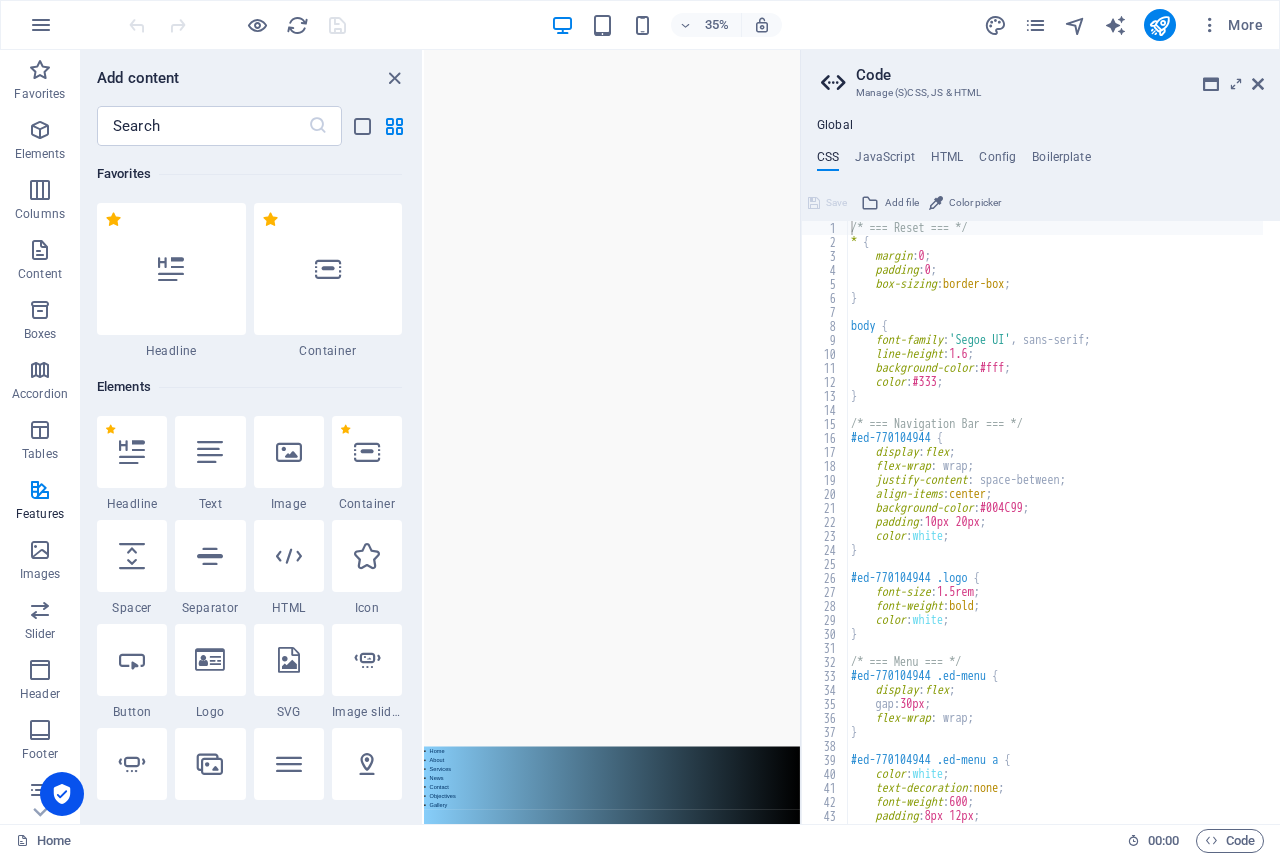 click on "/* === Reset === */ *   {      margin :  0 ;      padding :  0 ;      box-sizing :  border-box ; } body   {      font-family :  'Segoe UI' , sans-serif;      line-height :  1.6 ;      background-color :  #fff ;      color :  #333 ; } /* === Navigation Bar === */ #ed-770104944   {      display :  flex ;      flex-wrap : wrap;      justify-content : space-between;      align-items :  center ;      background-color :  #004C99 ;      padding :  10px   20px ;      color :  white ; } #ed-770104944   .logo   {      font-size :  1.5rem ;      font-weight :  bold ;      color :  white ; } /* === Menu === */ #ed-770104944   .ed-menu   {      display :  flex ;      gap:  30px ;      flex-wrap : wrap; } #ed-770104944   .ed-menu   a   {      color :  white ;      text-decoration :  none ;      font-weight :  600 ;      padding :  8px   12px ;" at bounding box center [1060, 528] 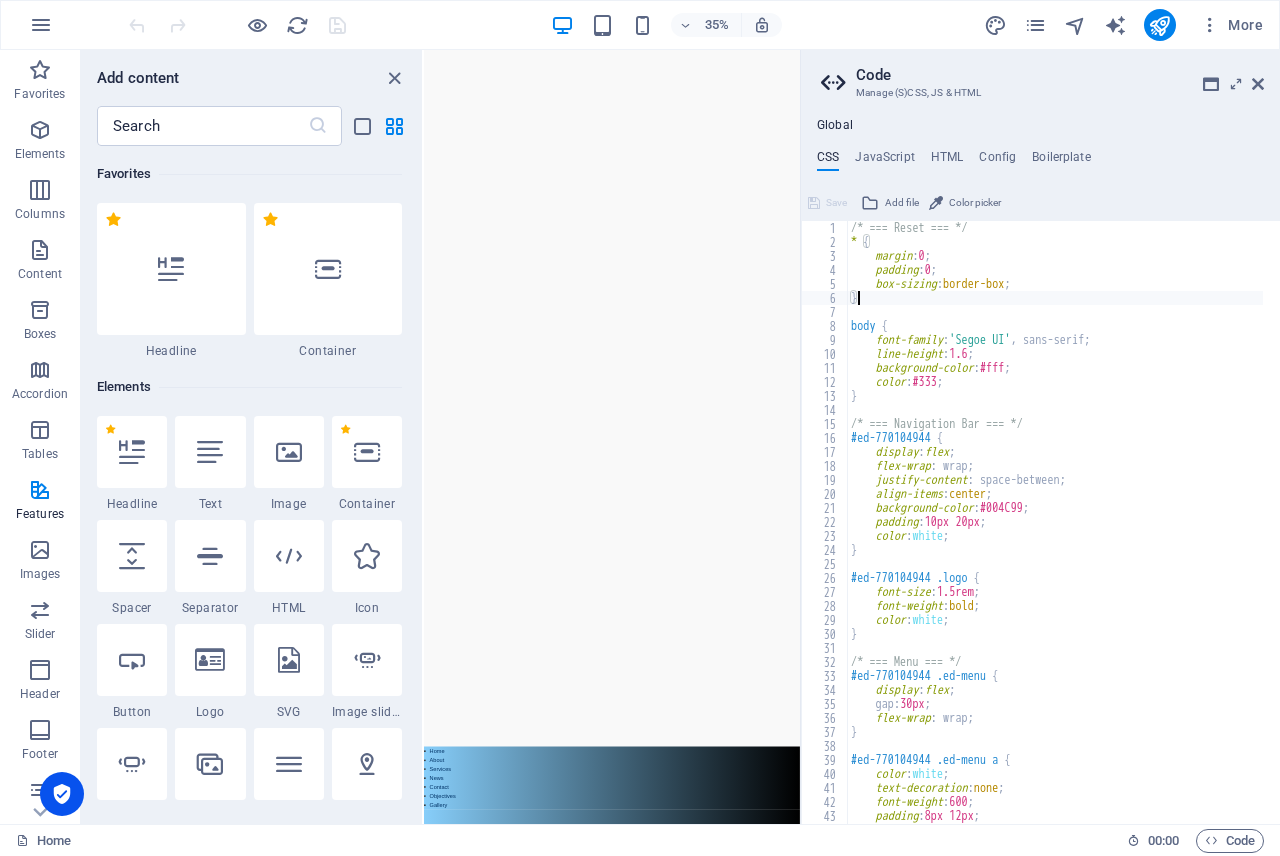 click on "/* === Reset === */ *   {      margin :  0 ;      padding :  0 ;      box-sizing :  border-box ; } body   {      font-family :  'Segoe UI' , sans-serif;      line-height :  1.6 ;      background-color :  #fff ;      color :  #333 ; } /* === Navigation Bar === */ #ed-770104944   {      display :  flex ;      flex-wrap : wrap;      justify-content : space-between;      align-items :  center ;      background-color :  #004C99 ;      padding :  10px   20px ;      color :  white ; } #ed-770104944   .logo   {      font-size :  1.5rem ;      font-weight :  bold ;      color :  white ; } /* === Menu === */ #ed-770104944   .ed-menu   {      display :  flex ;      gap:  30px ;      flex-wrap : wrap; } #ed-770104944   .ed-menu   a   {      color :  white ;      text-decoration :  none ;      font-weight :  600 ;      padding :  8px   12px ;" at bounding box center [1060, 528] 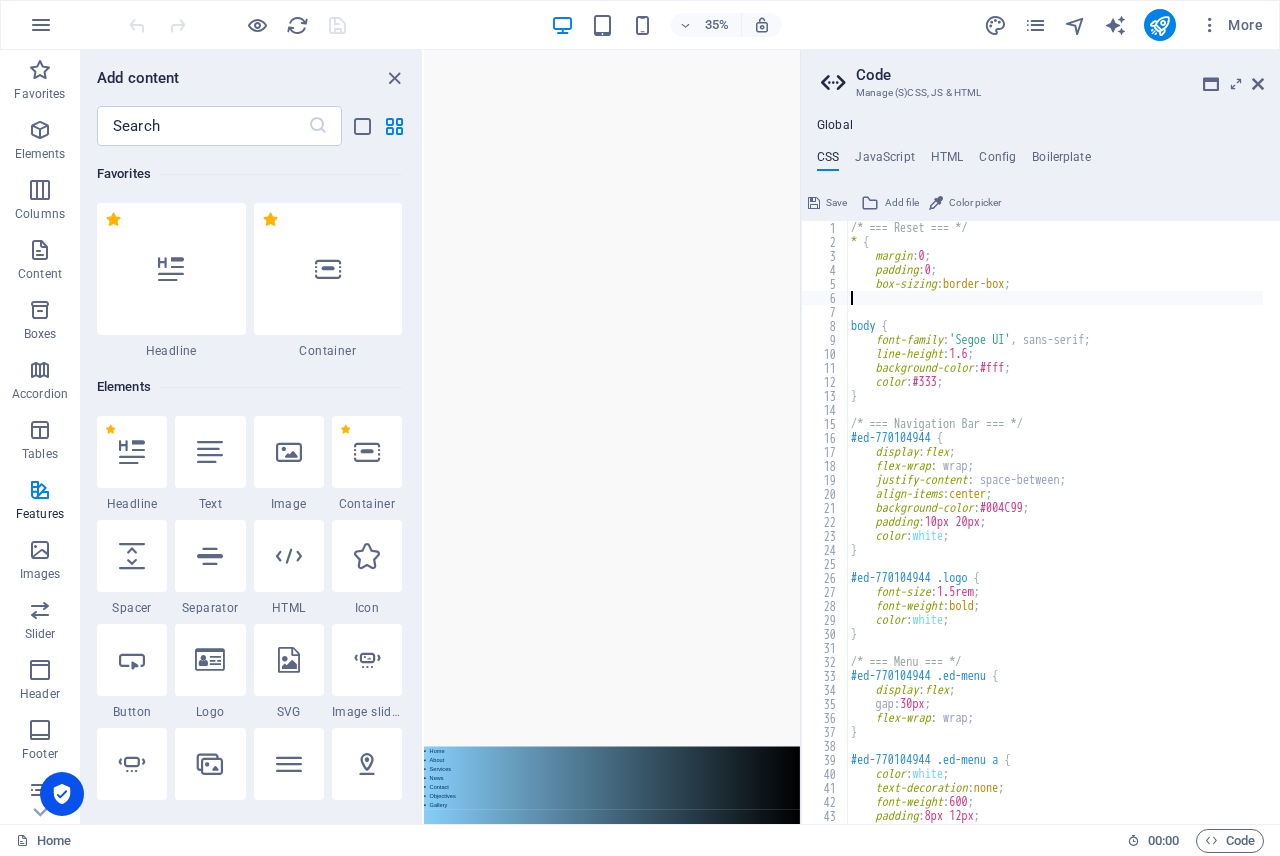 paste on "<meta name="google-site-verification" content="J0lFLWl6_xNjFIFyp_CKxFc9FMTz2gzb0wYHJYVmFIg" />" 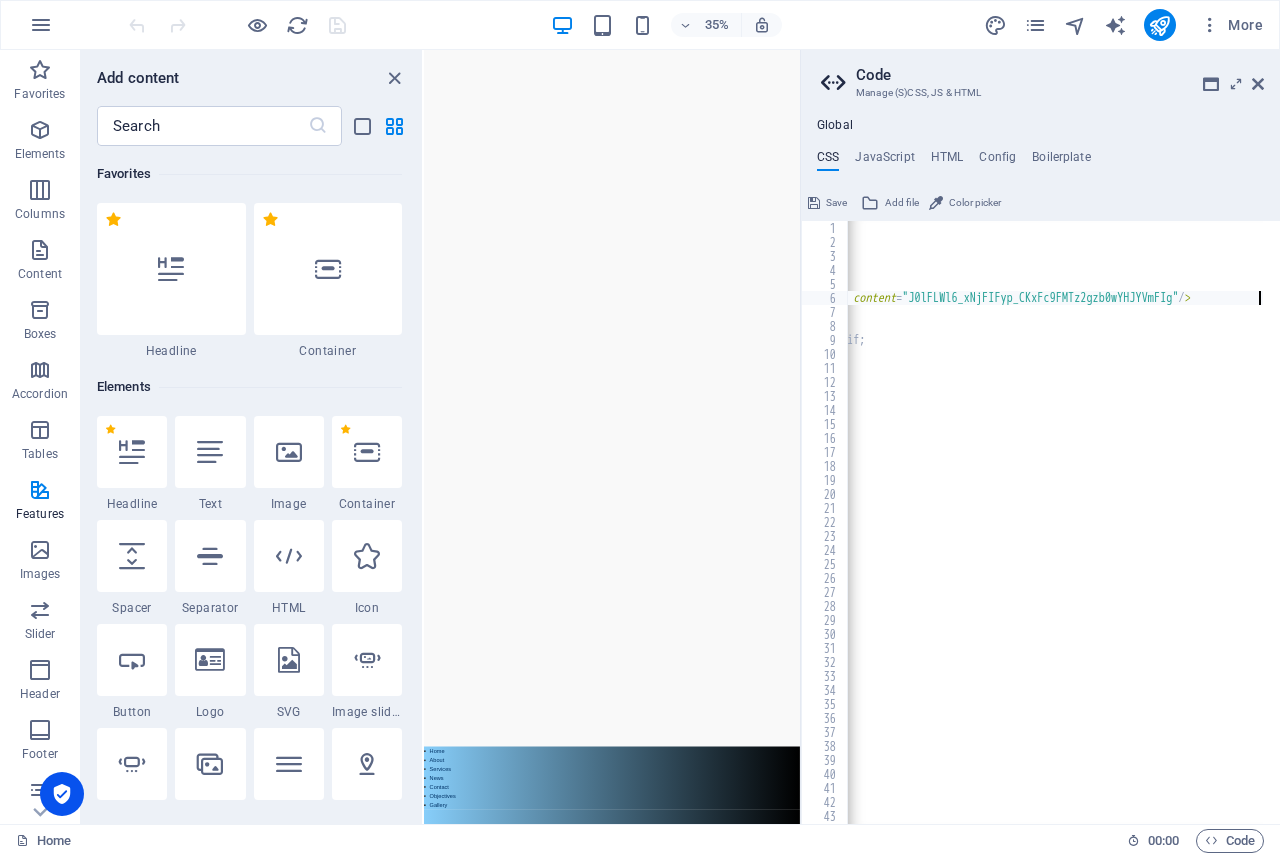scroll, scrollTop: 0, scrollLeft: 225, axis: horizontal 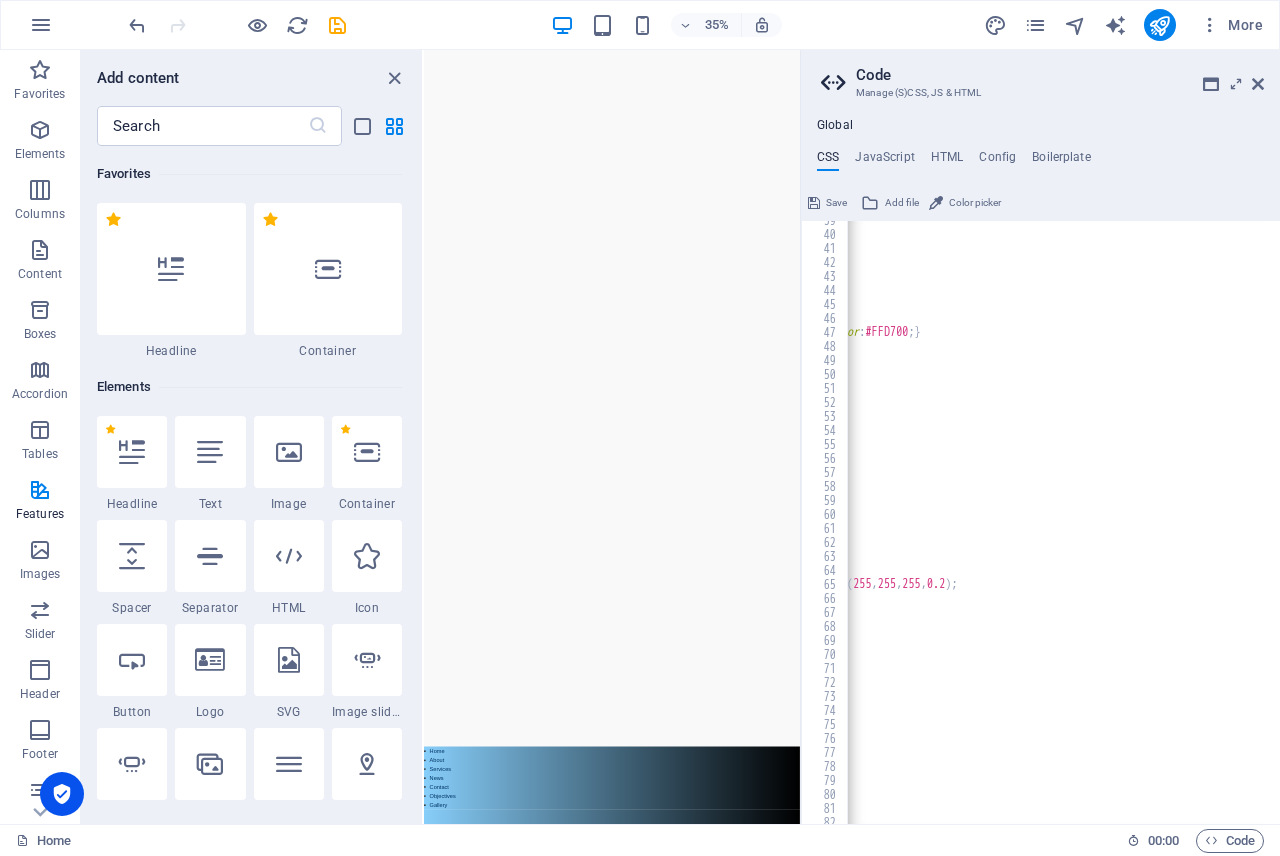 click on "Save" at bounding box center [836, 203] 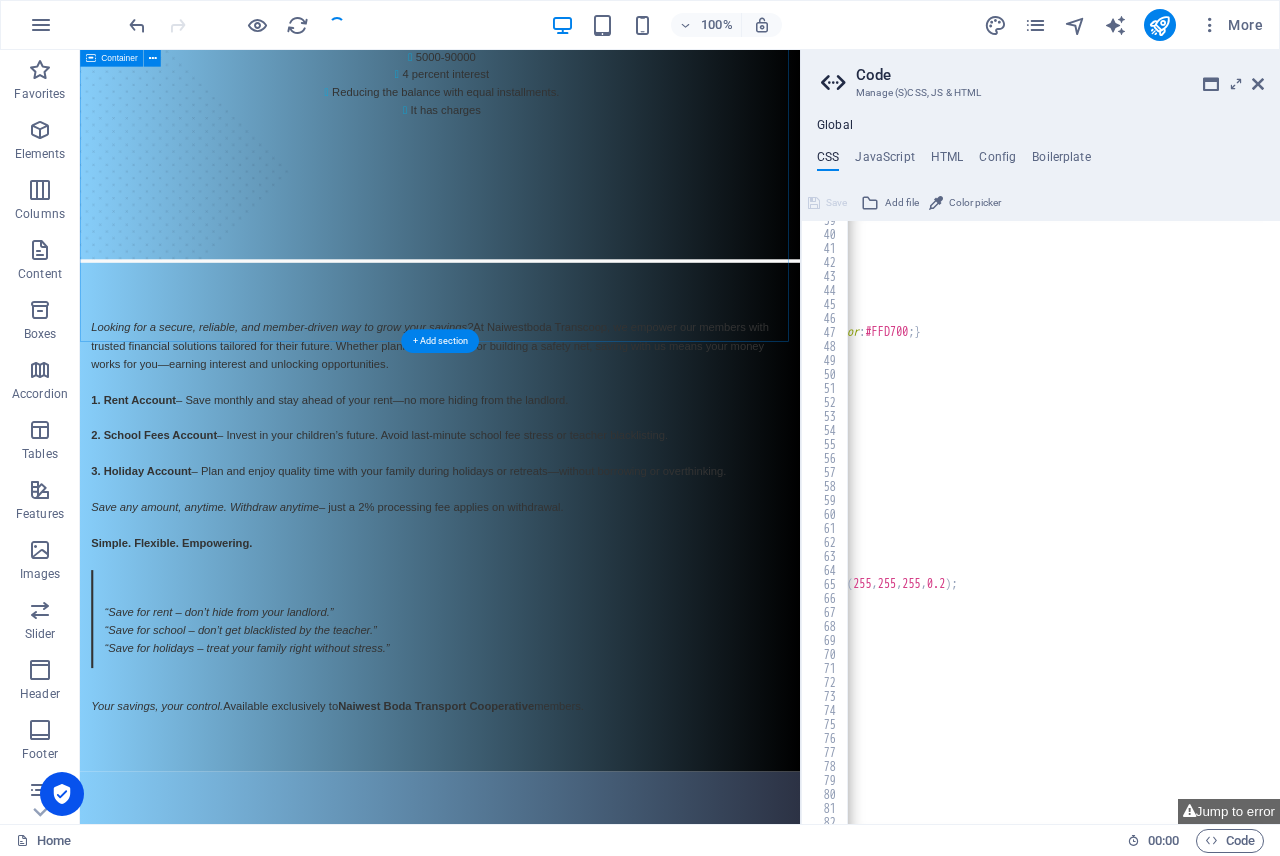scroll, scrollTop: 2914, scrollLeft: 0, axis: vertical 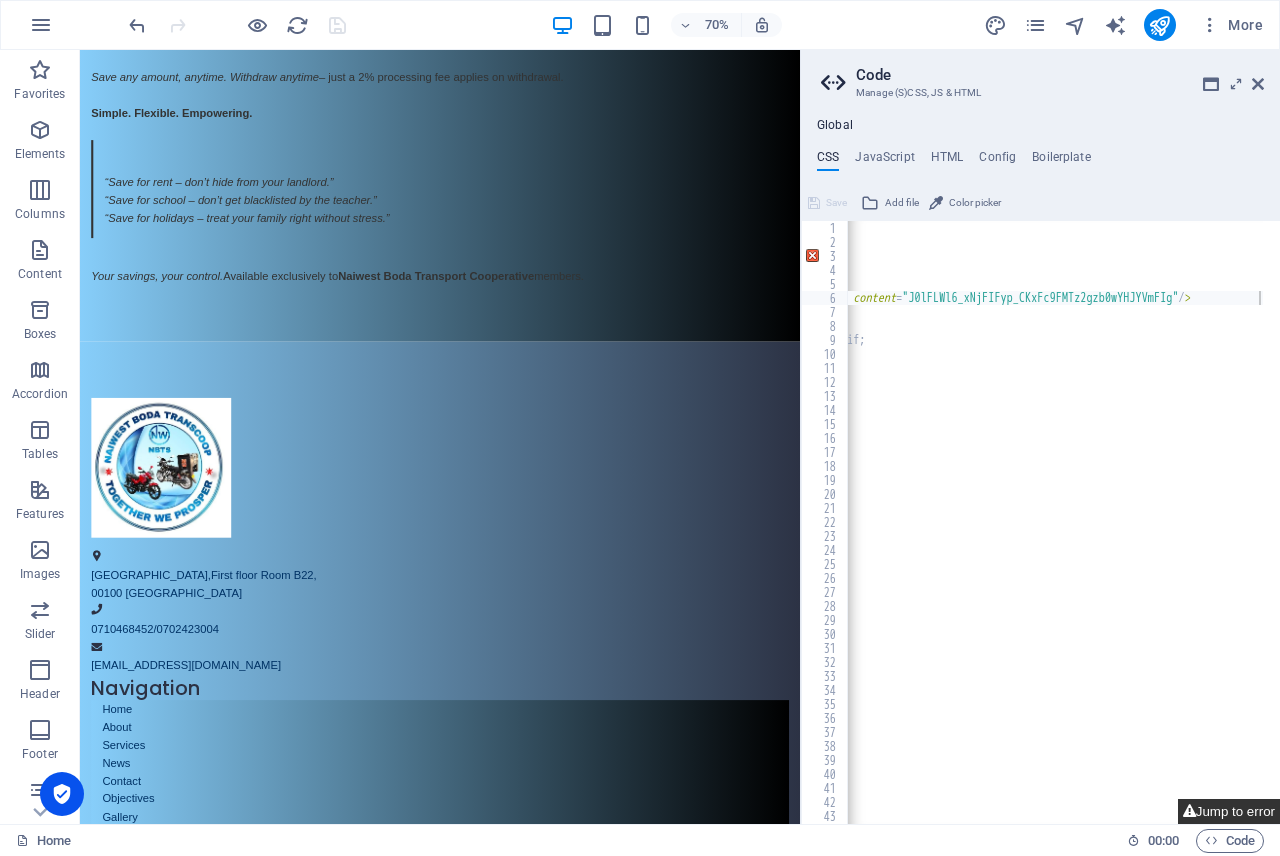click on "Jump to error" at bounding box center [1229, 811] 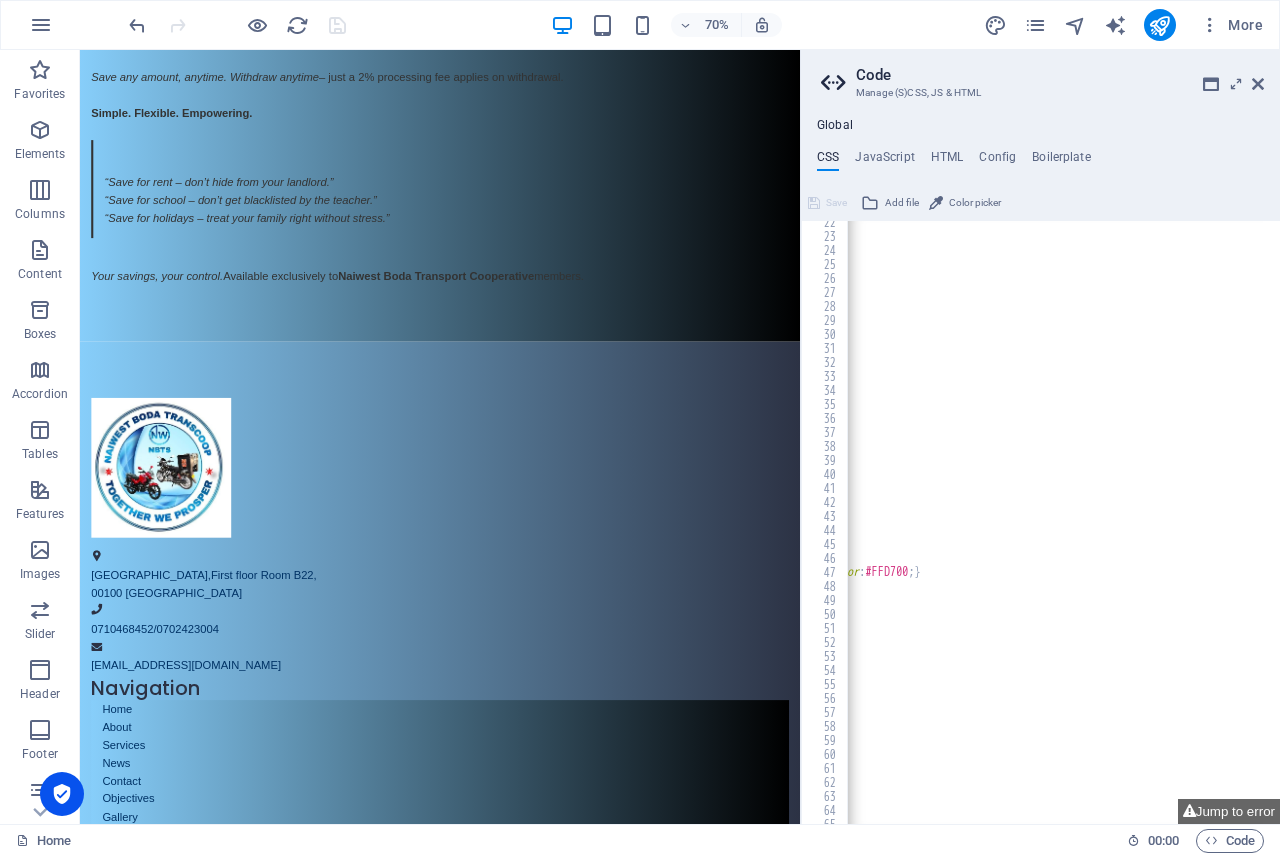 scroll, scrollTop: 600, scrollLeft: 0, axis: vertical 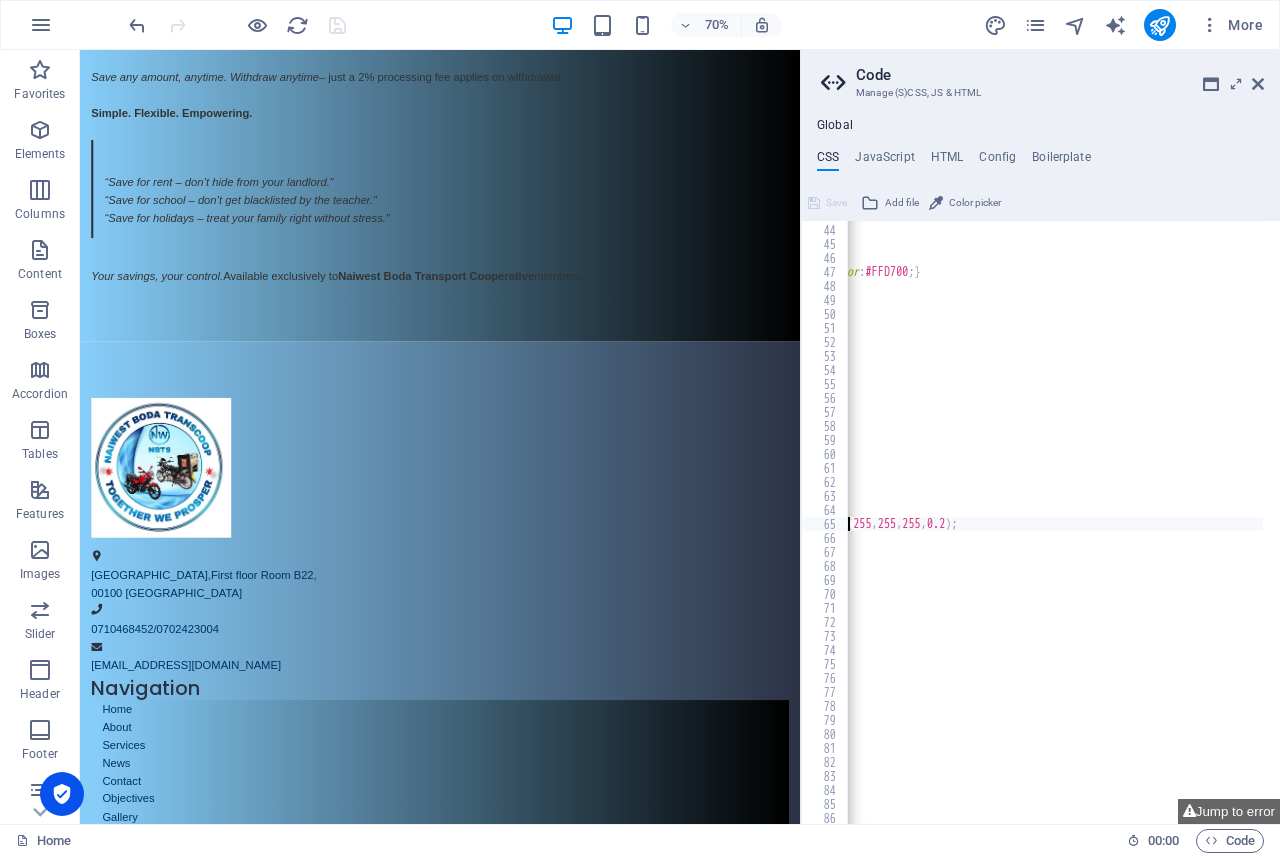click on "padding :  8px   12px ;      transition :  color   0.3s   ease ; } #ed-770104944   .ed-menu   a:hover   {   color :  #FFD700 ;  } /* === Responsive Navigation === */ @media   ( max-width :  768px )   {      #ed-770104944   {           flex-direction :  column ;           align-items : flex-start;      }      #ed-770104944   .ed-menu   {           flex-direction :  column ;           width :  100% ;           margin-top :  10px ;      }      #ed-770104944   .ed-menu   a   {           width :  100% ;           padding :  10px   0 ;           border-bottom :  1px   solid   rgba ( 255 ,  255 ,  255 ,  0.2 ) ;      }      .ed-menu.menu-open ,      .ed-menu.show-menu   {           display :  flex  !important;           flex-direction :  column ;      } } /* === Footer Styling === */ footer   {      background-color :  #004C99 ;      color :  white ;      padding :  20px ; } .footer-columns   {      display :  flex ;      flex-wrap : wrap;      gap:  20px ;" at bounding box center [942, 516] 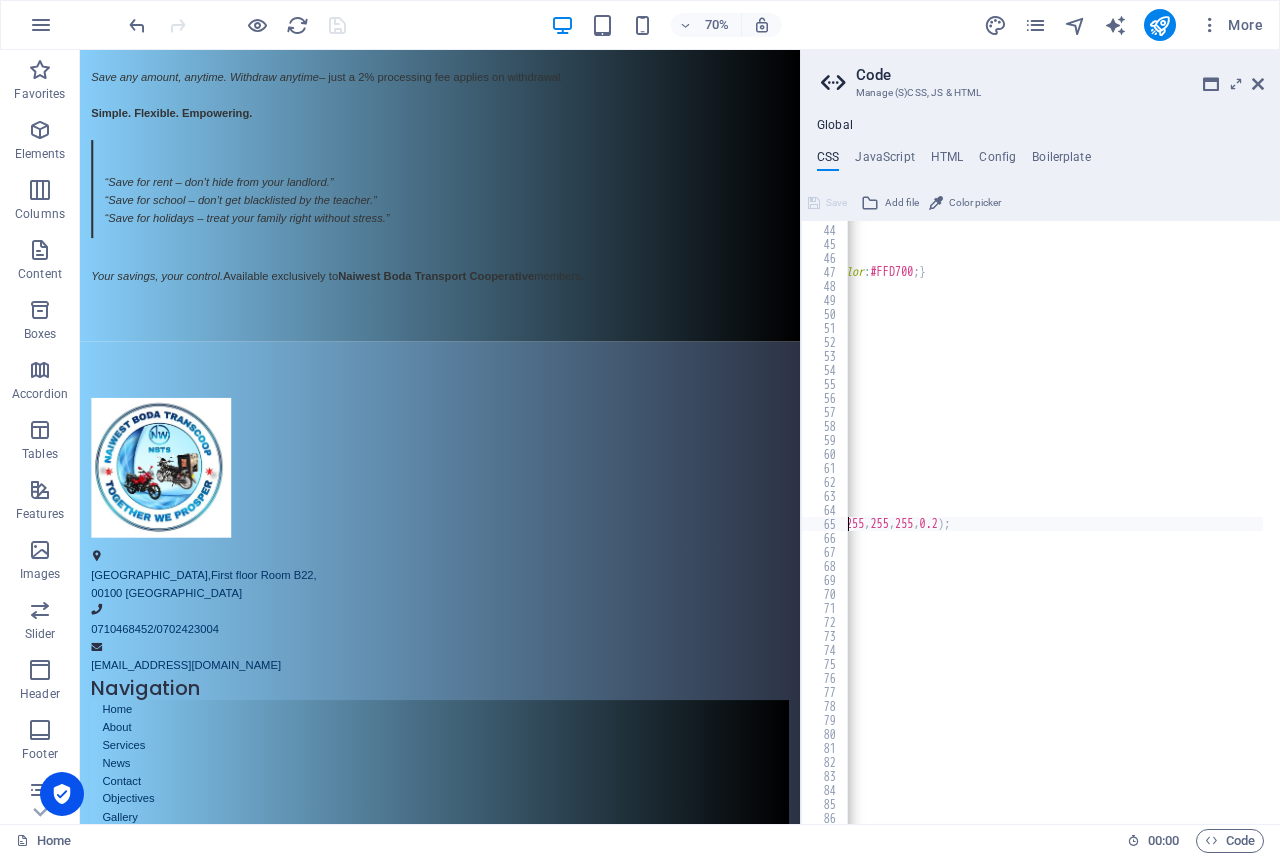 scroll, scrollTop: 0, scrollLeft: 219, axis: horizontal 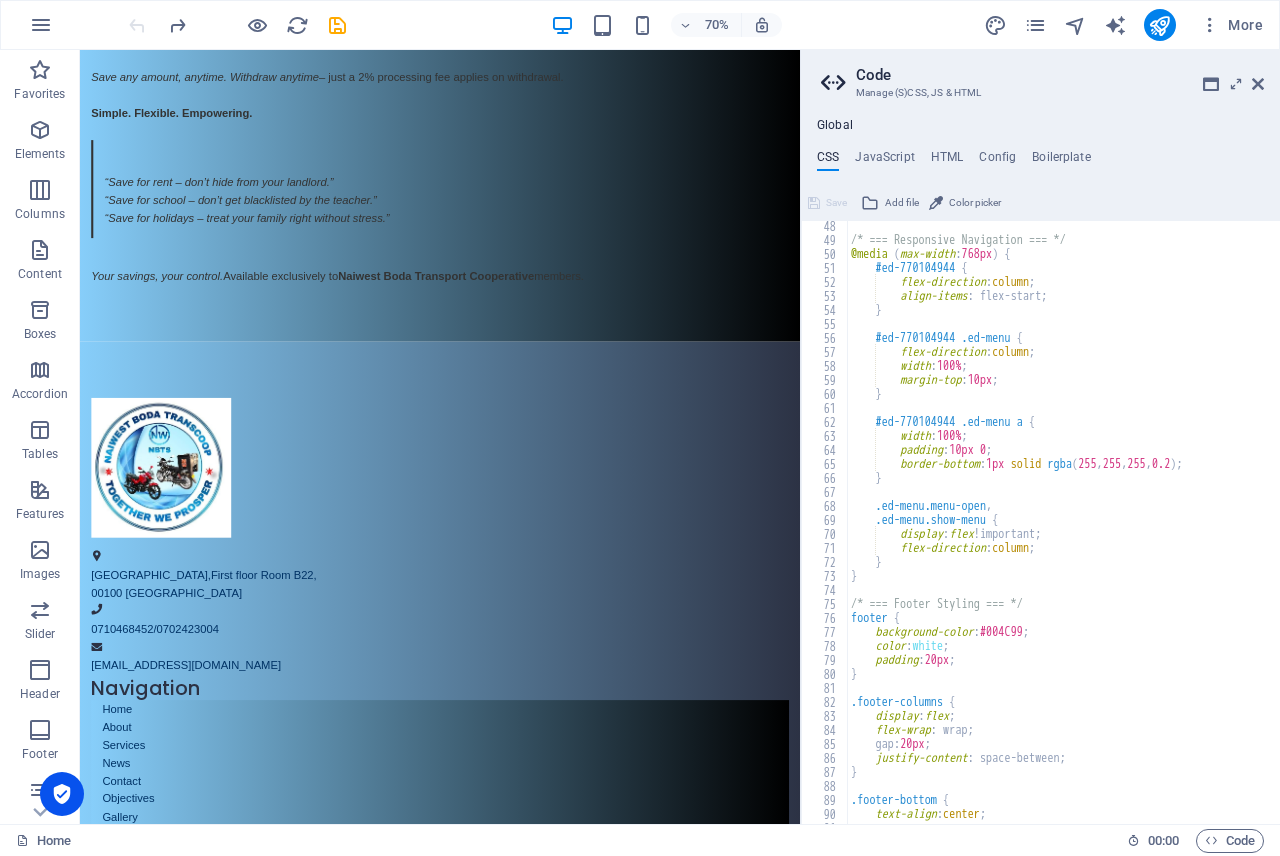 type on "/* === Reset === */" 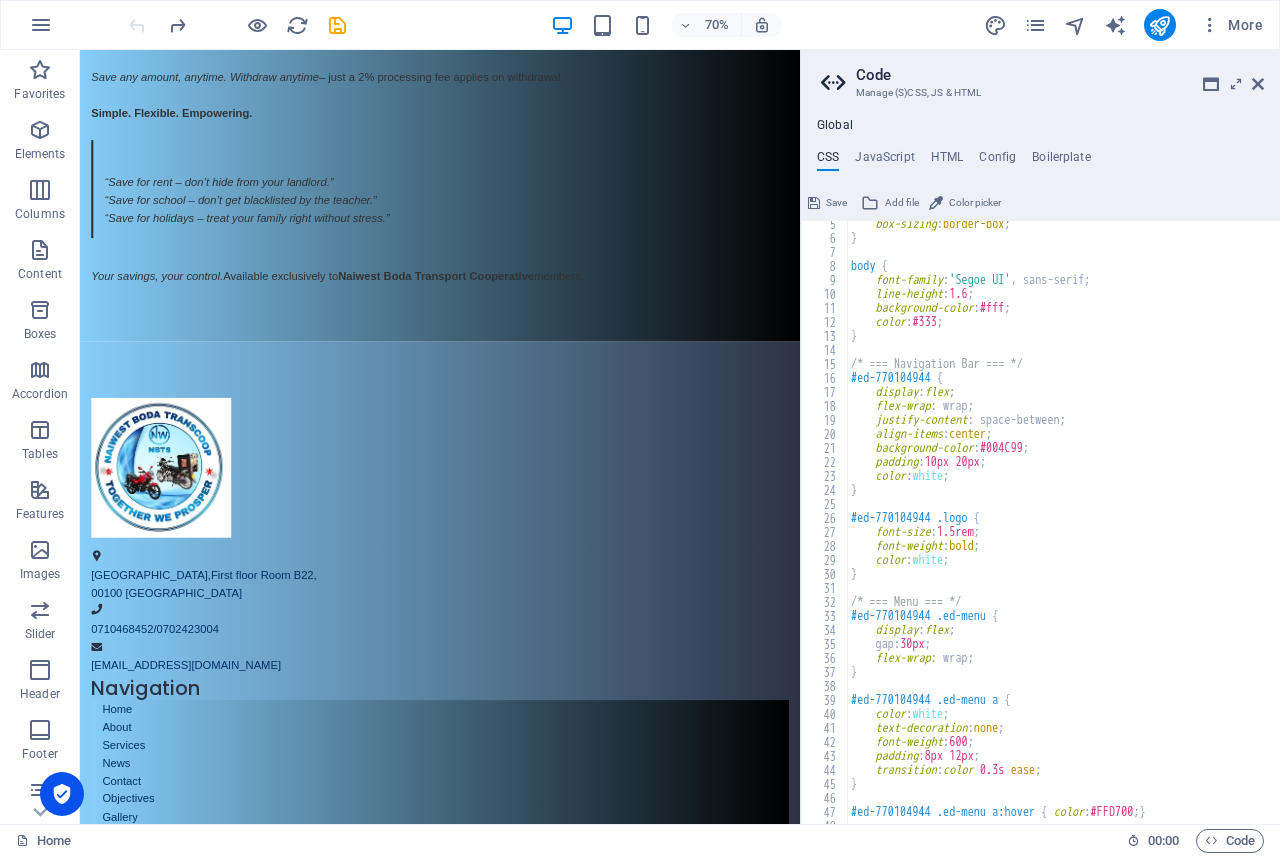 scroll, scrollTop: 0, scrollLeft: 0, axis: both 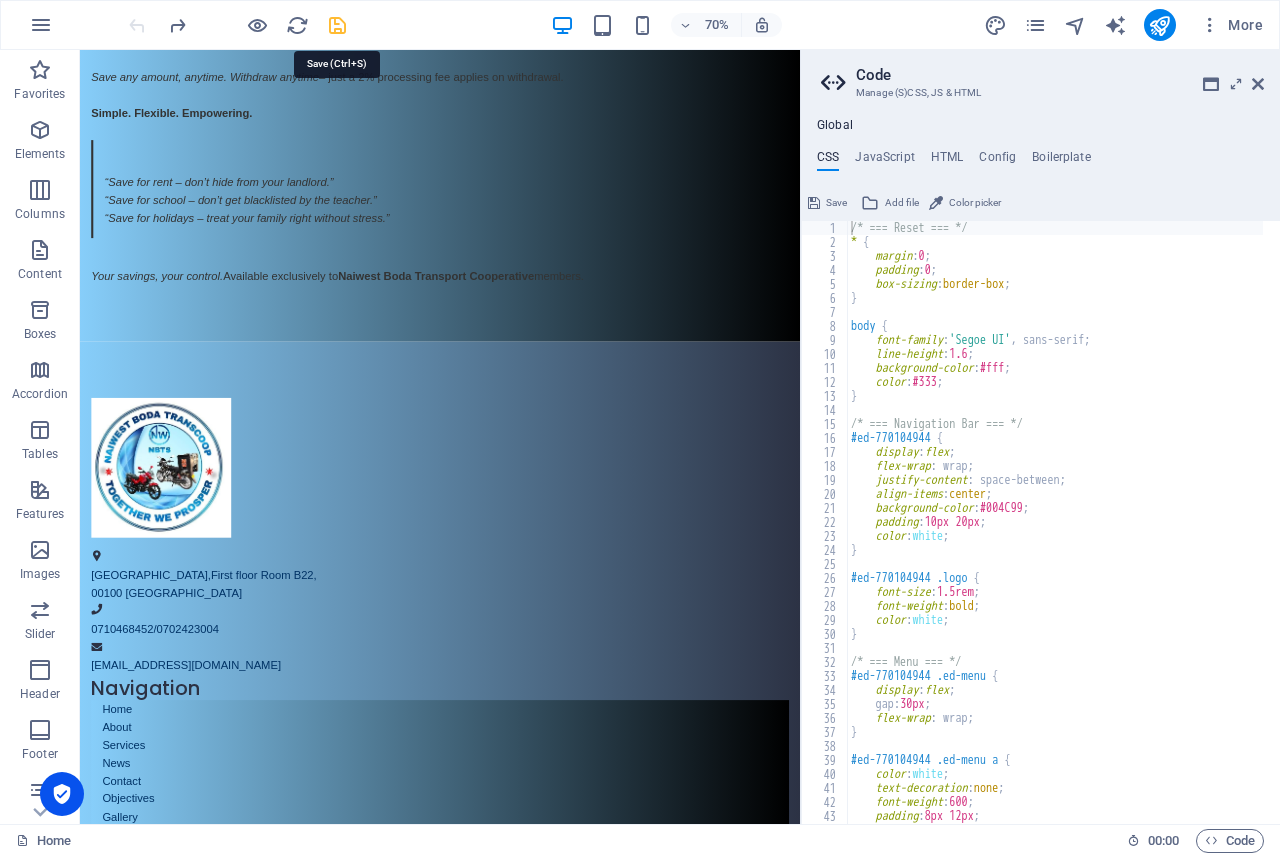 click at bounding box center [337, 25] 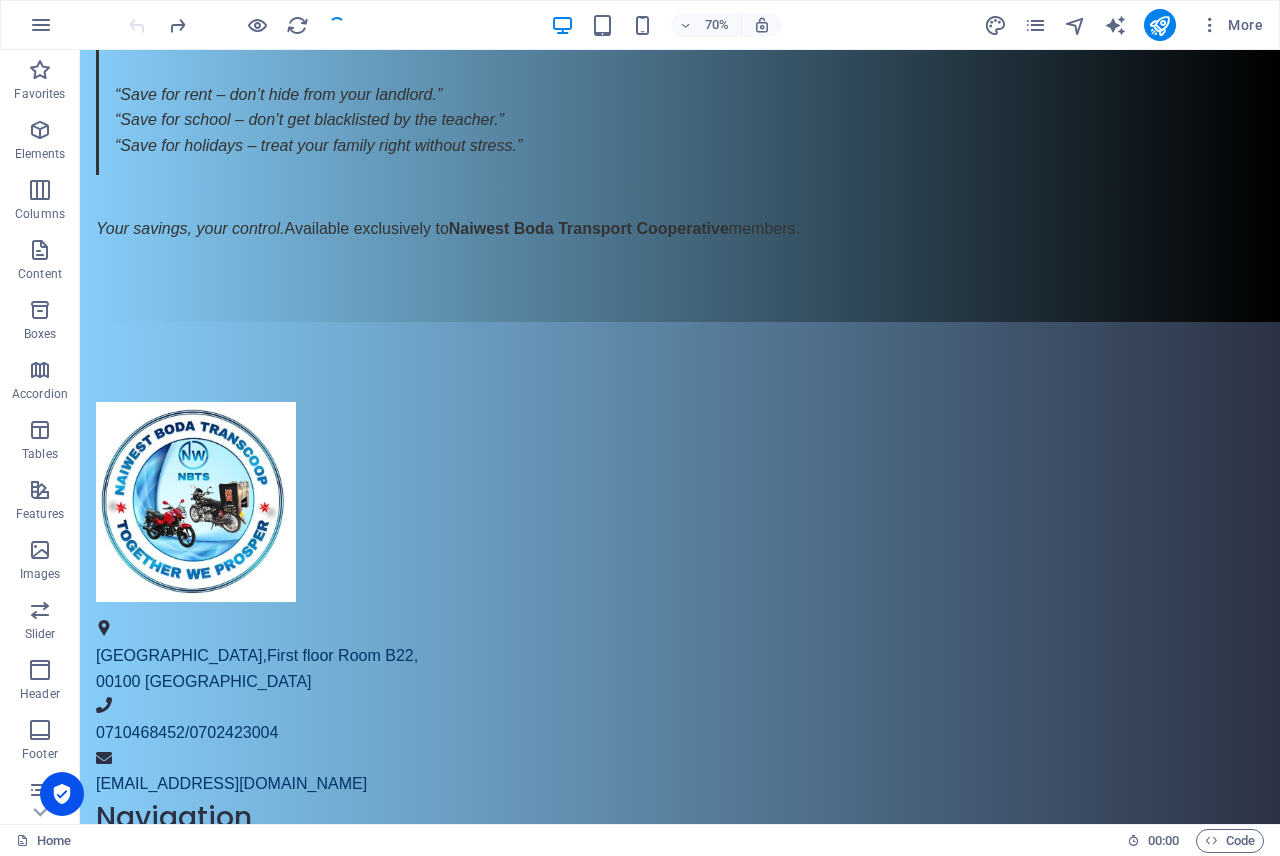 scroll, scrollTop: 2590, scrollLeft: 0, axis: vertical 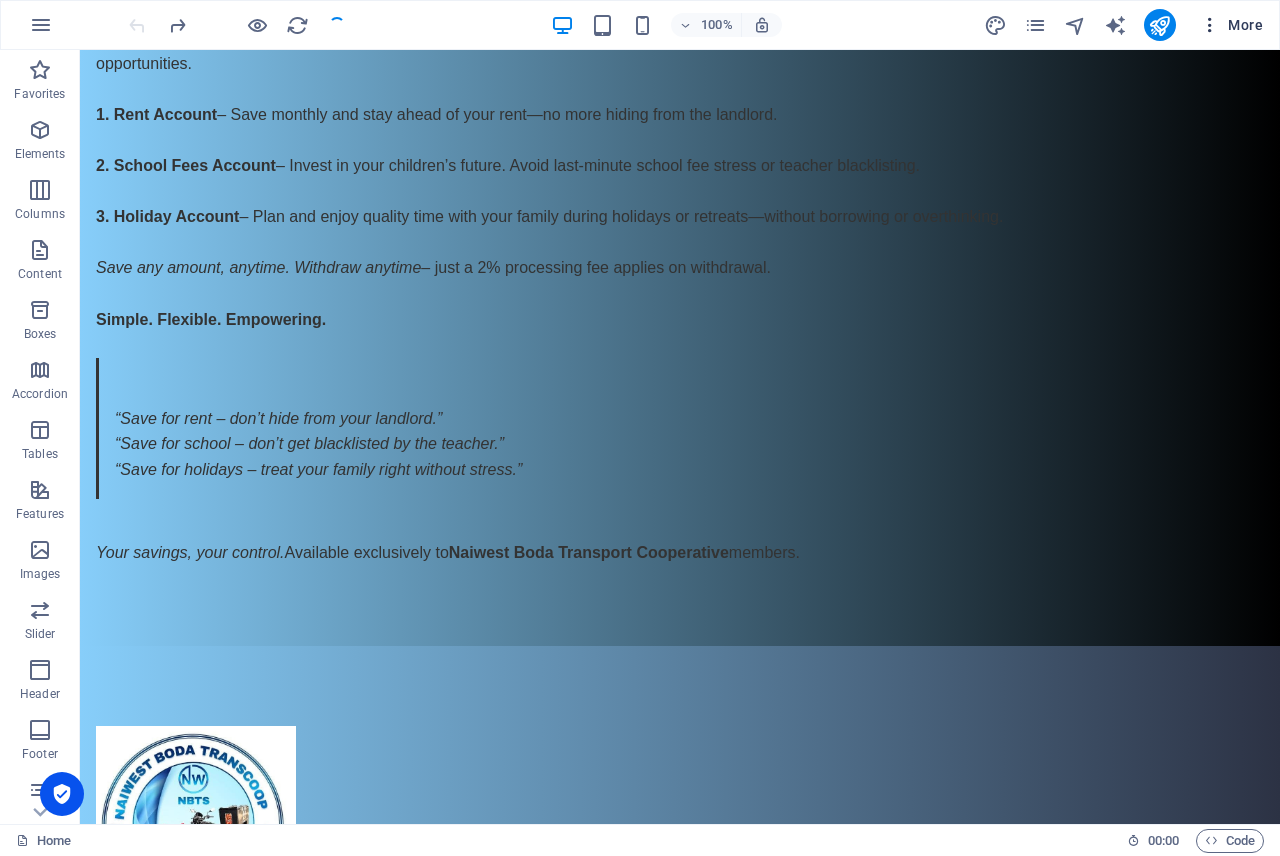 click at bounding box center [1210, 25] 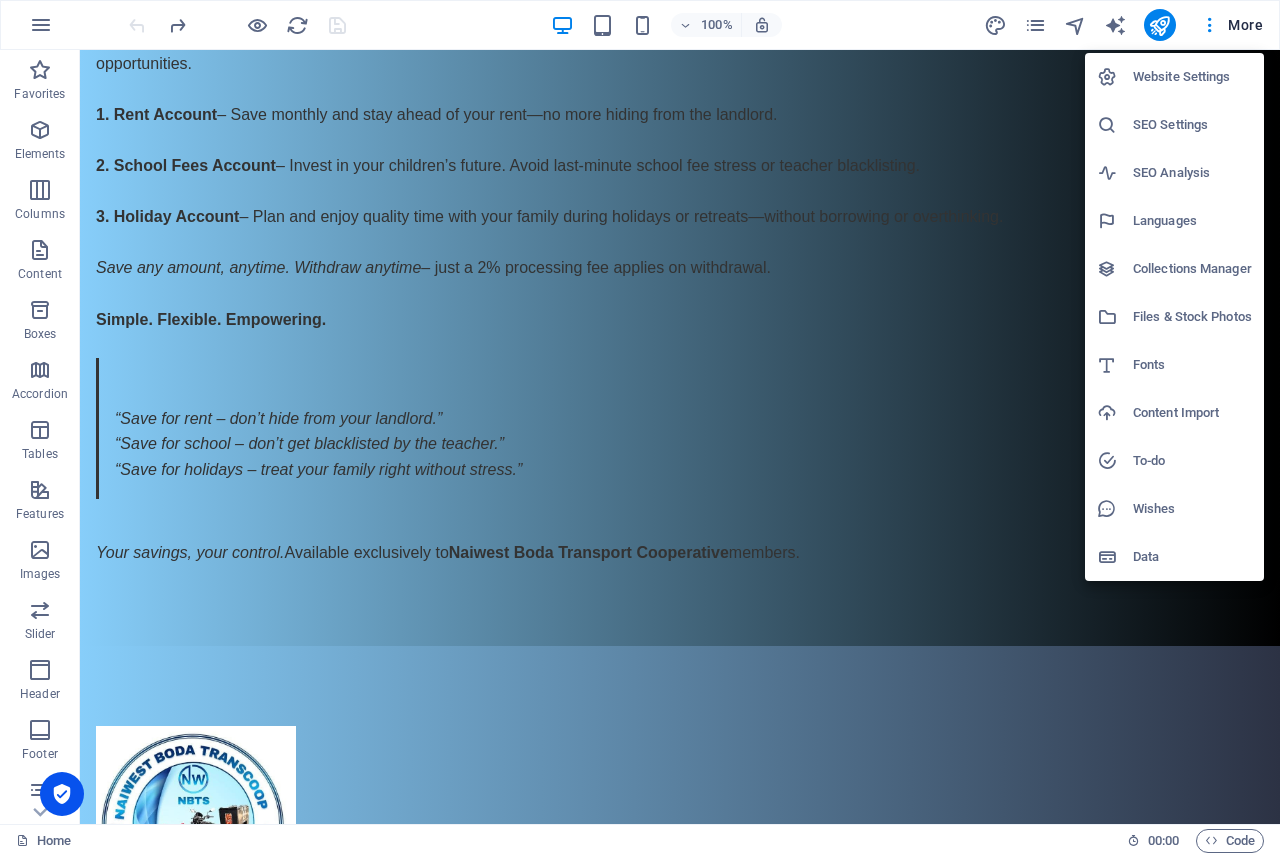 click on "SEO Settings" at bounding box center [1192, 125] 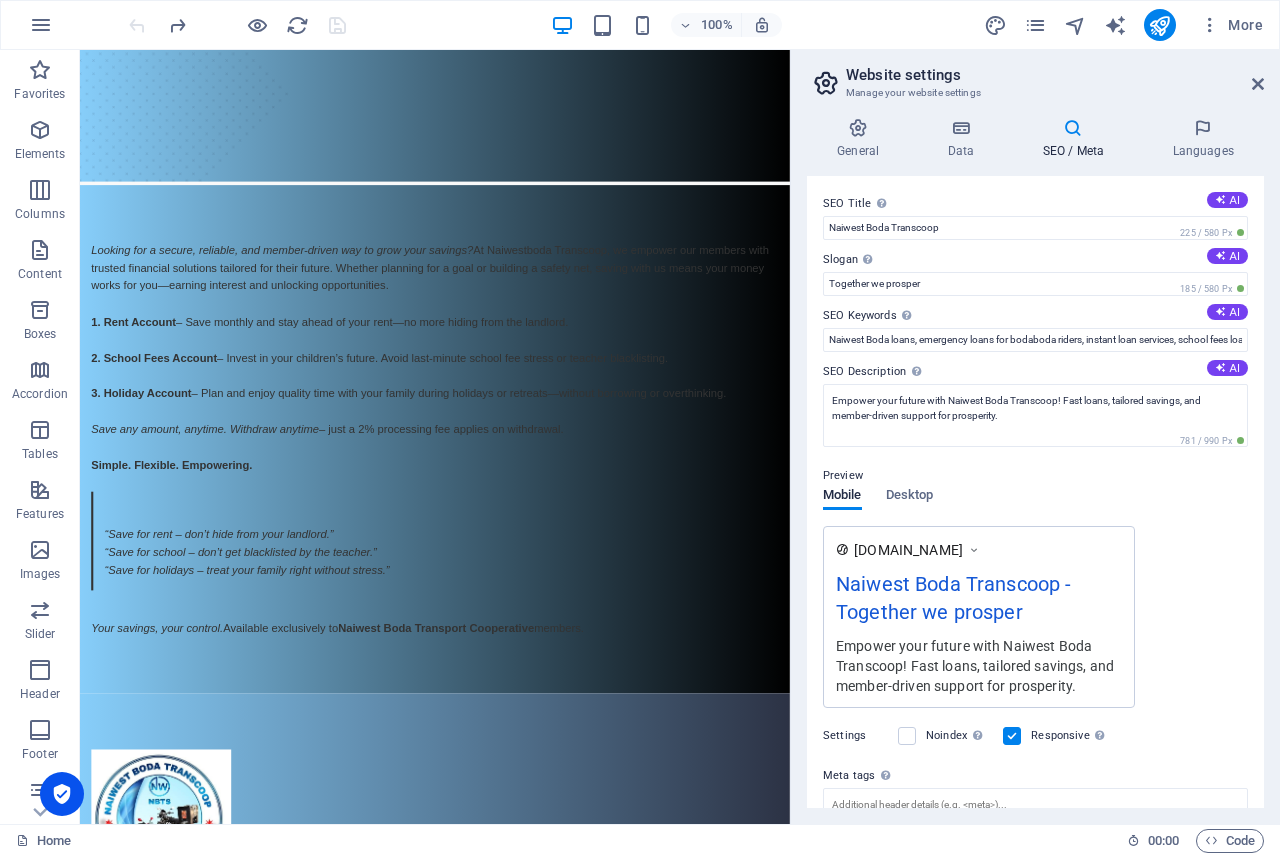 scroll, scrollTop: 2914, scrollLeft: 0, axis: vertical 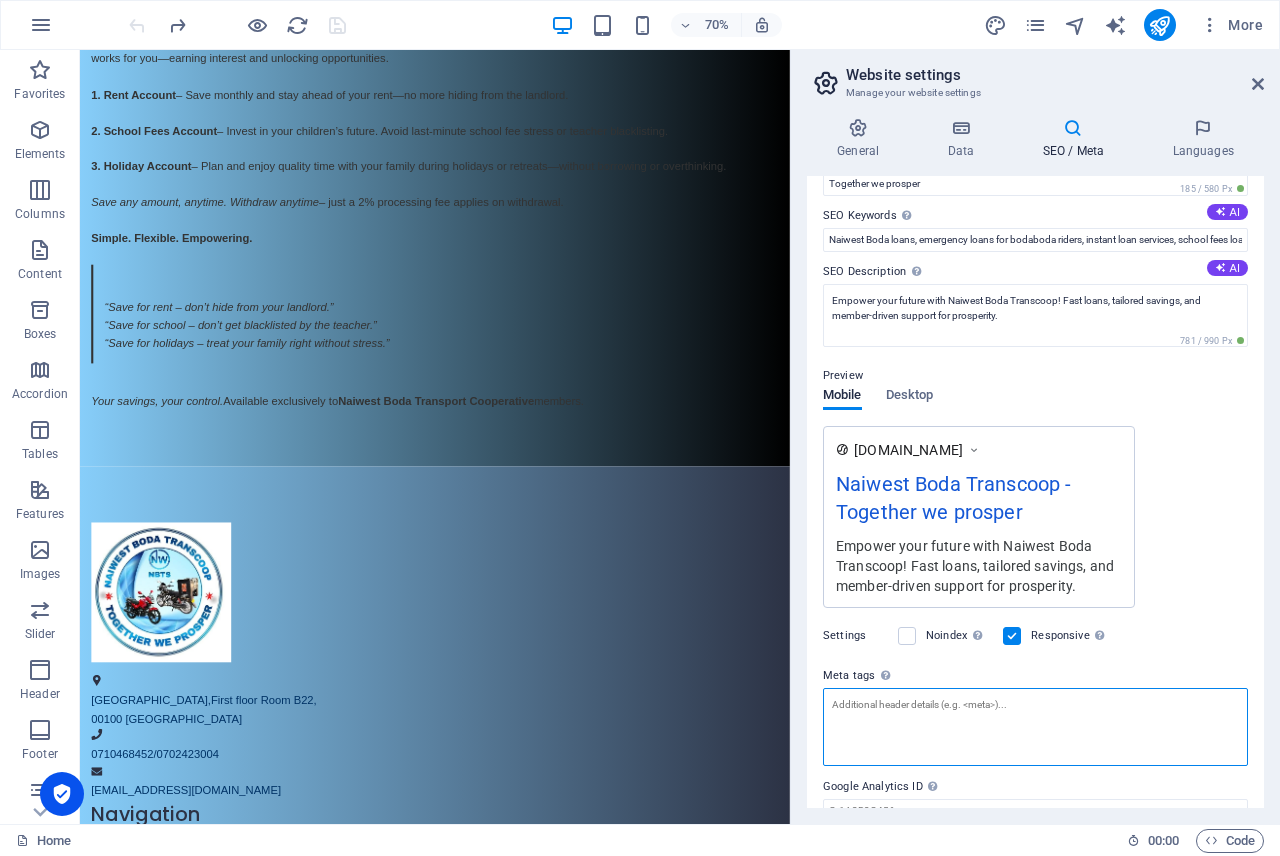 click on "Meta tags Enter HTML code here that will be placed inside the  tags of your website. Please note that your website may not function if you include code with errors." at bounding box center [1035, 727] 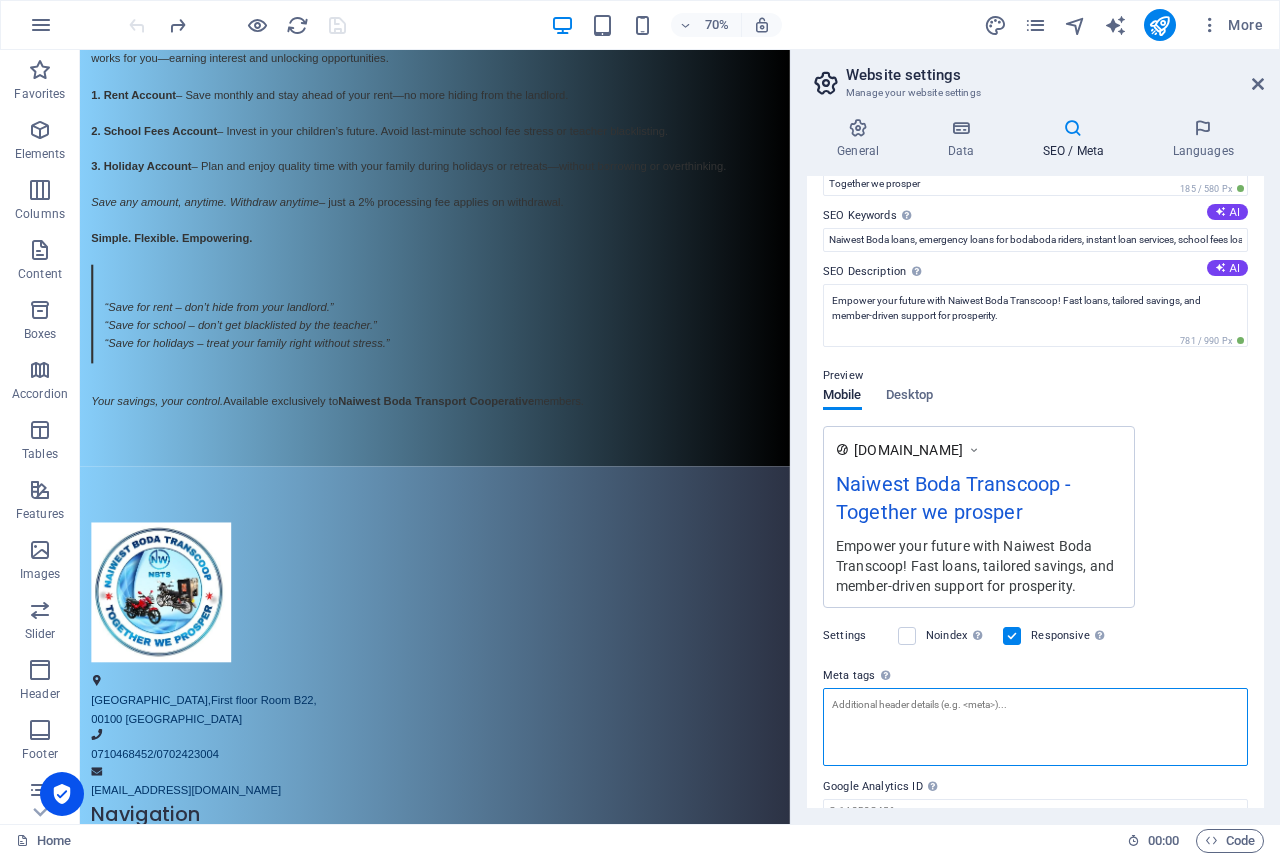 paste on "<meta name="google-site-verification" content="J0lFLWl6_xNjFIFyp_CKxFc9FMTz2gzb0wYHJYVmFIg" />" 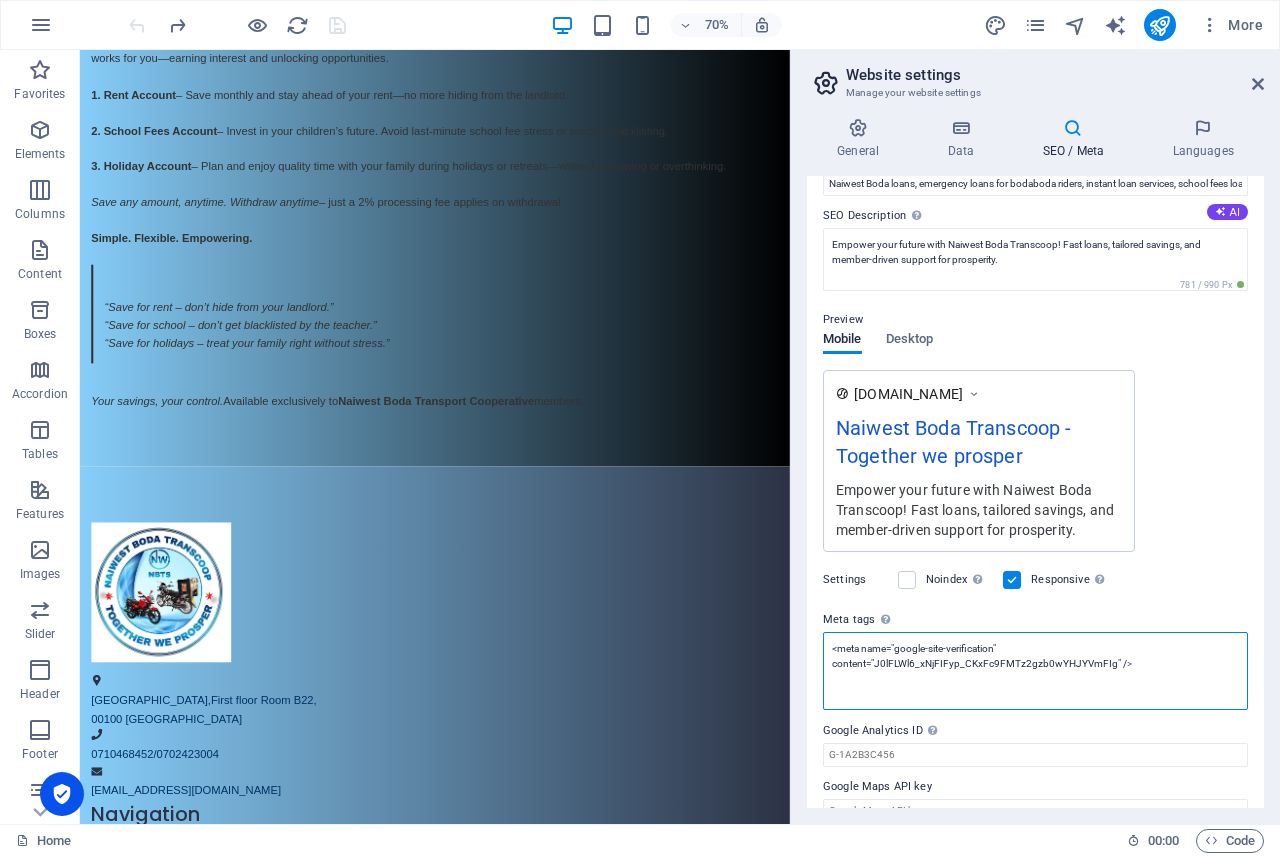 scroll, scrollTop: 187, scrollLeft: 0, axis: vertical 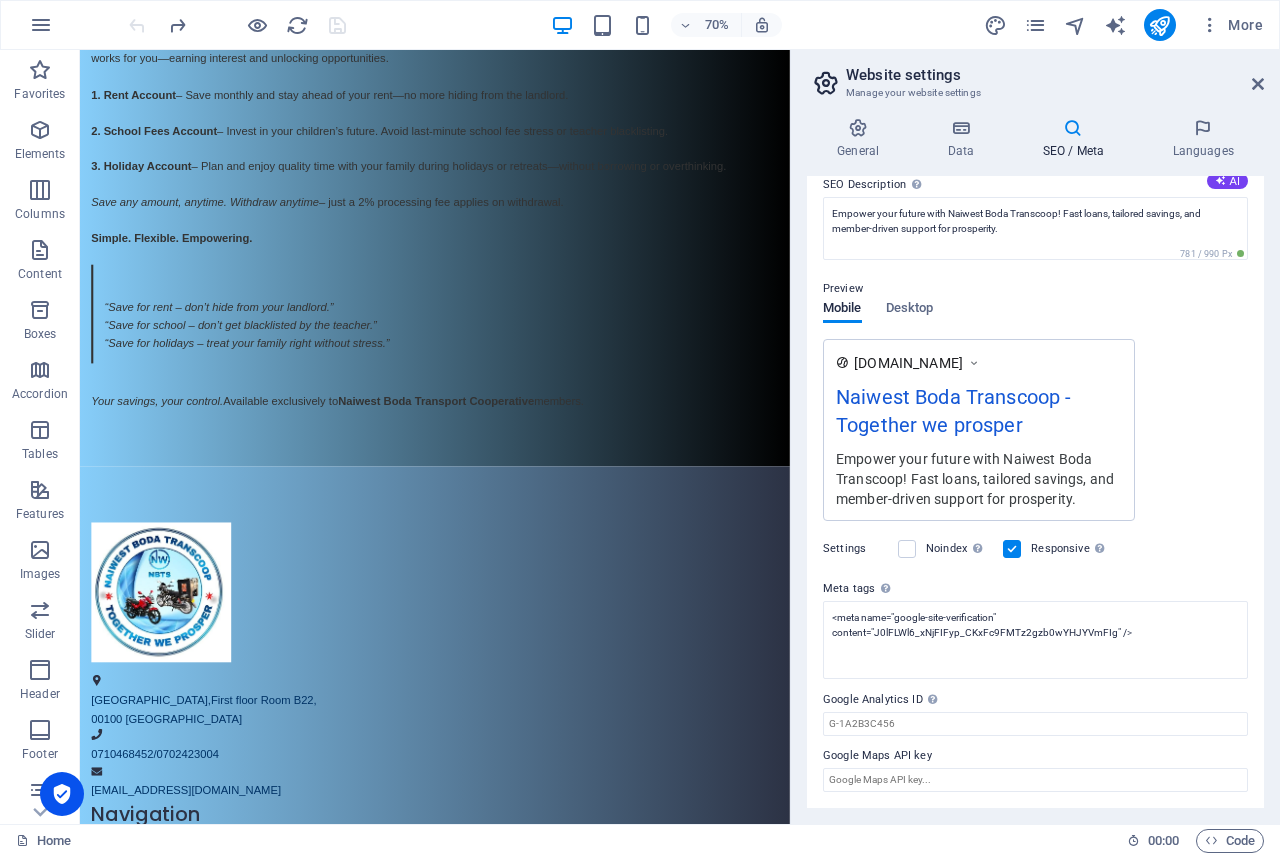 type on "<meta name="google-site-verification" content="J0lFLWl6_xNjFIFyp_CKxFc9FMTz2gzb0wYHJYVmFIg">" 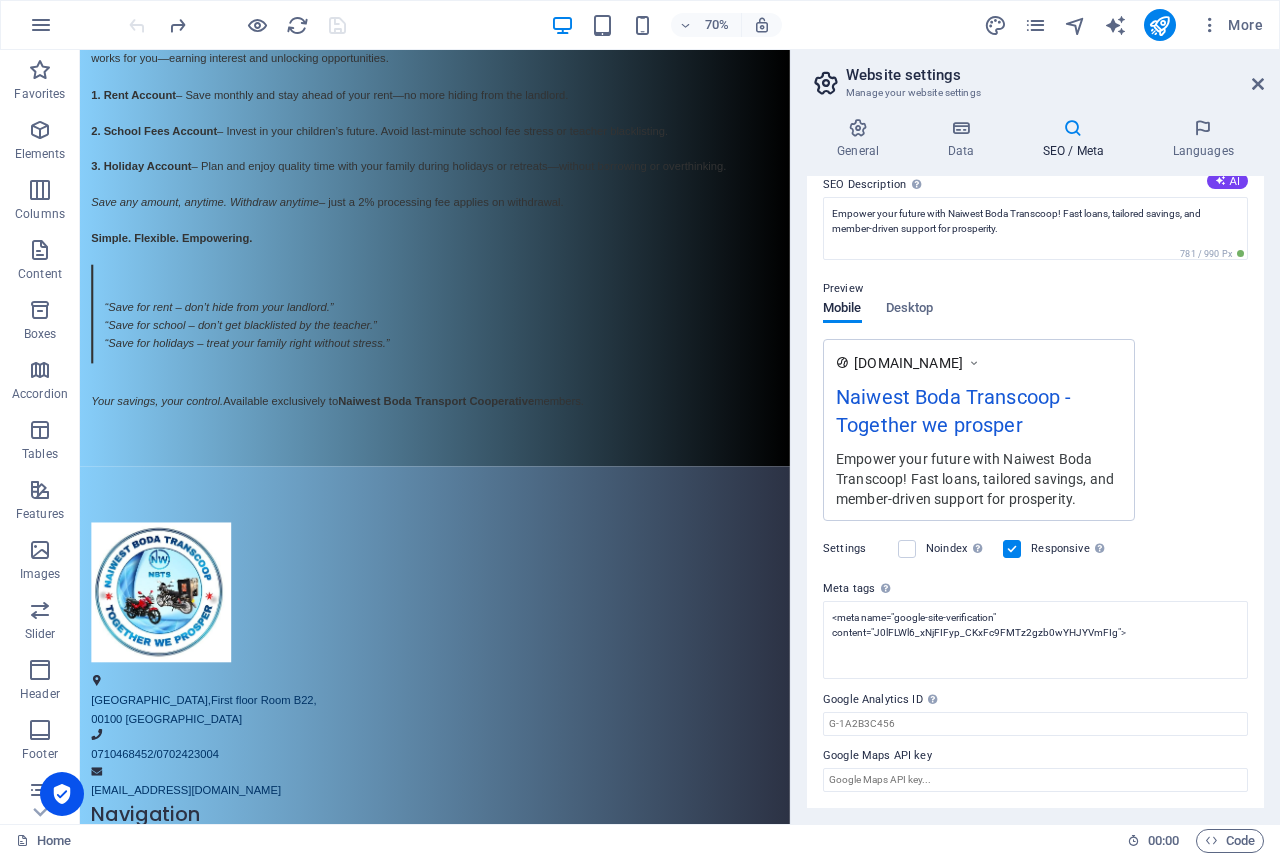 scroll, scrollTop: 172, scrollLeft: 0, axis: vertical 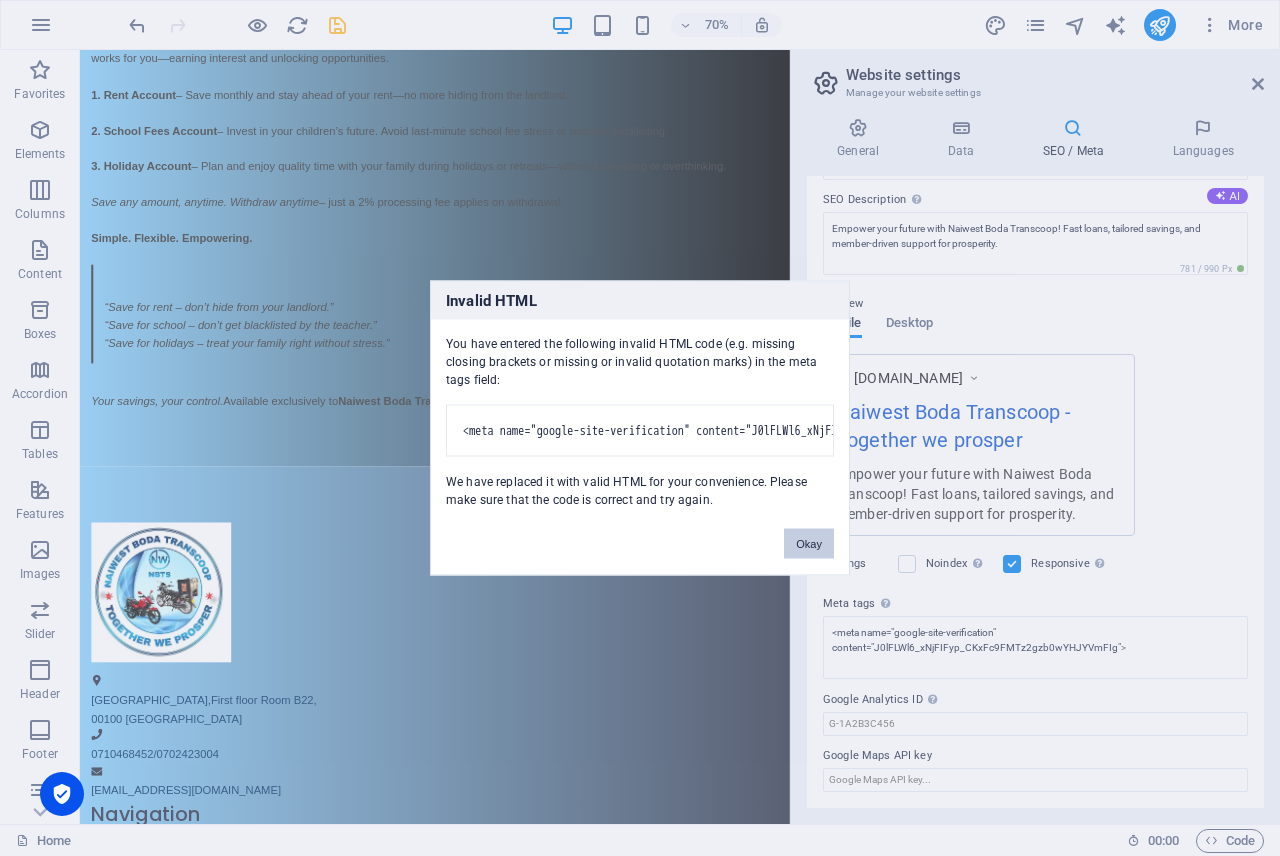 click on "Okay" at bounding box center [809, 544] 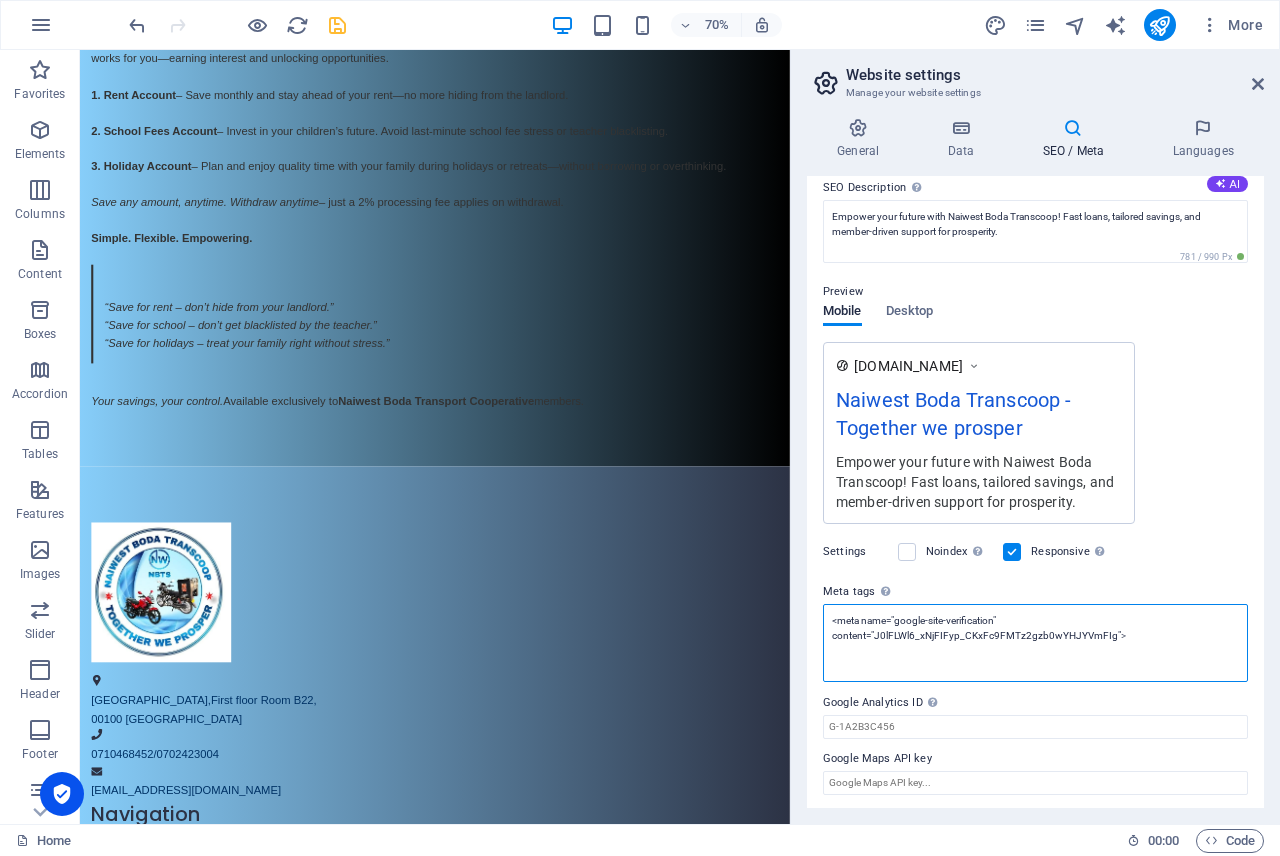 scroll, scrollTop: 187, scrollLeft: 0, axis: vertical 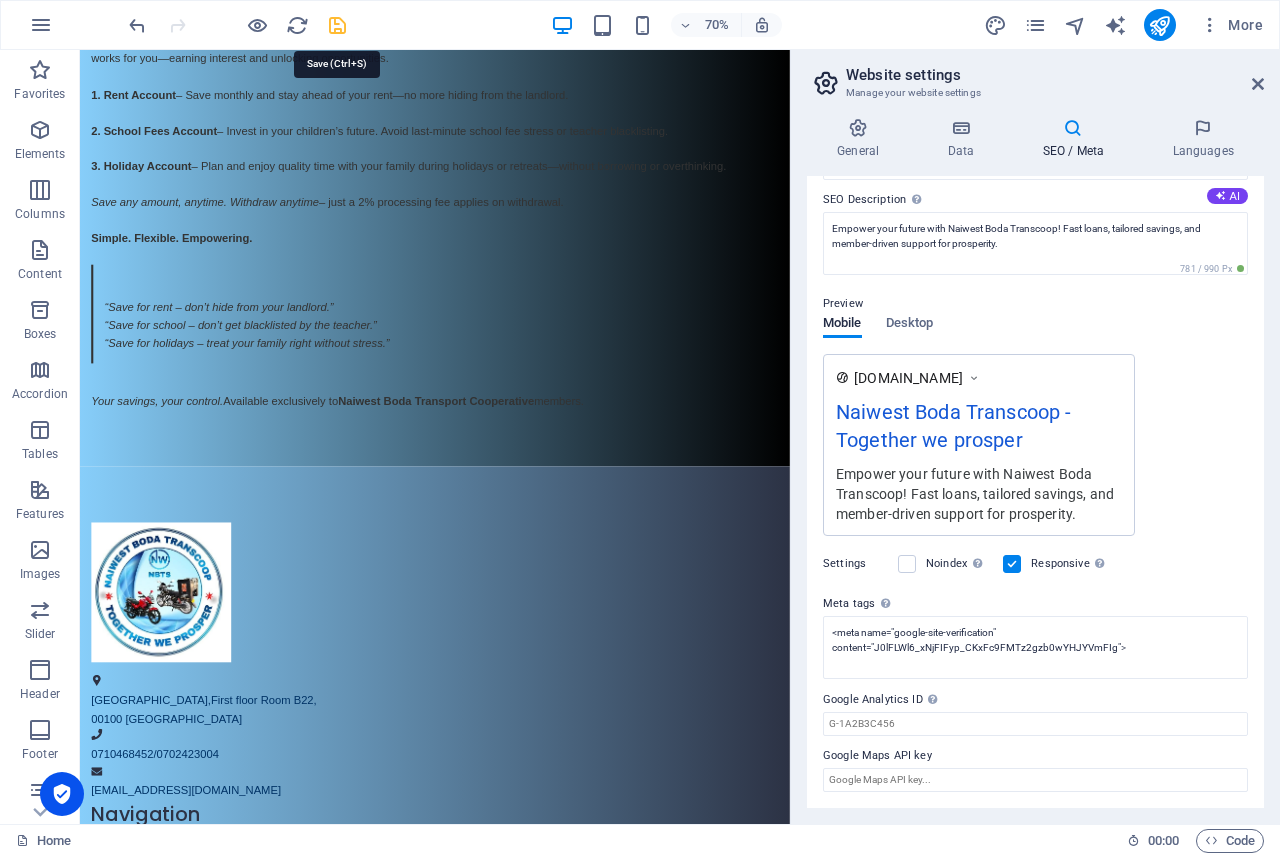 click at bounding box center (337, 25) 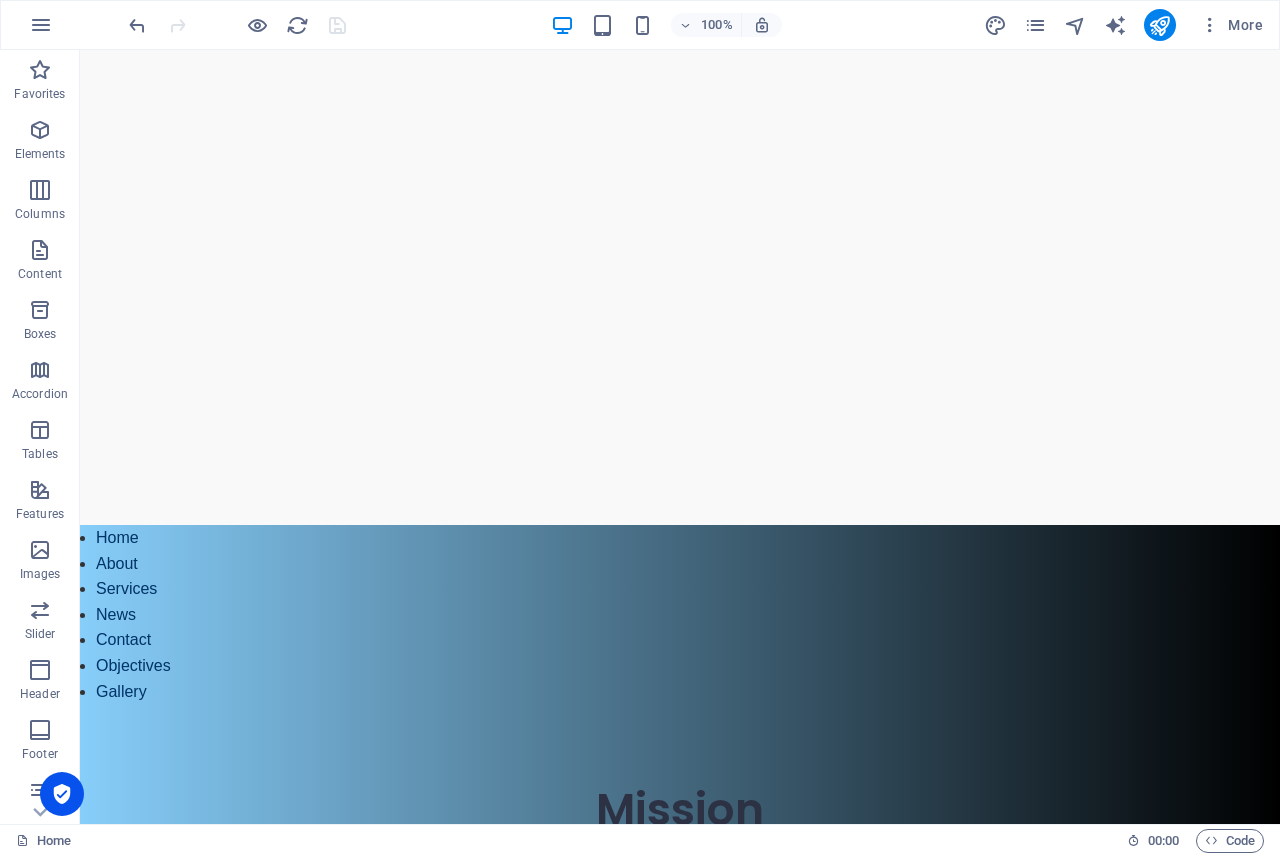 scroll, scrollTop: 0, scrollLeft: 0, axis: both 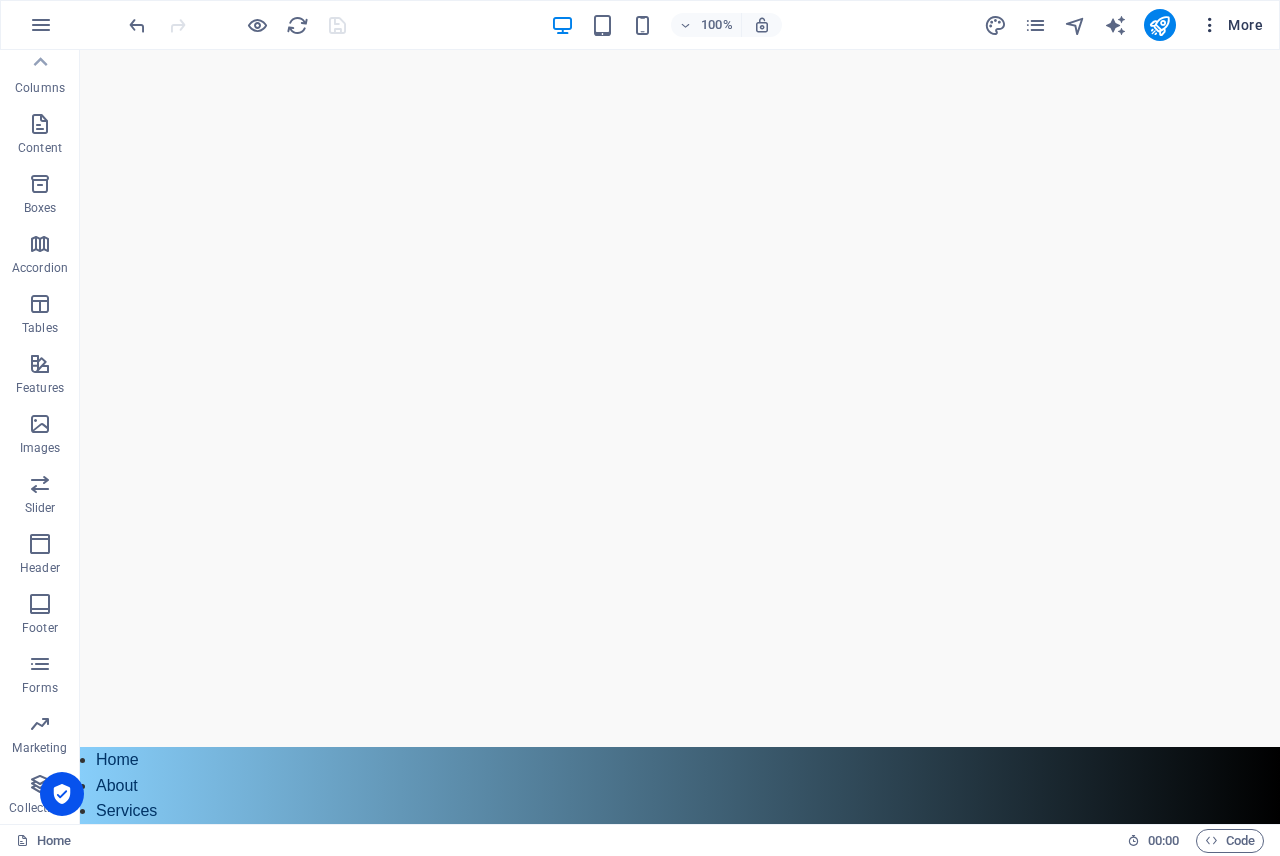 click at bounding box center [1210, 25] 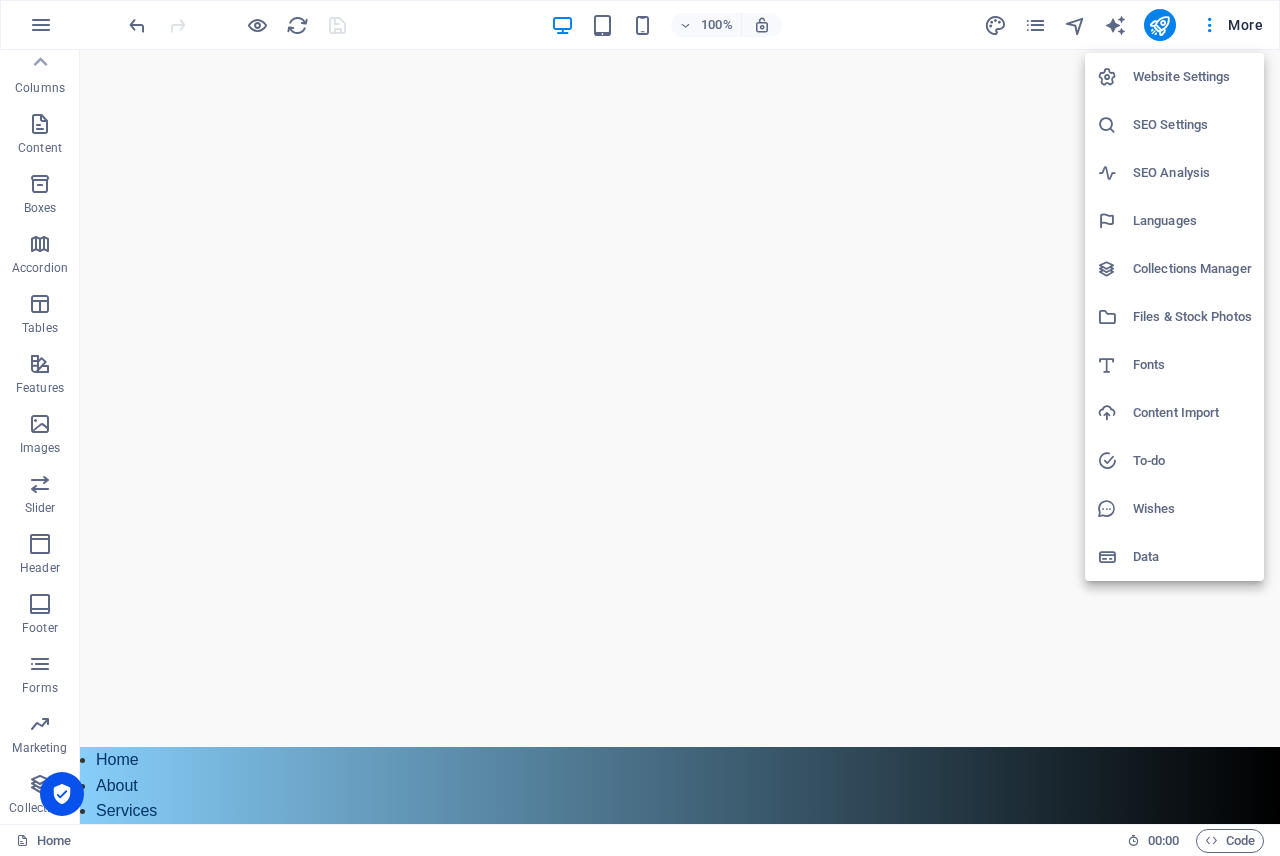 click on "Files & Stock Photos" at bounding box center [1192, 317] 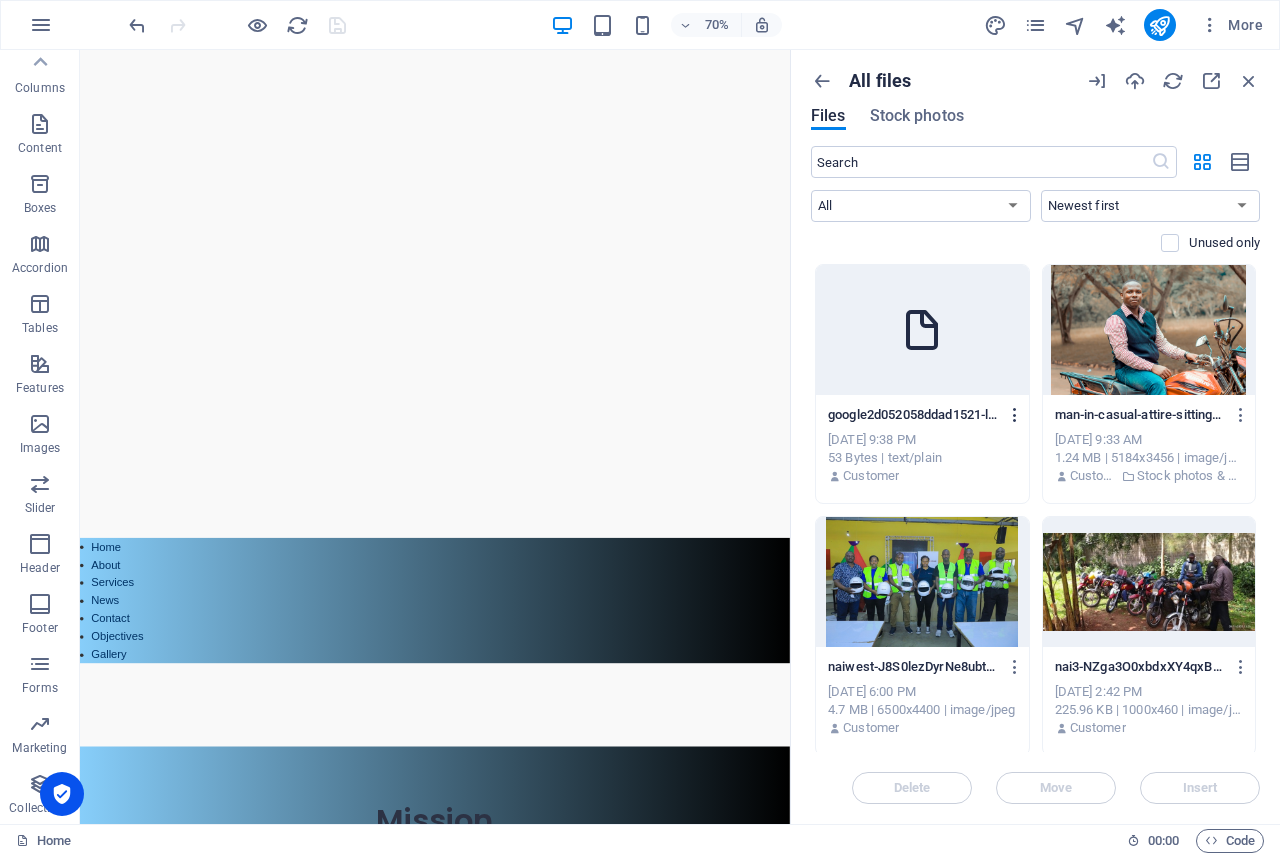 click at bounding box center (1015, 415) 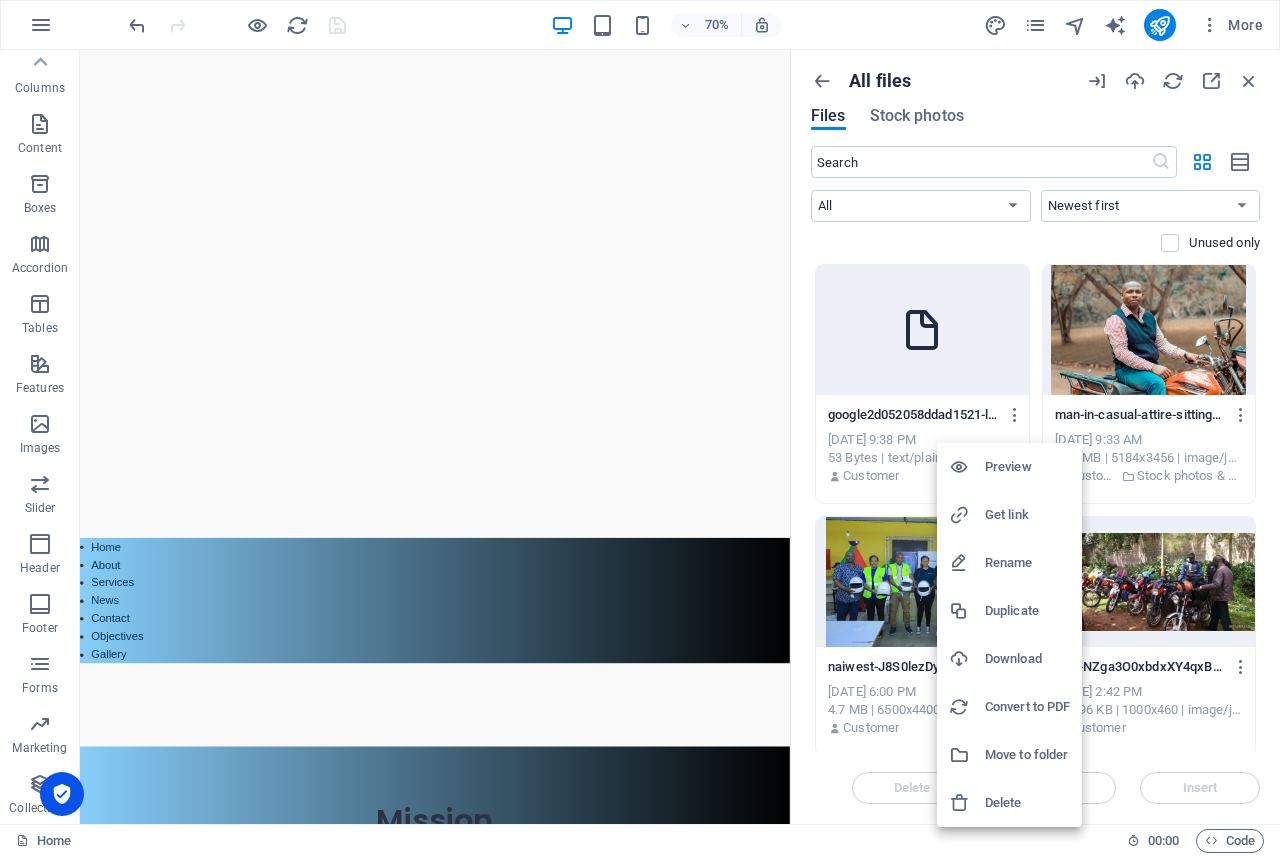 click on "Preview" at bounding box center (1027, 467) 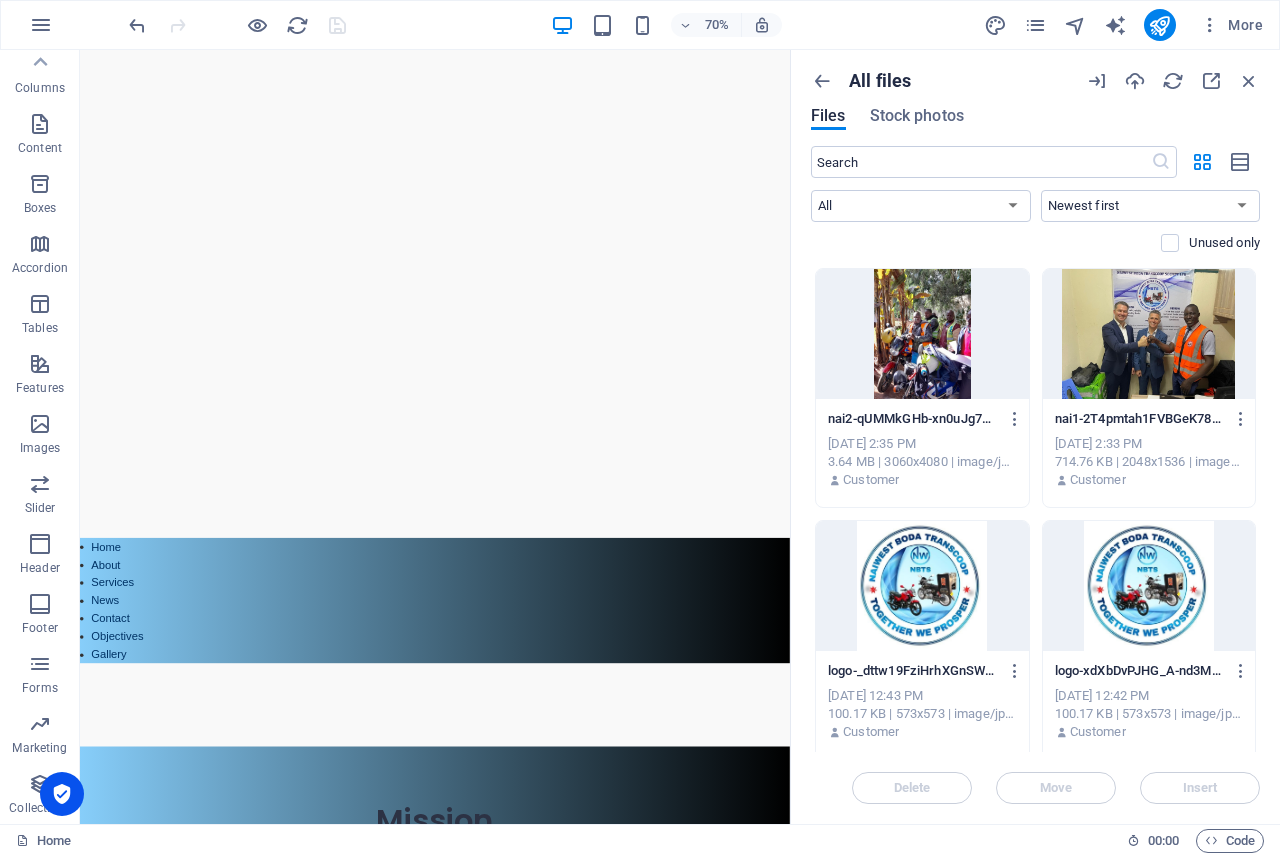 scroll, scrollTop: 0, scrollLeft: 0, axis: both 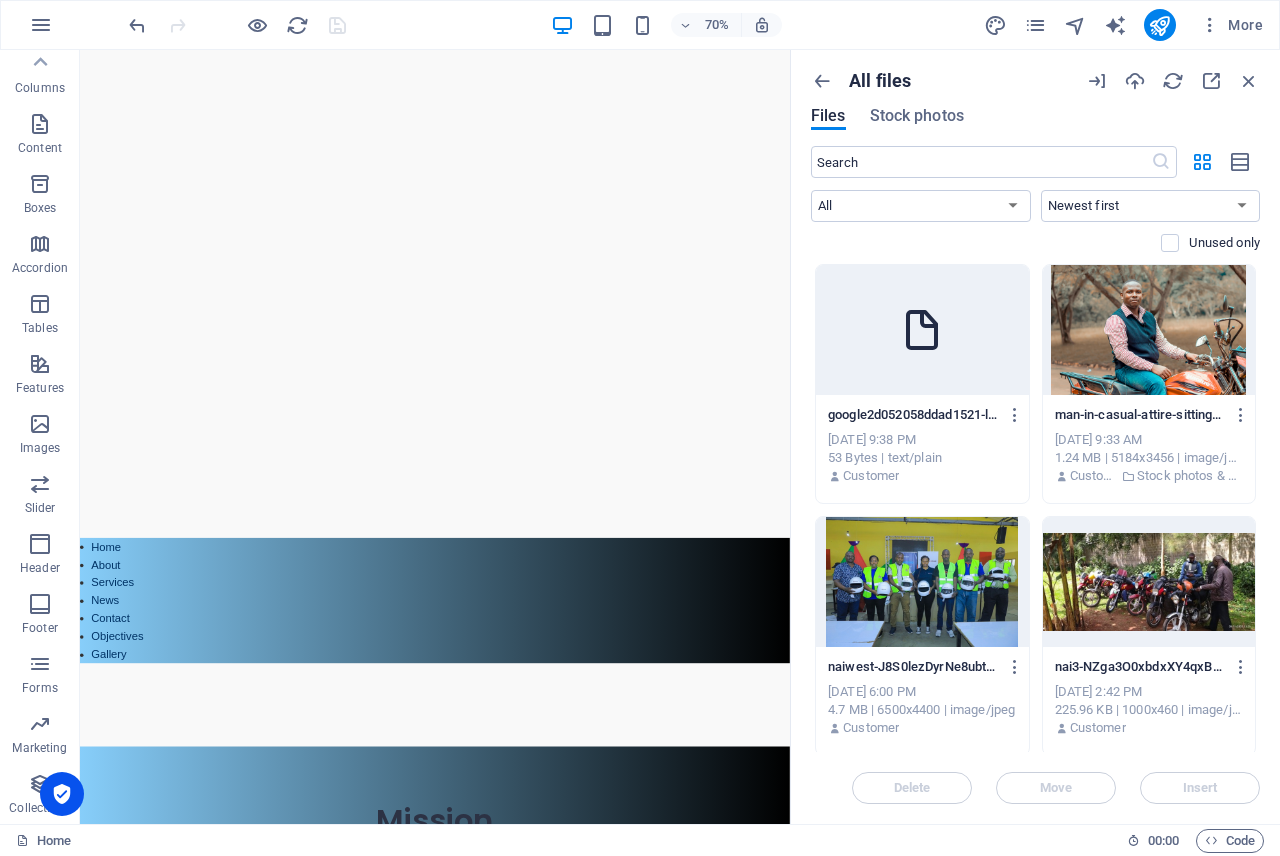 click at bounding box center [922, 330] 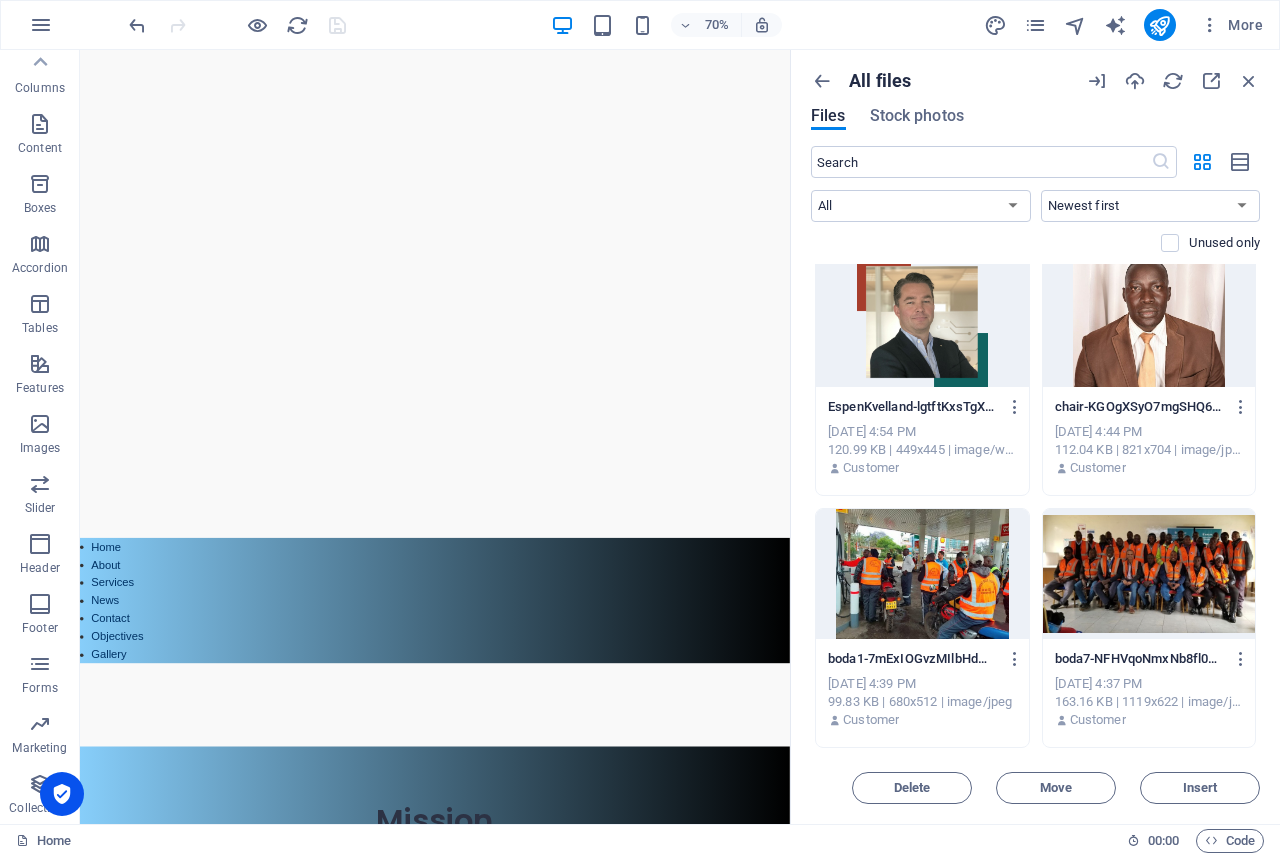 scroll, scrollTop: 2576, scrollLeft: 0, axis: vertical 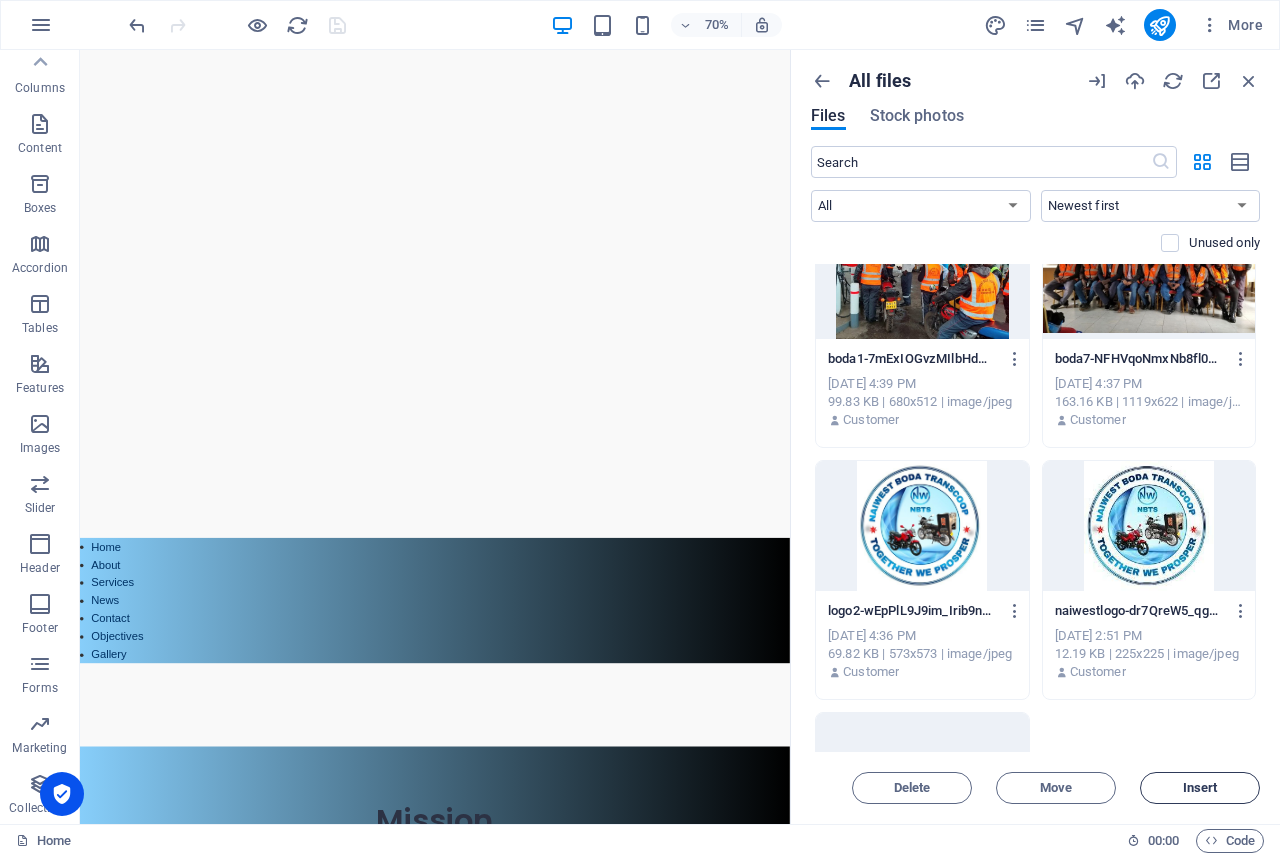 click on "Insert" at bounding box center (1200, 788) 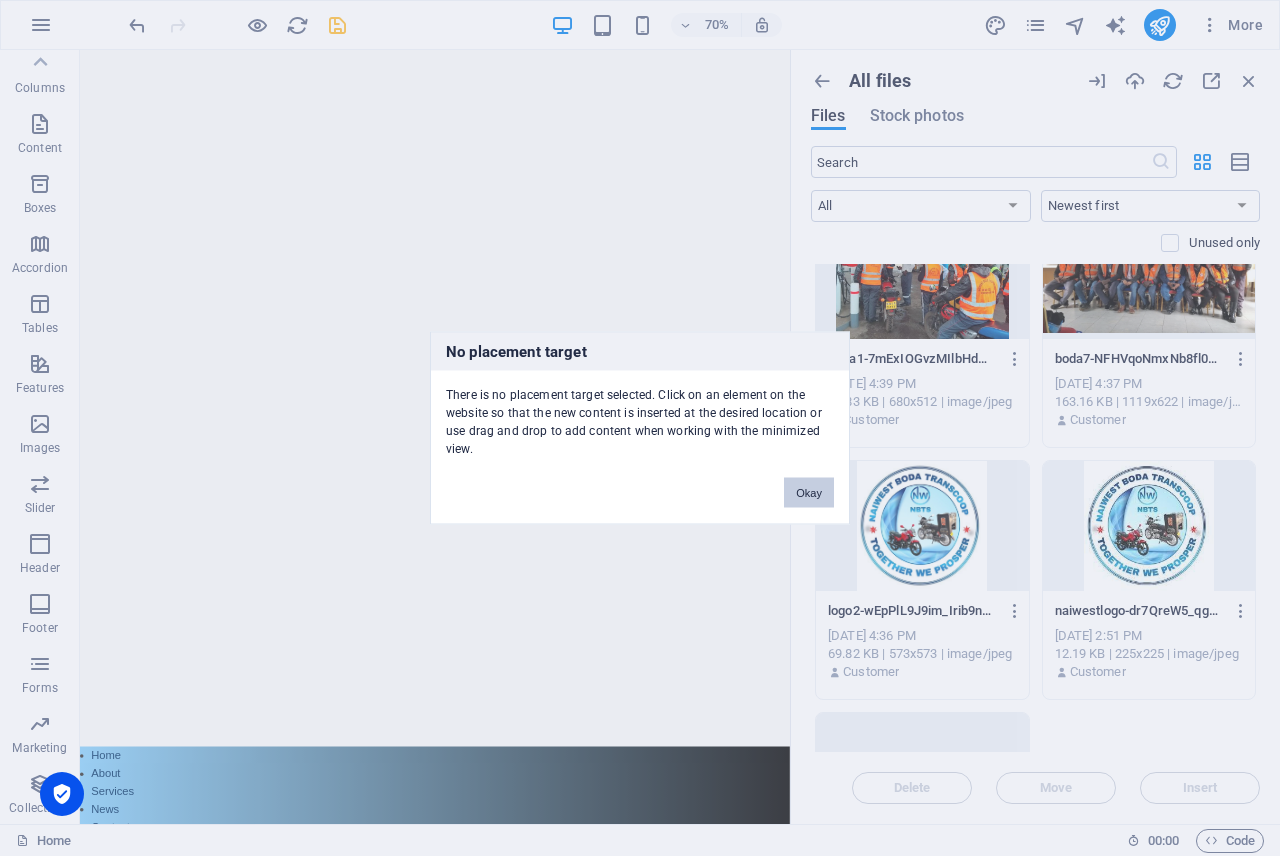 click on "Okay" at bounding box center (809, 493) 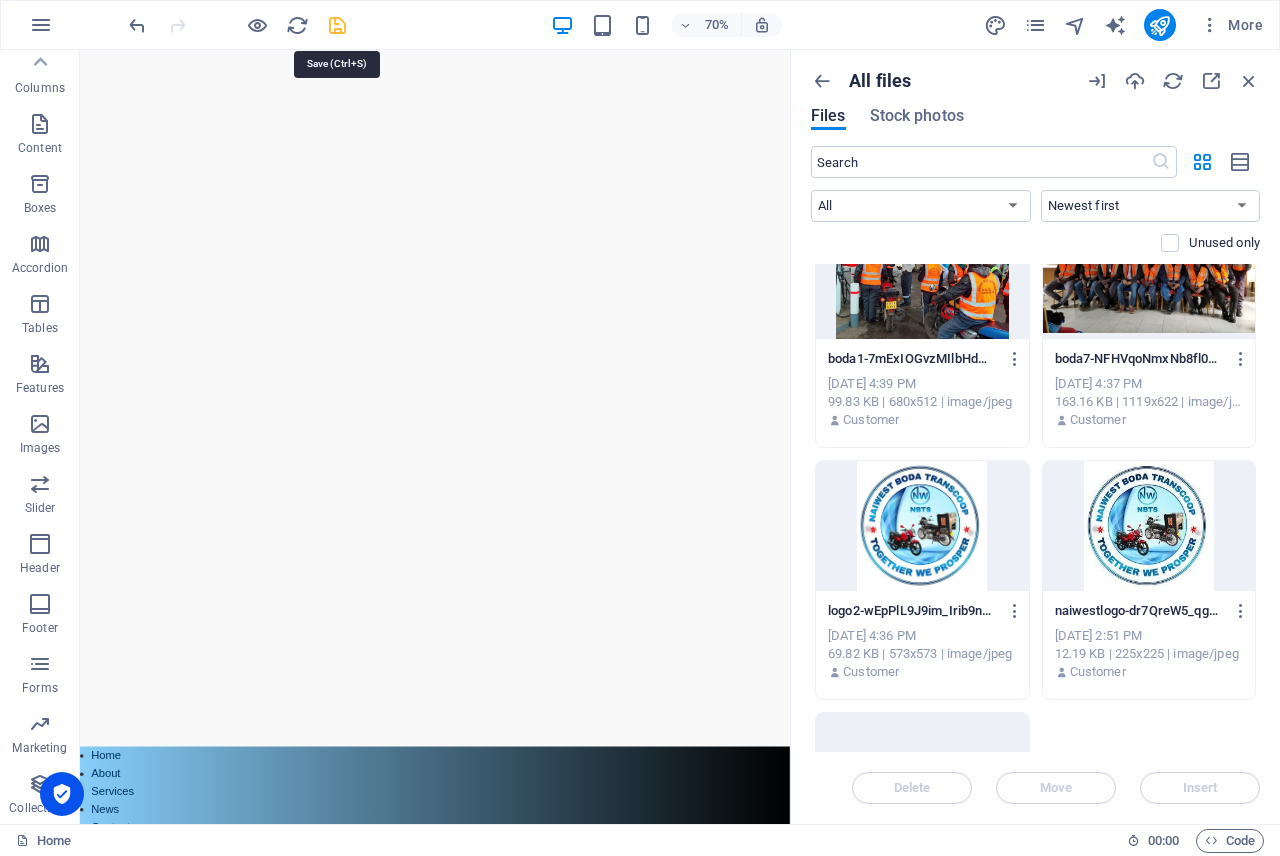click at bounding box center (337, 25) 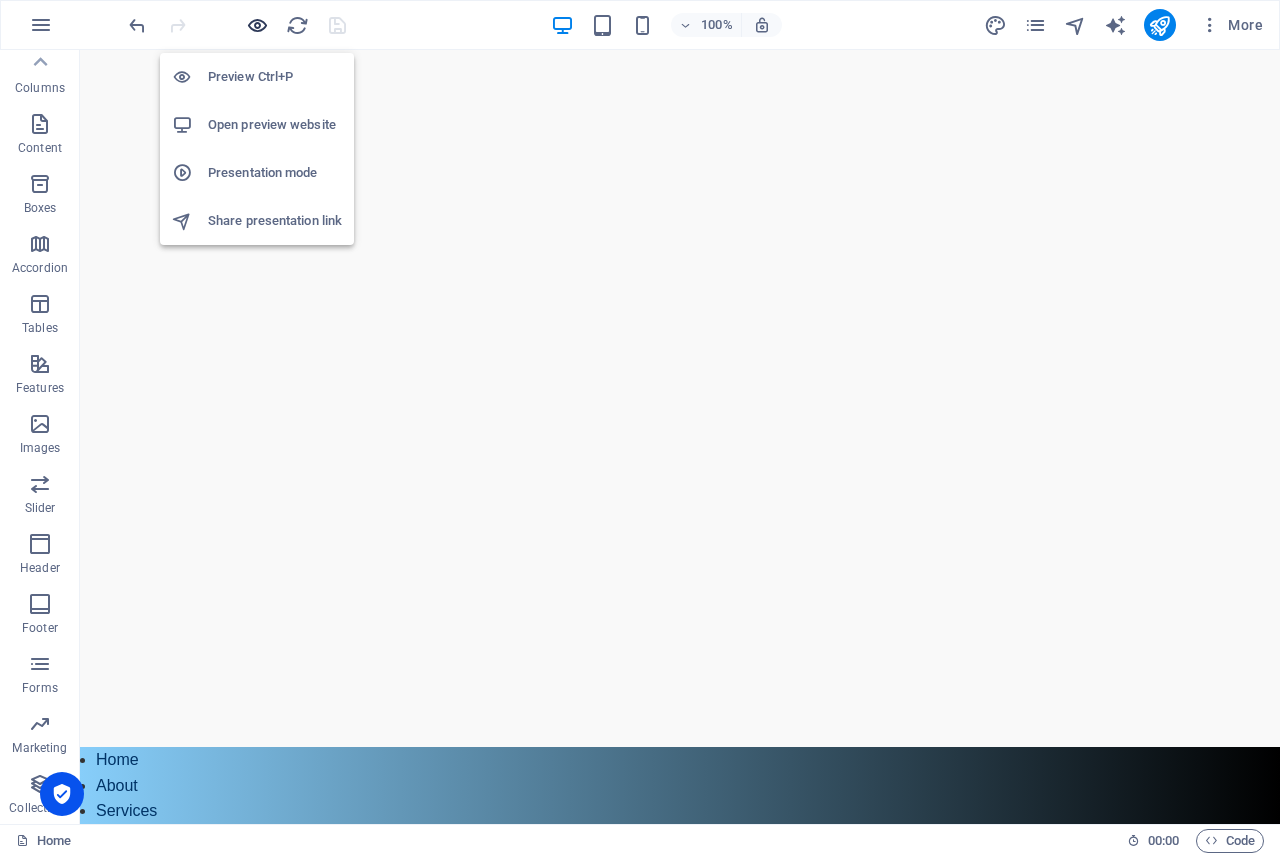 click at bounding box center [257, 25] 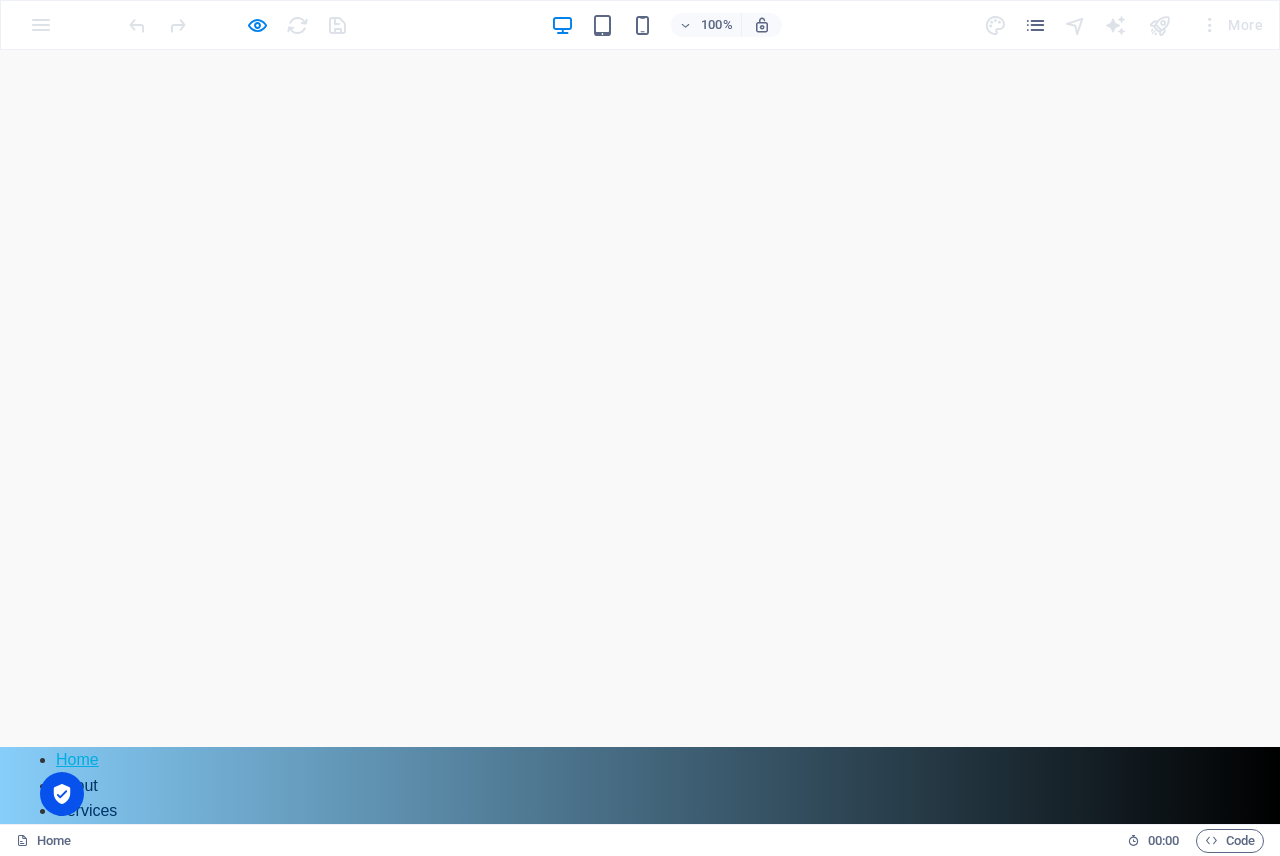 click on "Home" at bounding box center (77, 759) 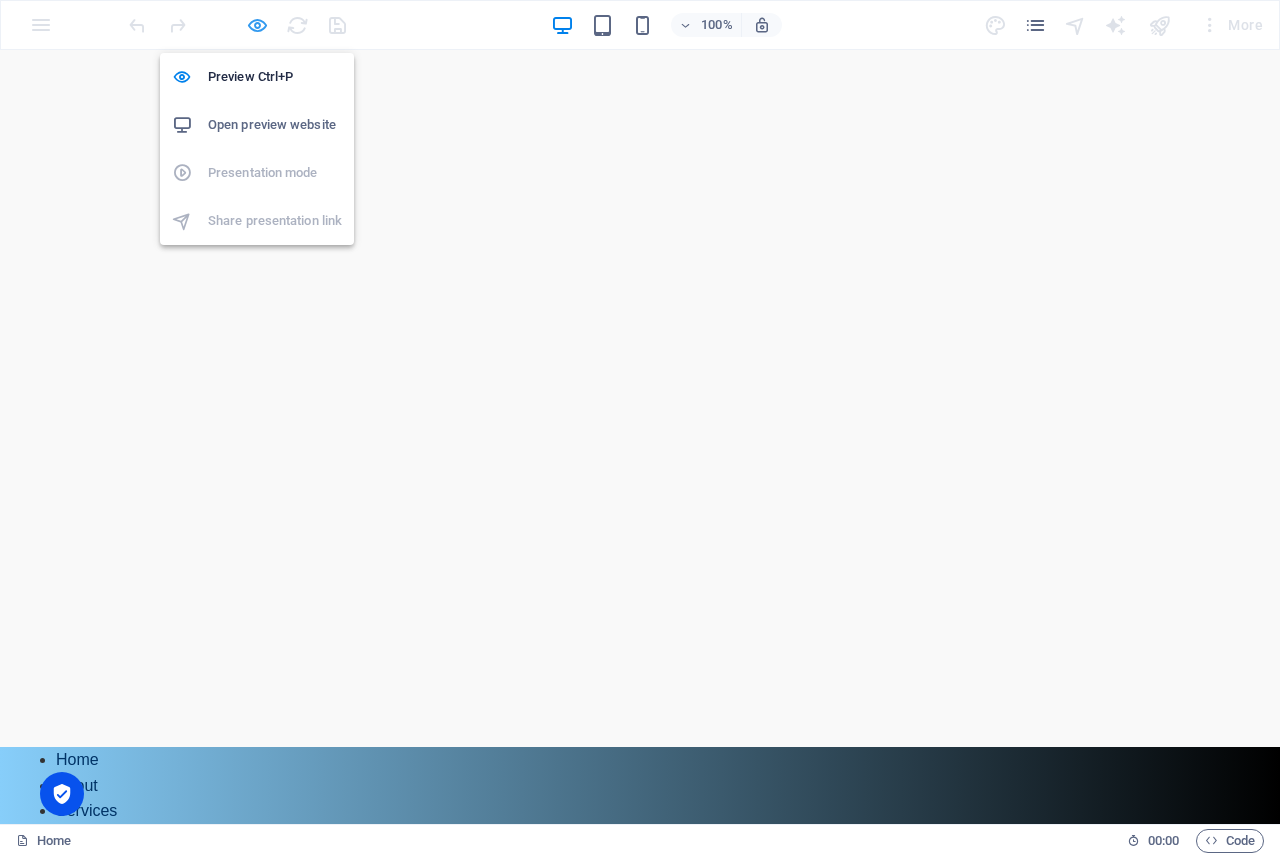 click at bounding box center [257, 25] 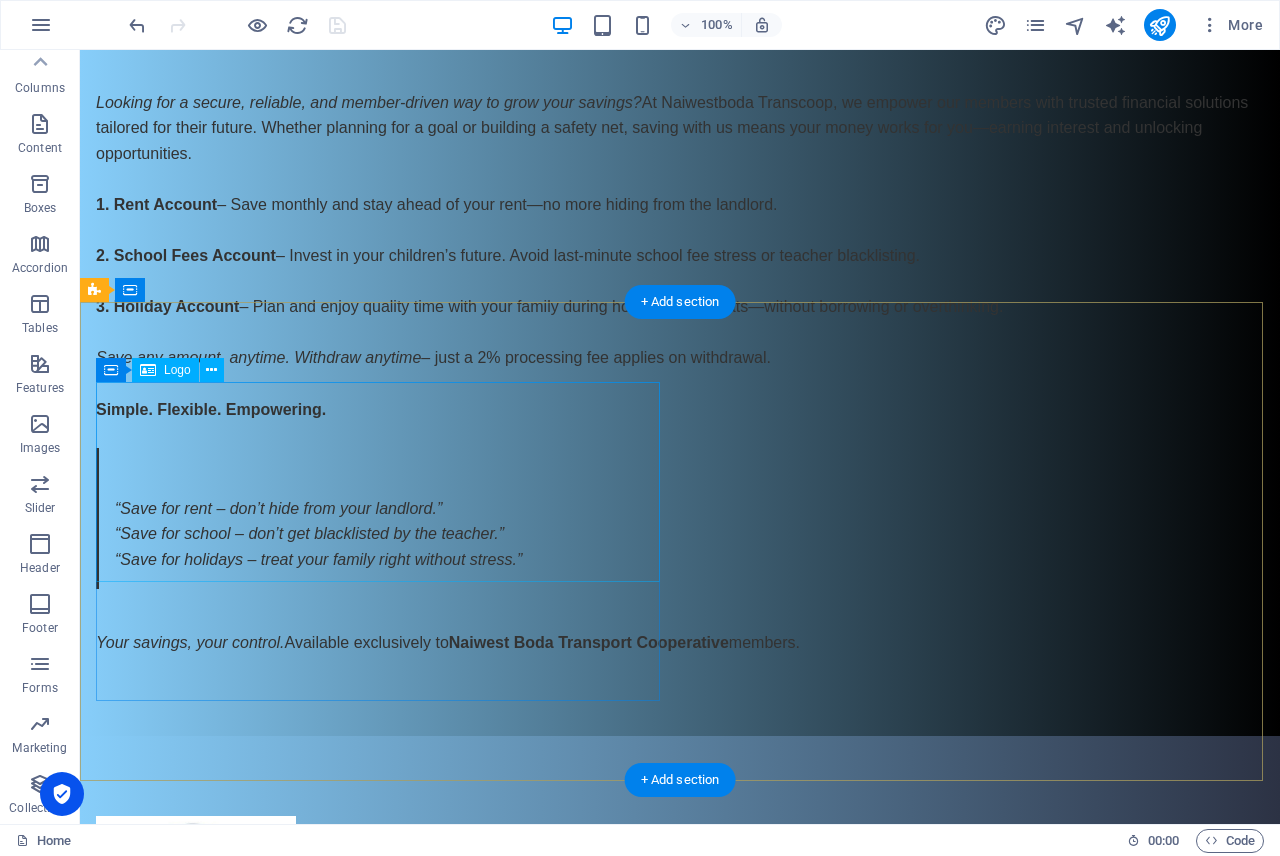 scroll, scrollTop: 2922, scrollLeft: 0, axis: vertical 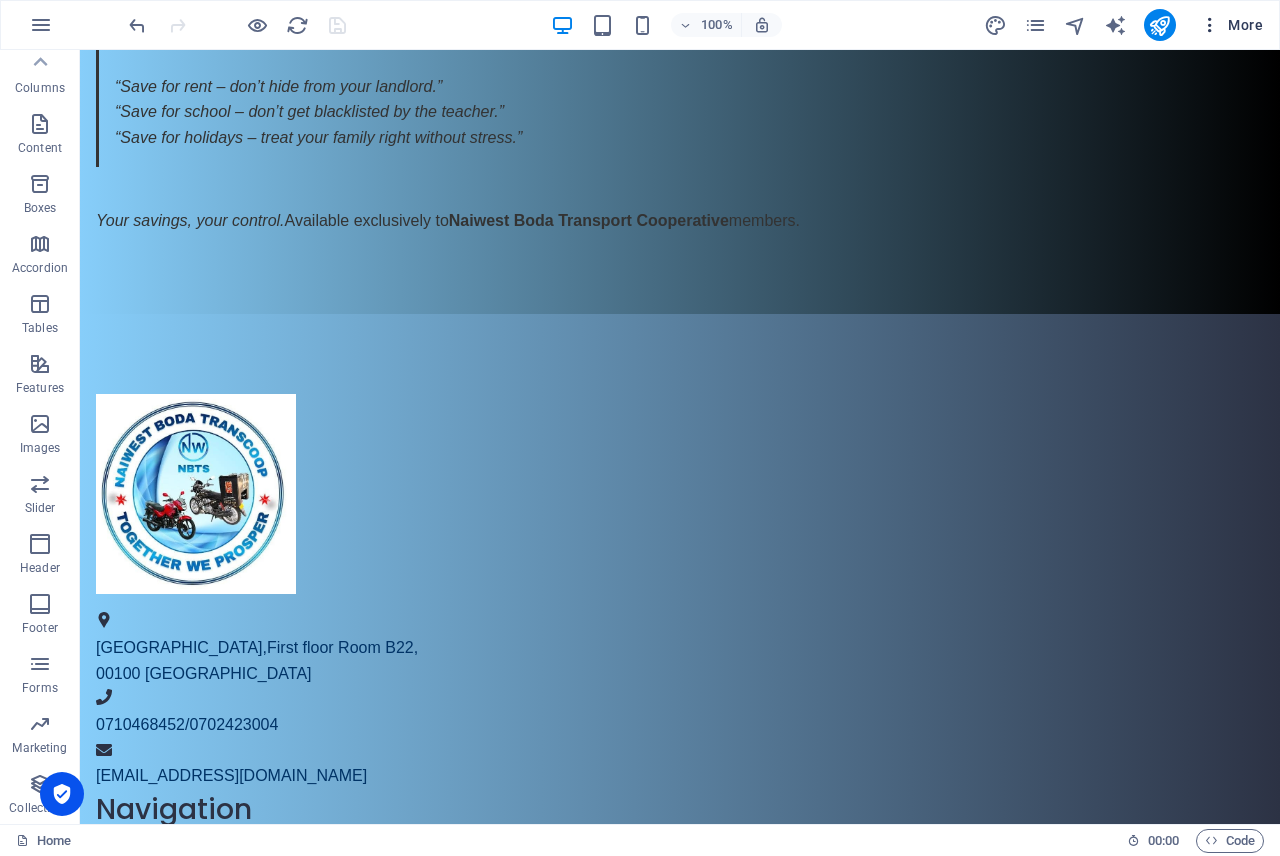 click at bounding box center (1210, 25) 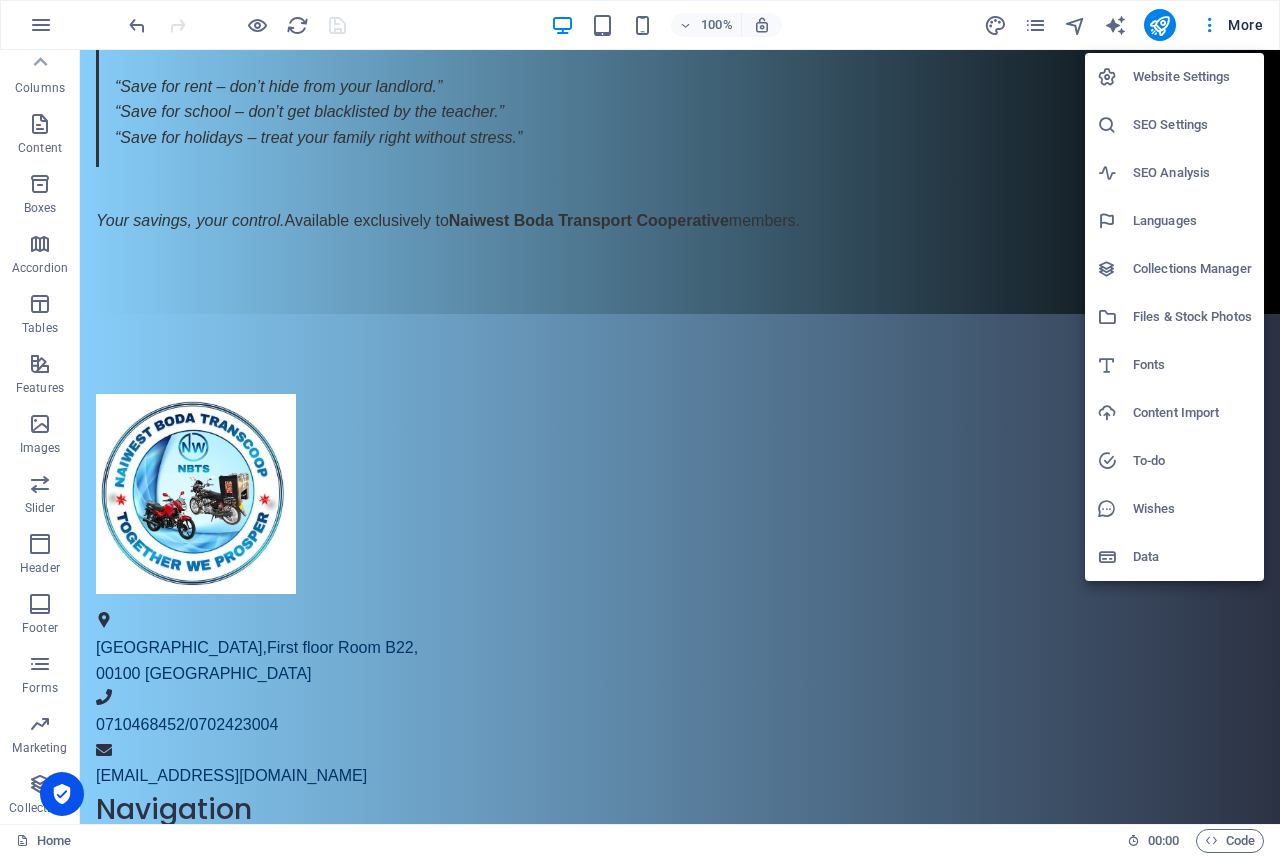 click on "Files & Stock Photos" at bounding box center (1192, 317) 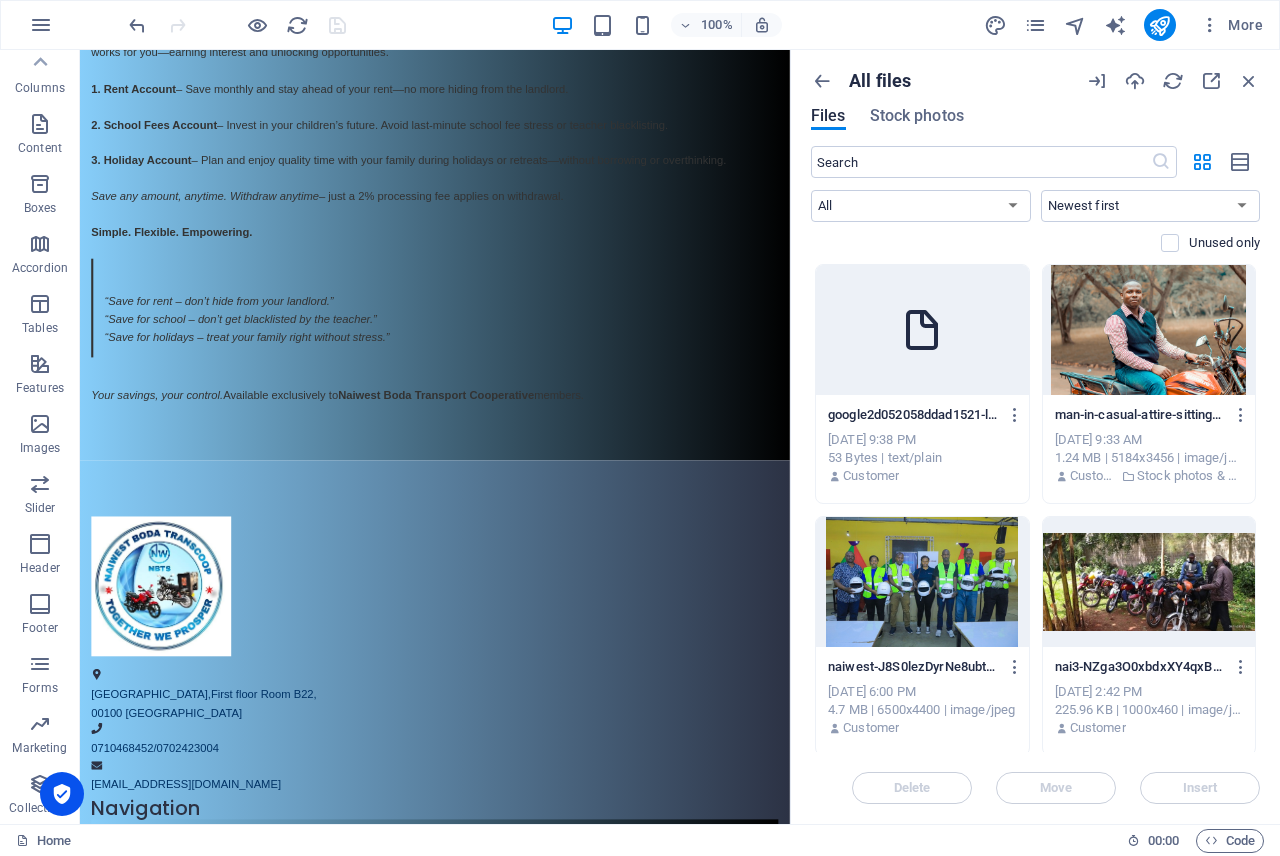 scroll, scrollTop: 2914, scrollLeft: 0, axis: vertical 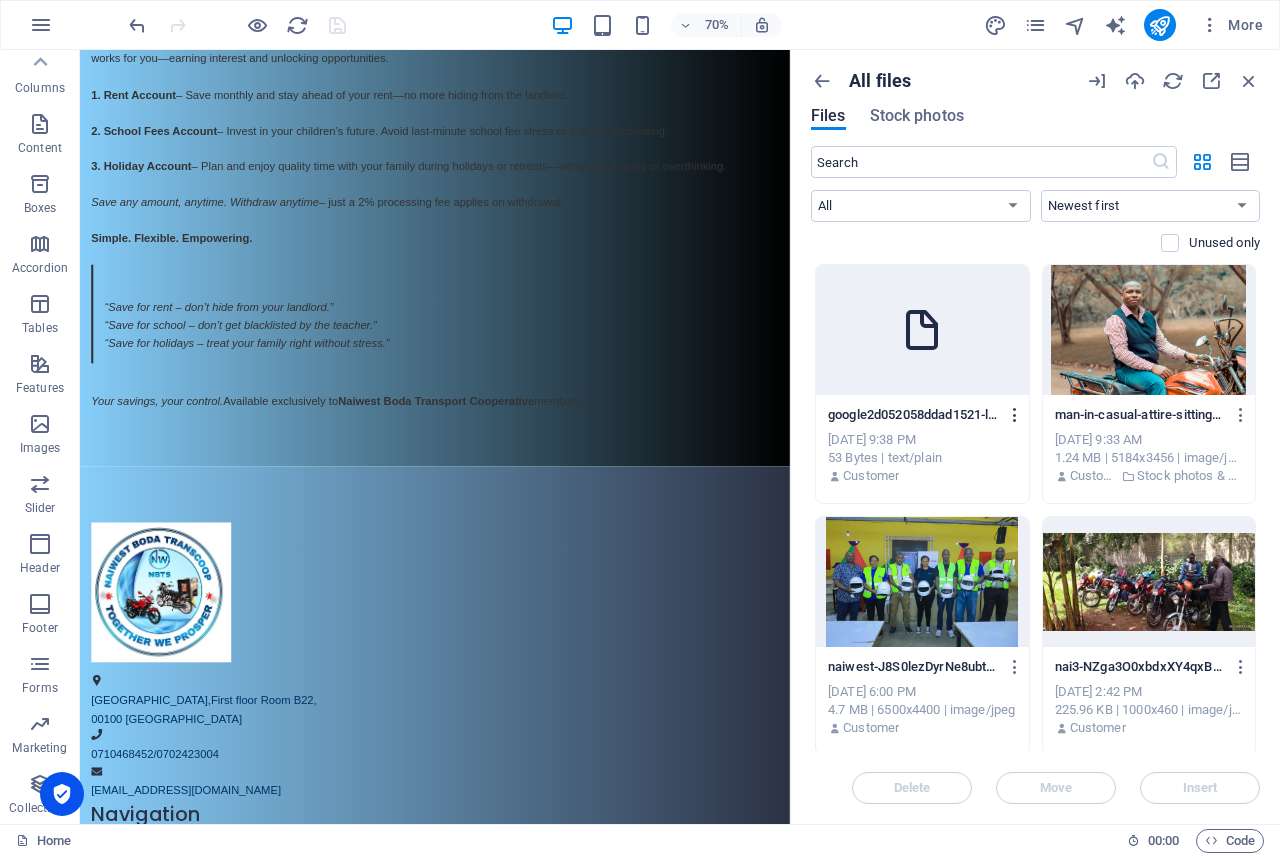 click at bounding box center [1015, 415] 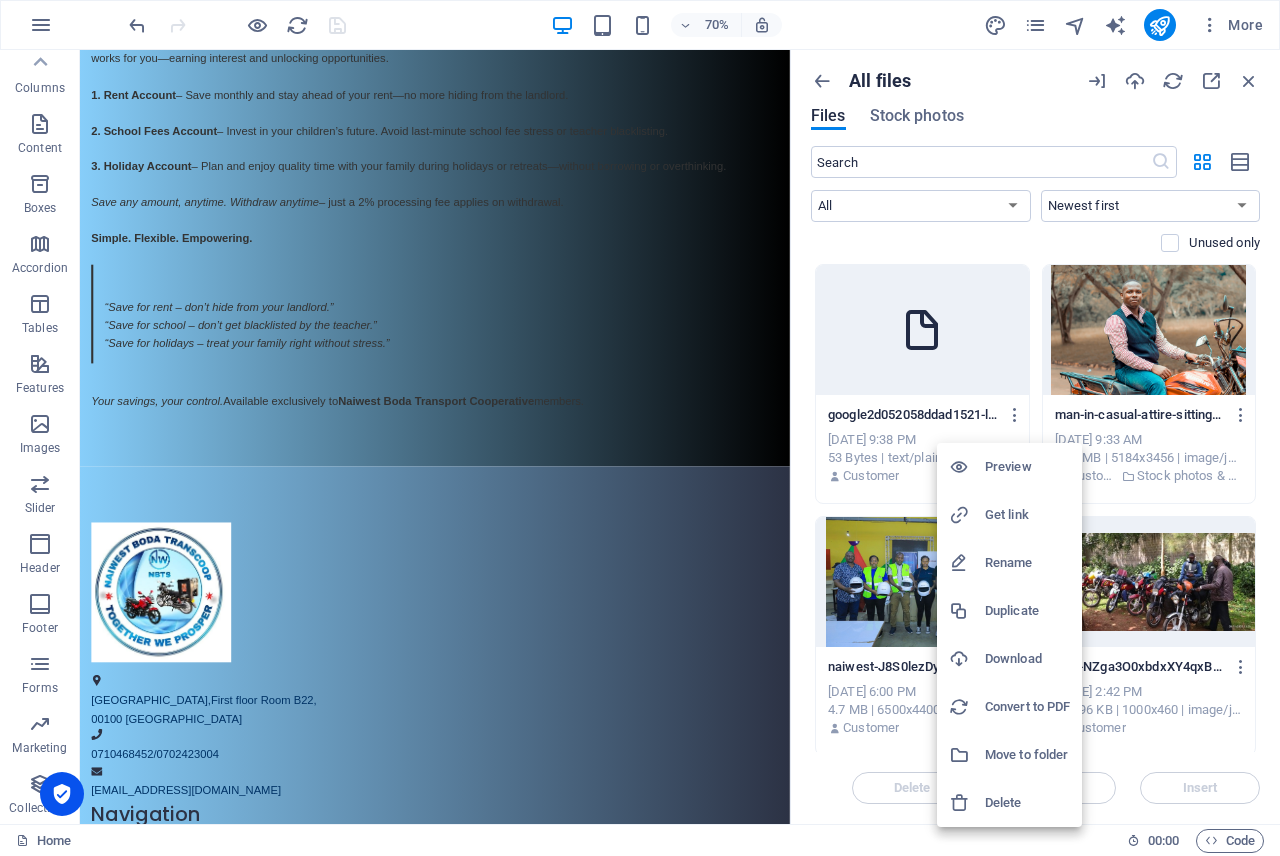 click on "Delete" at bounding box center [1027, 803] 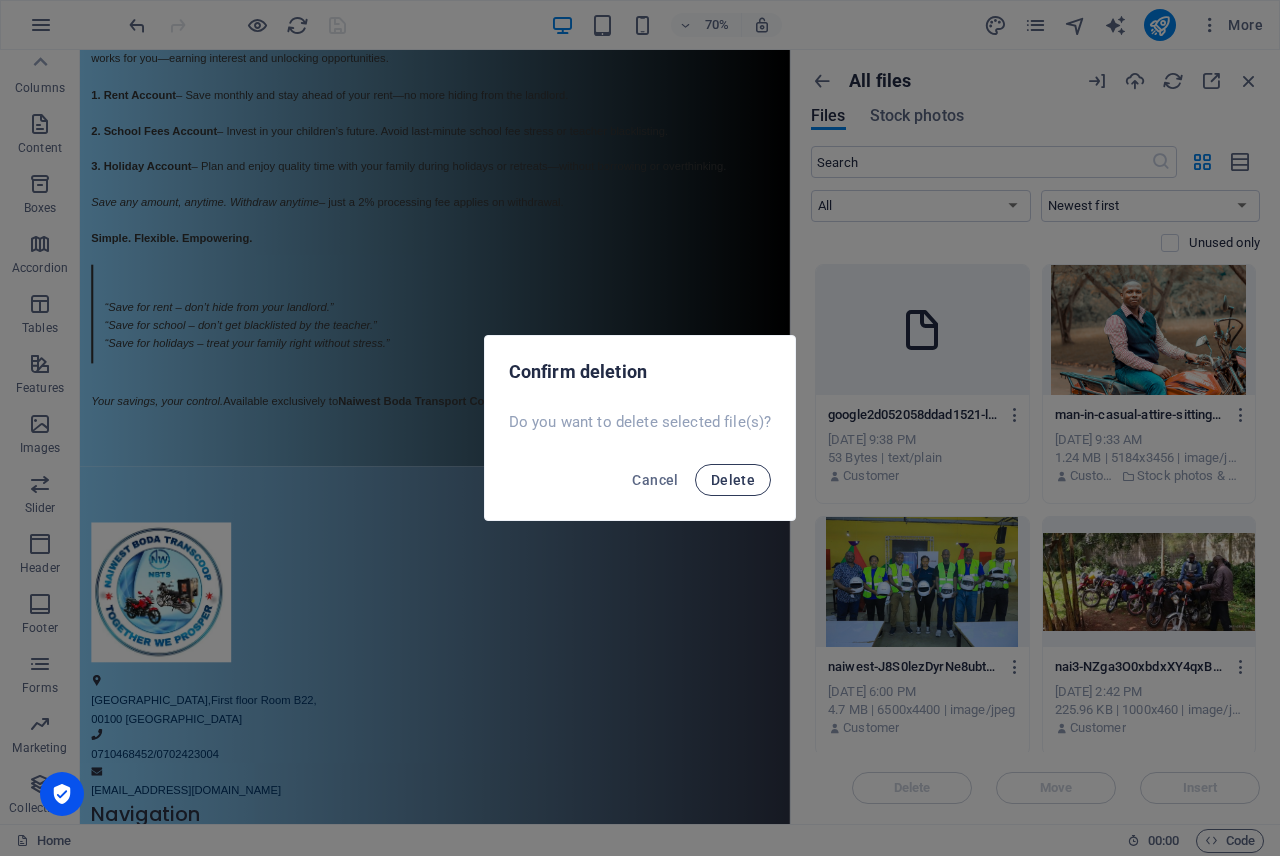 click on "Delete" at bounding box center [733, 480] 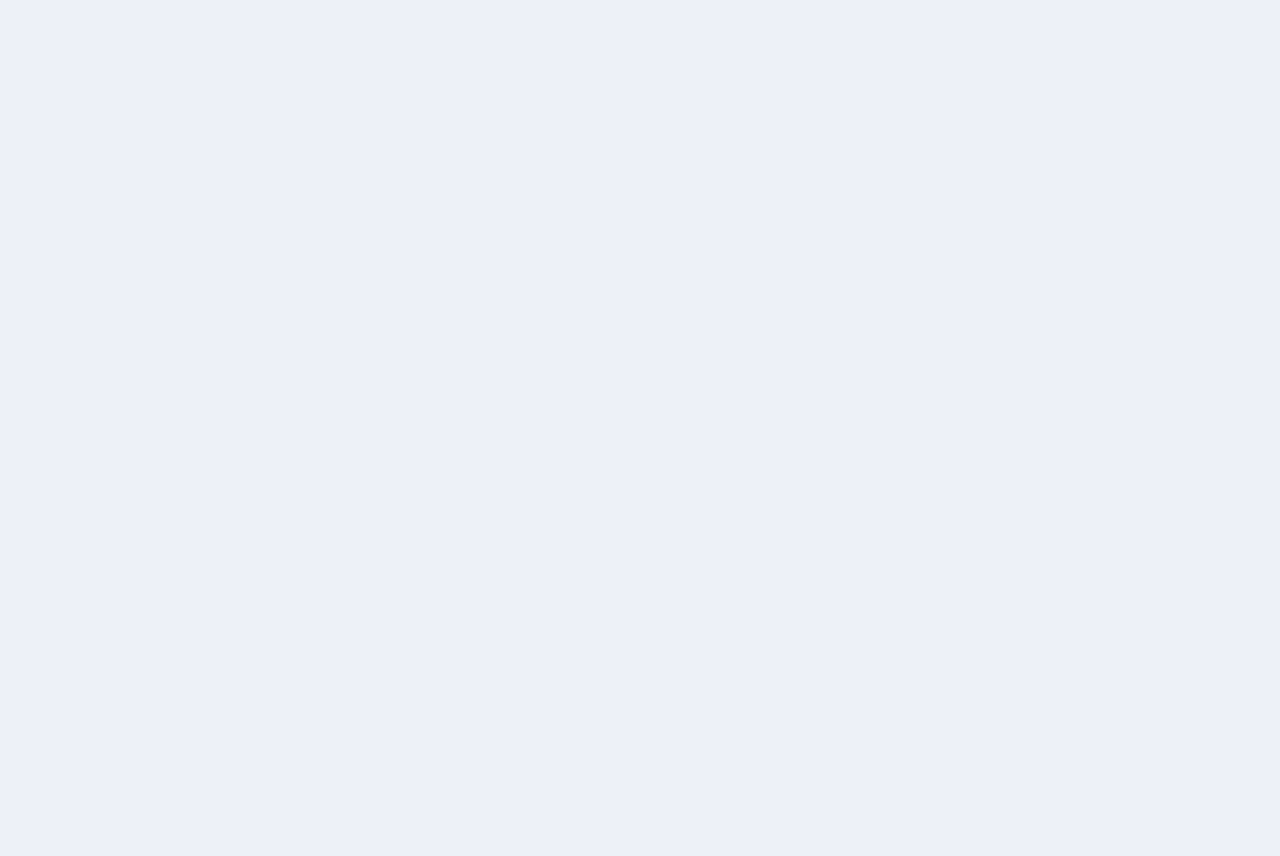 scroll, scrollTop: 0, scrollLeft: 0, axis: both 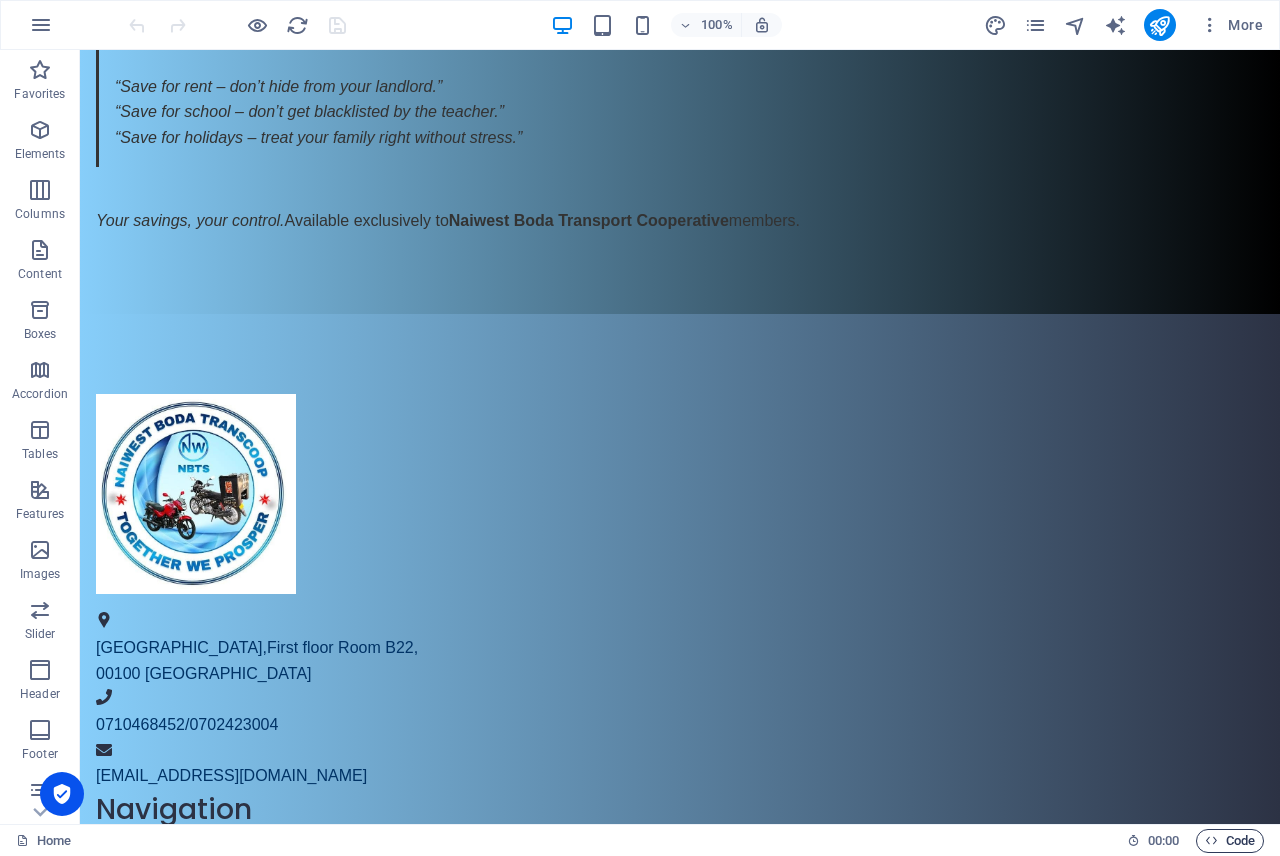 click on "Code" at bounding box center [1230, 841] 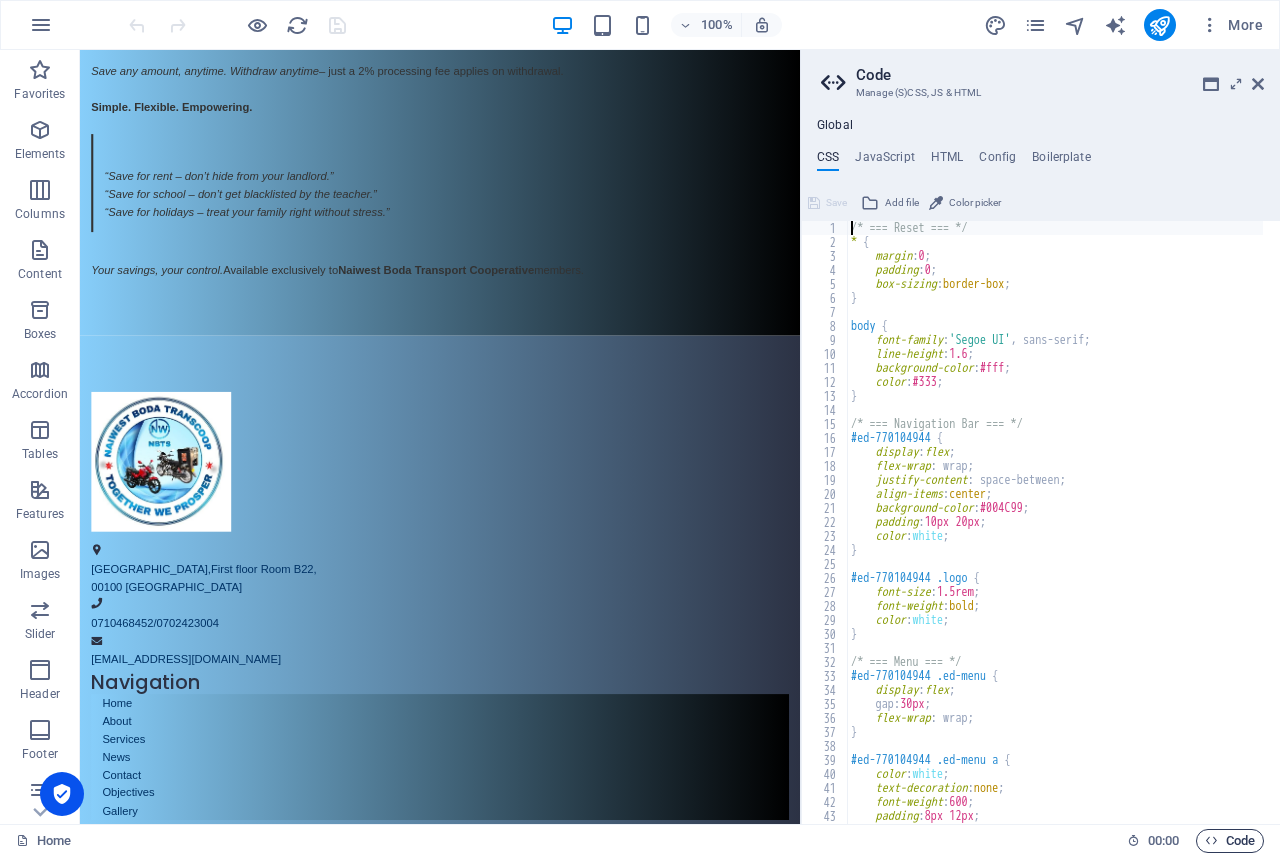 scroll, scrollTop: 2914, scrollLeft: 0, axis: vertical 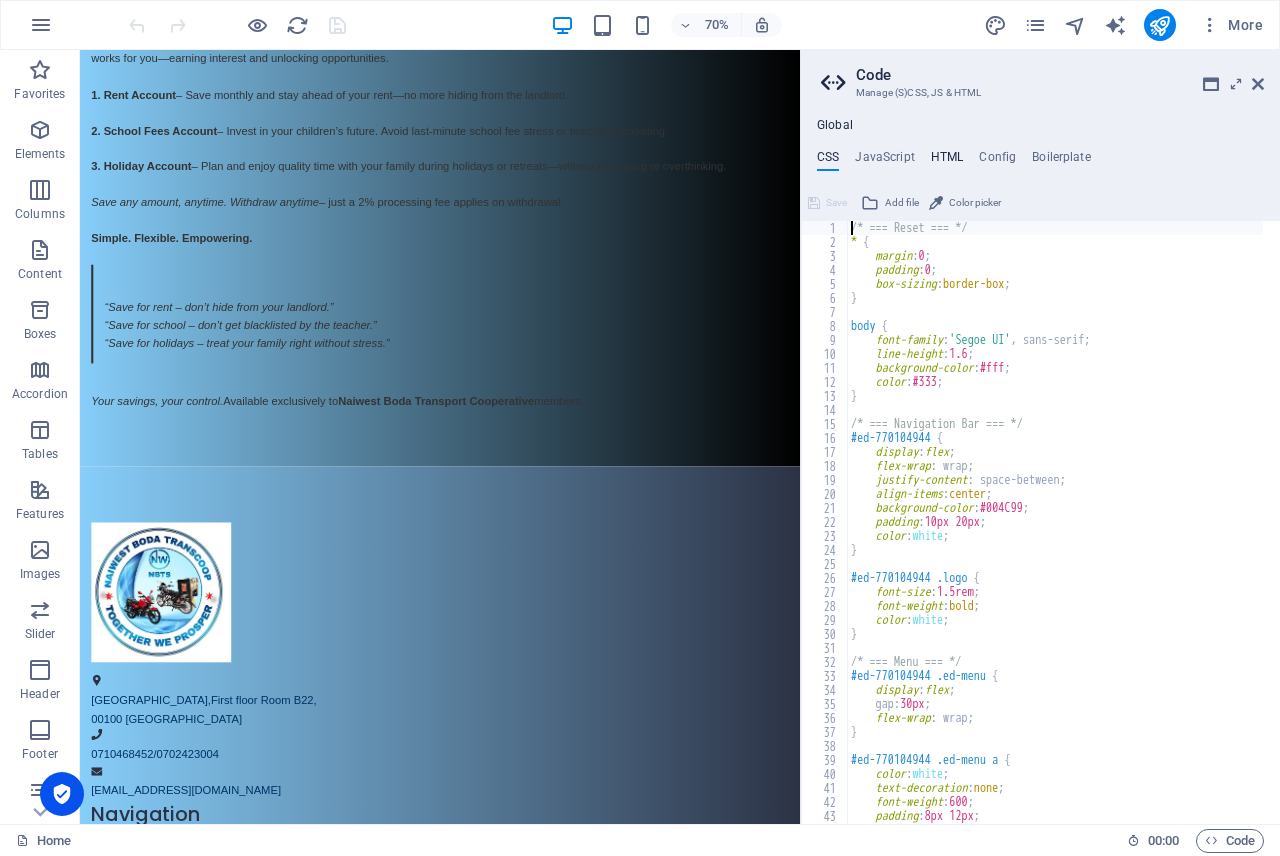 click on "HTML" at bounding box center (947, 161) 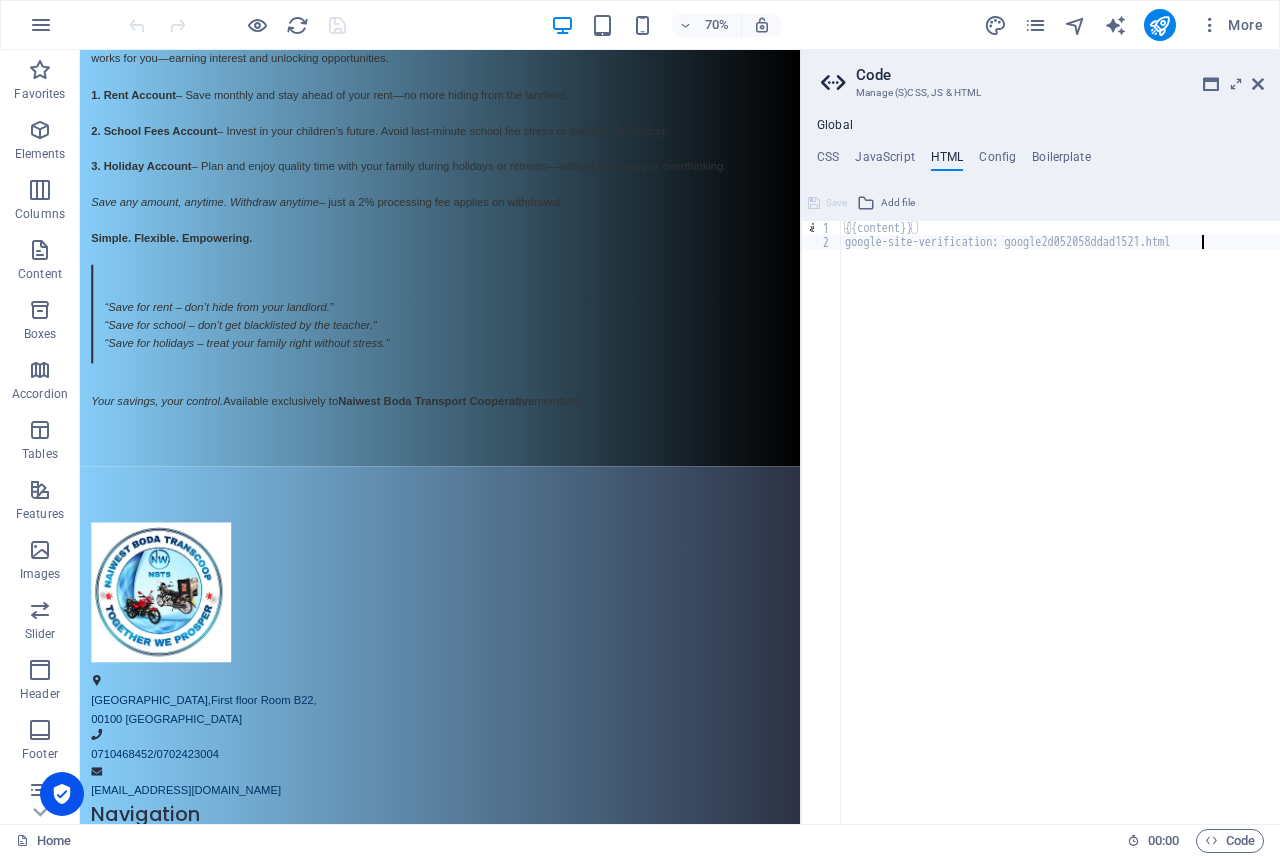 click on "{{content}} google-site-verification: google2d052058ddad1521.html" at bounding box center (1060, 536) 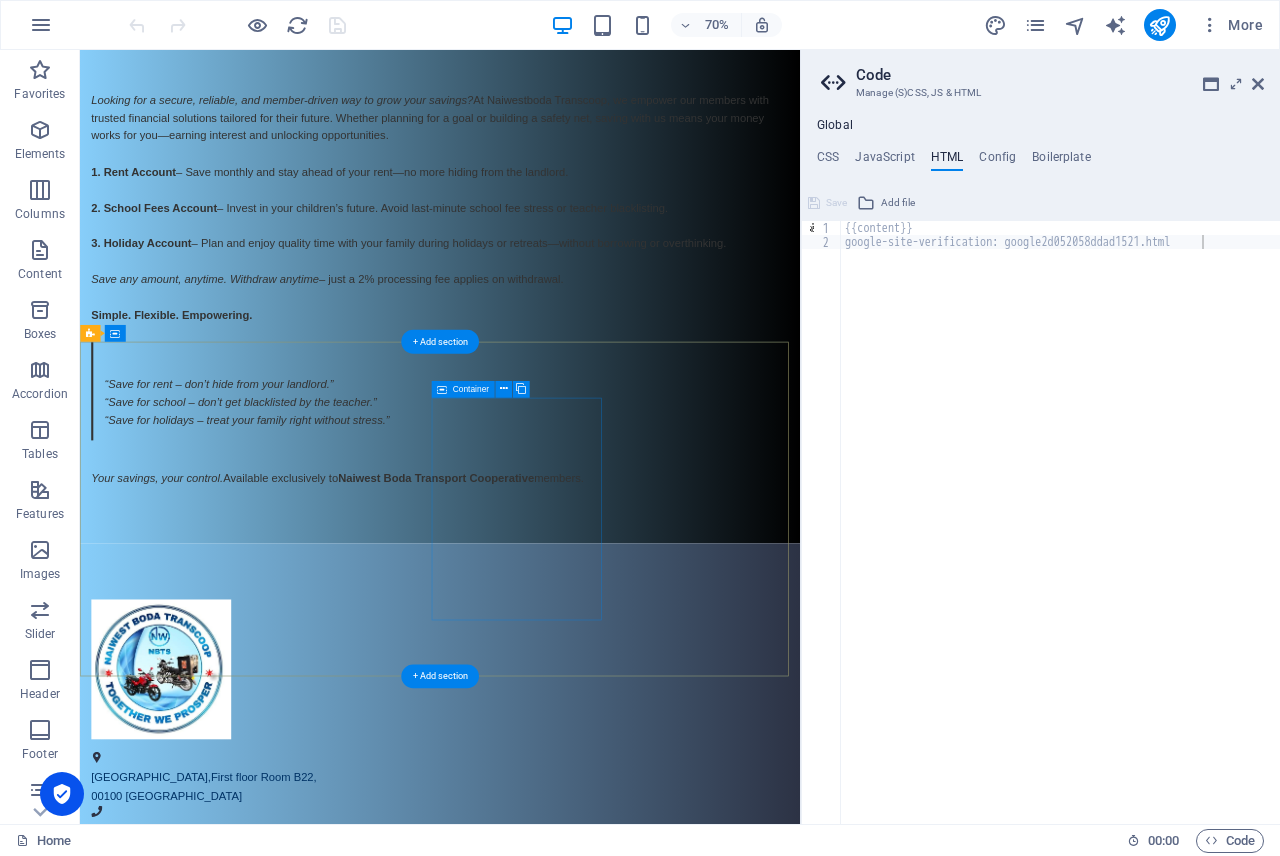 scroll, scrollTop: 2914, scrollLeft: 0, axis: vertical 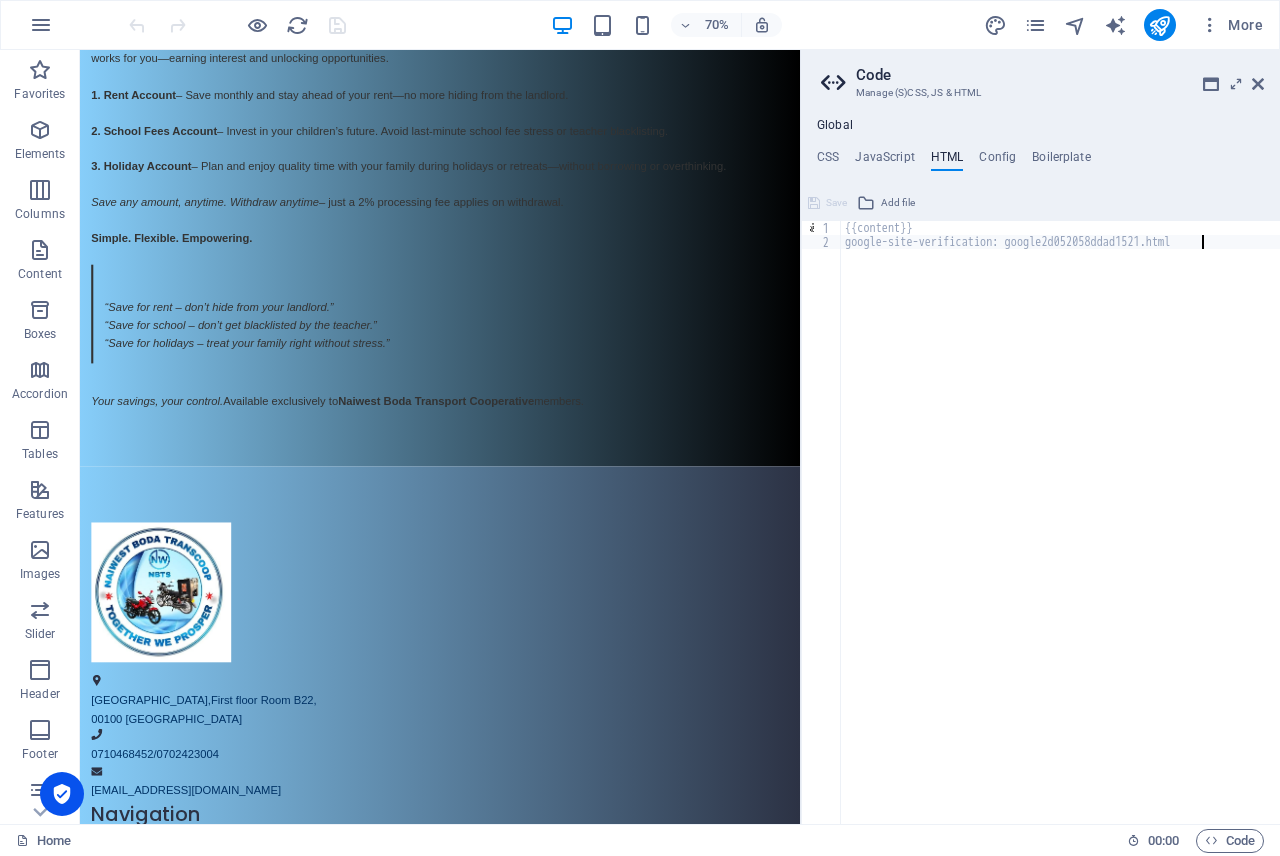 click on "{{content}} google-site-verification: google2d052058ddad1521.html" at bounding box center (1060, 536) 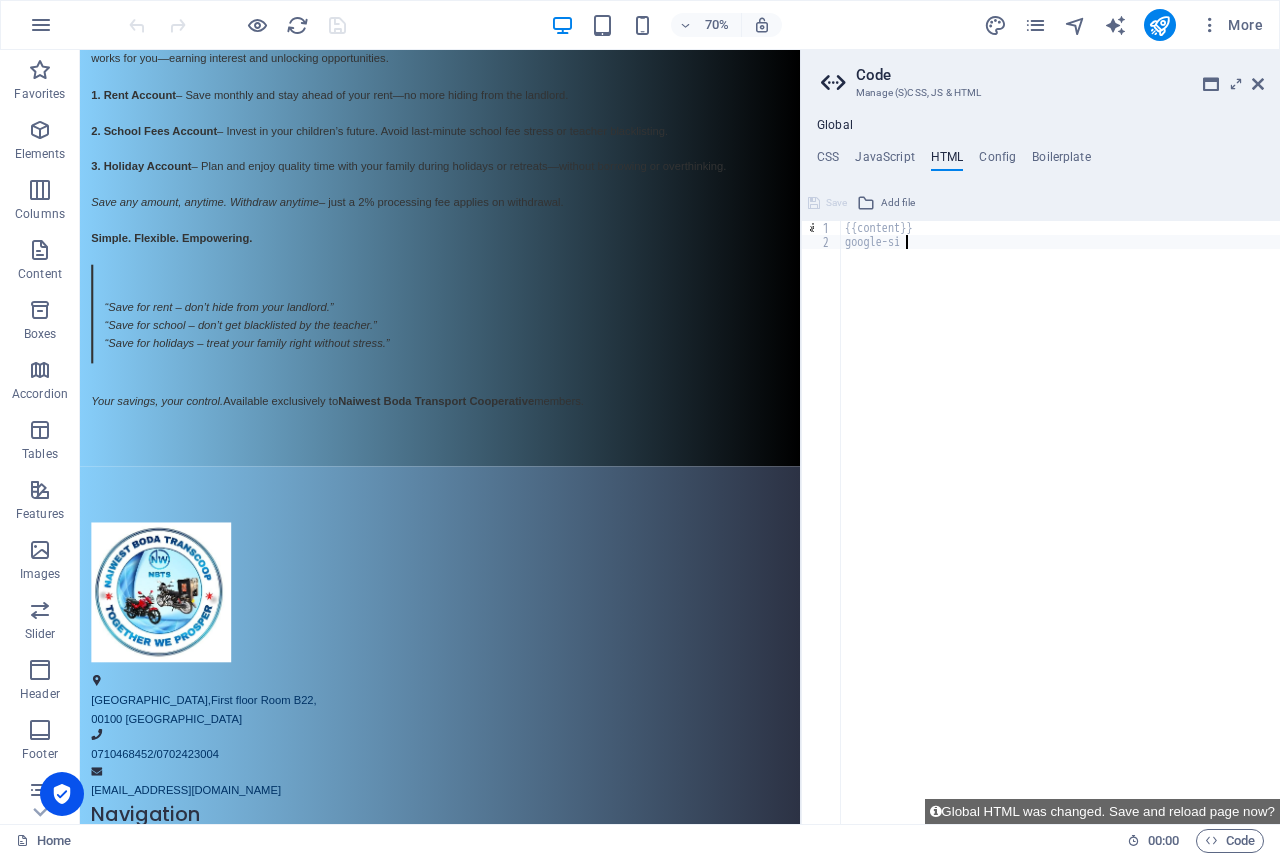 type on "g" 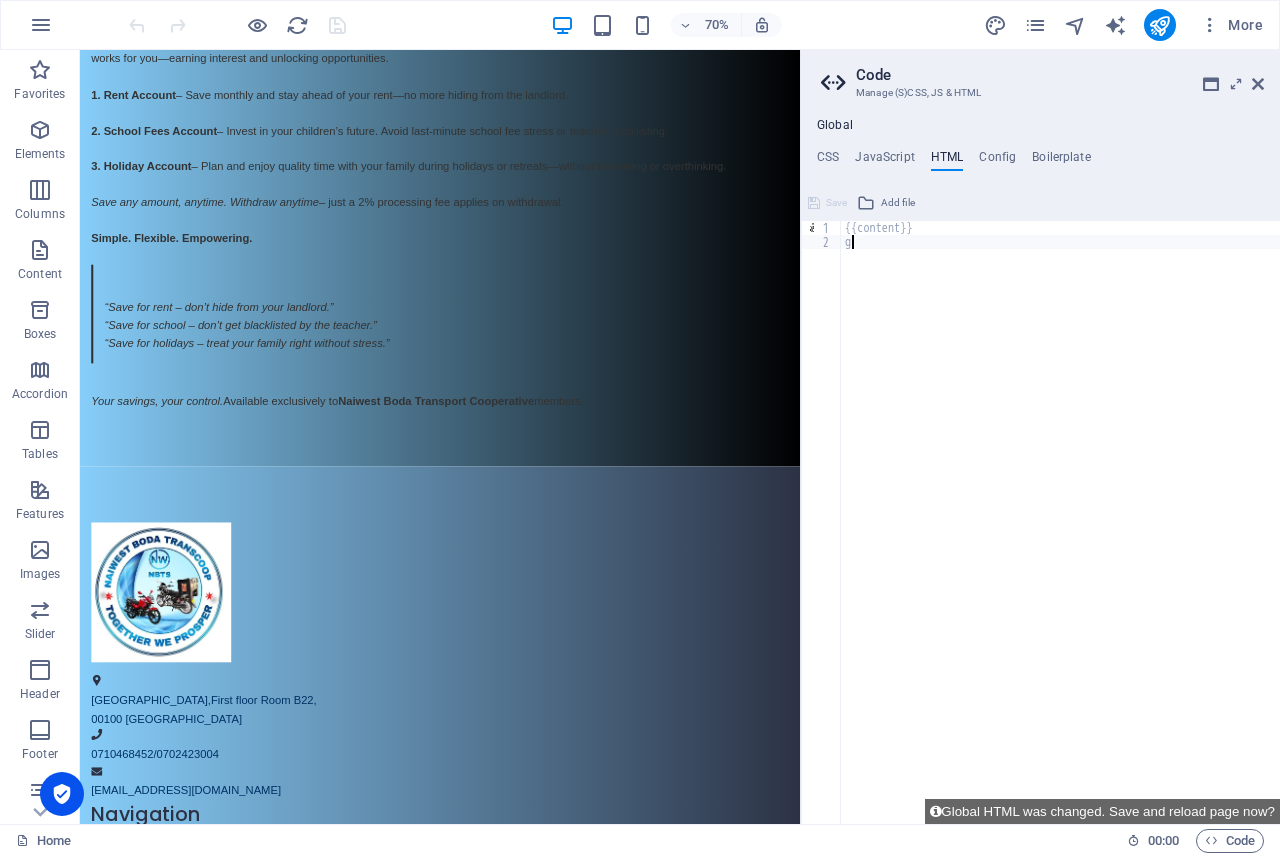type on "{{content}}" 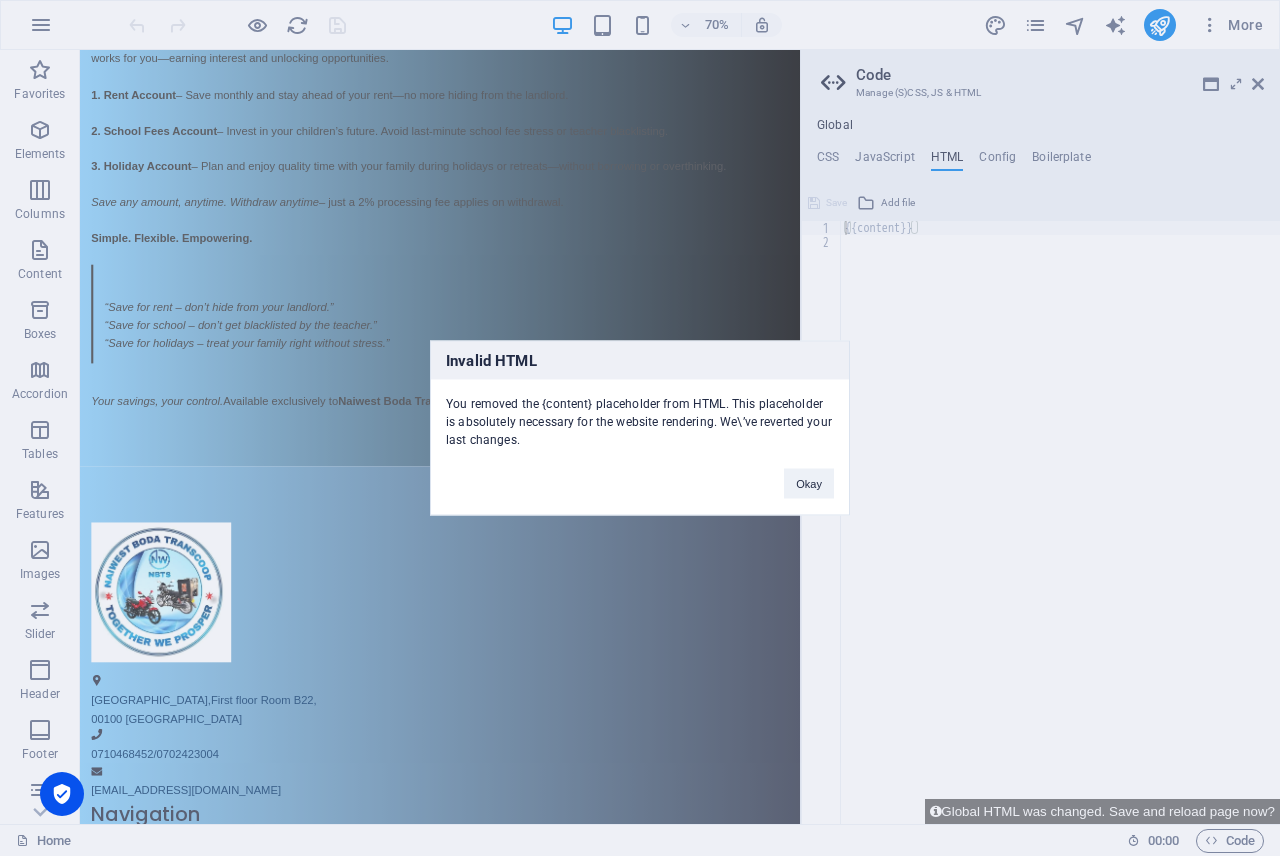 type 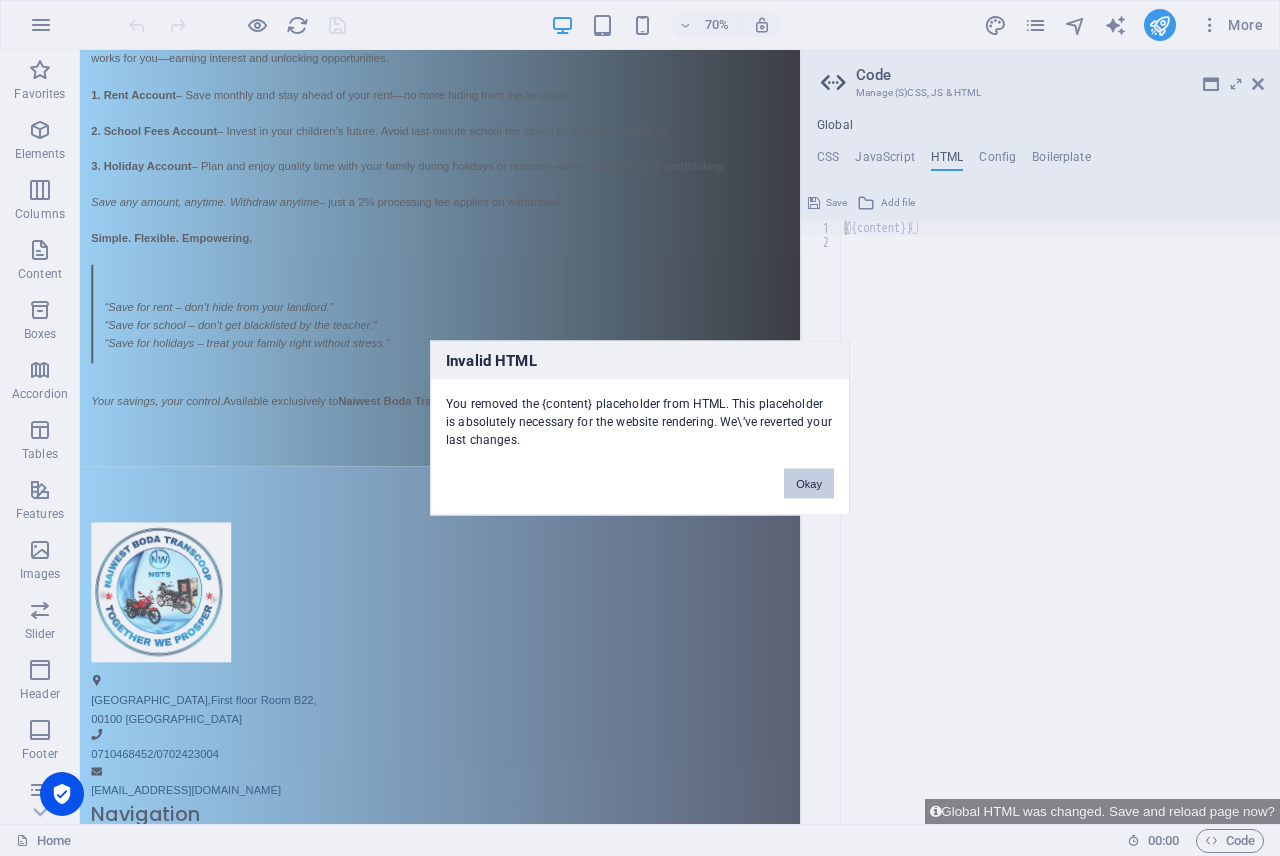 click on "Okay" at bounding box center [809, 484] 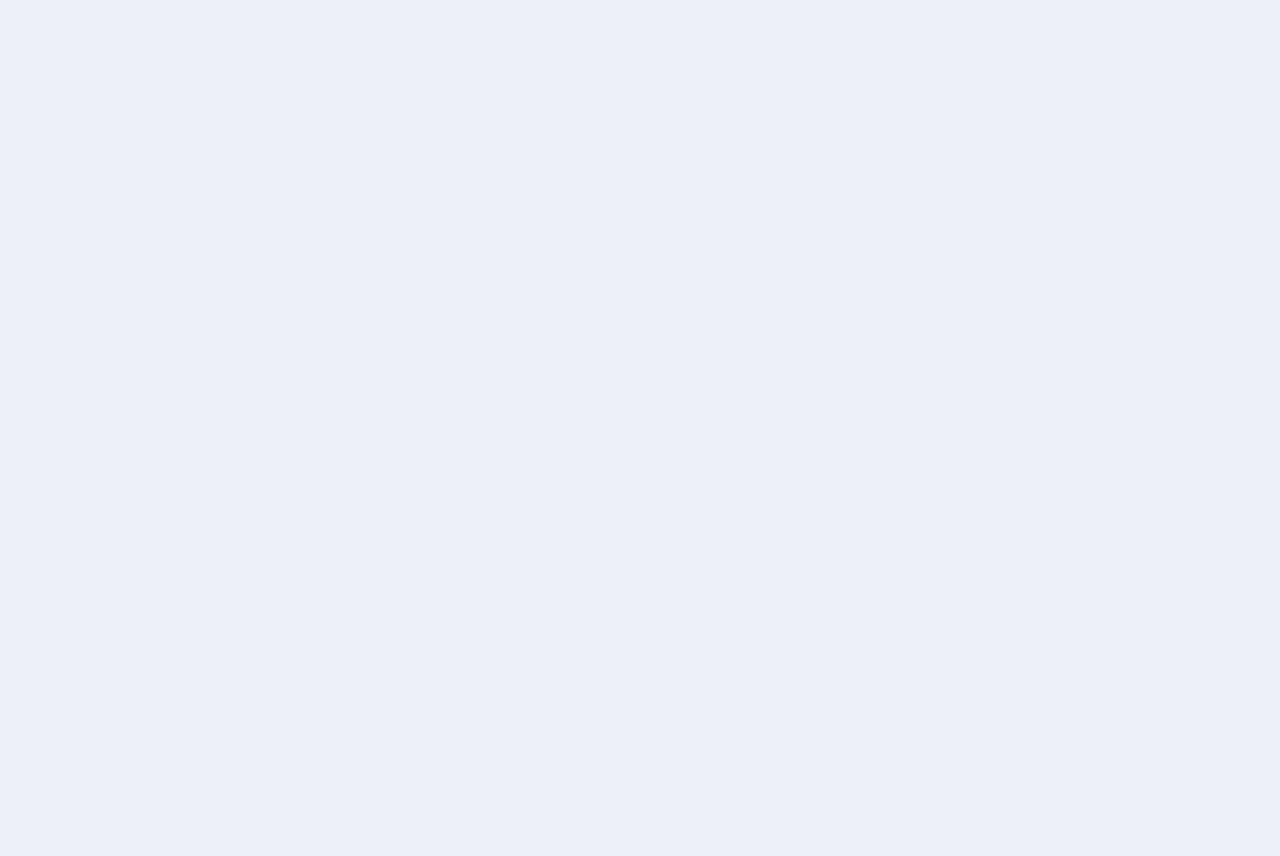 scroll, scrollTop: 0, scrollLeft: 0, axis: both 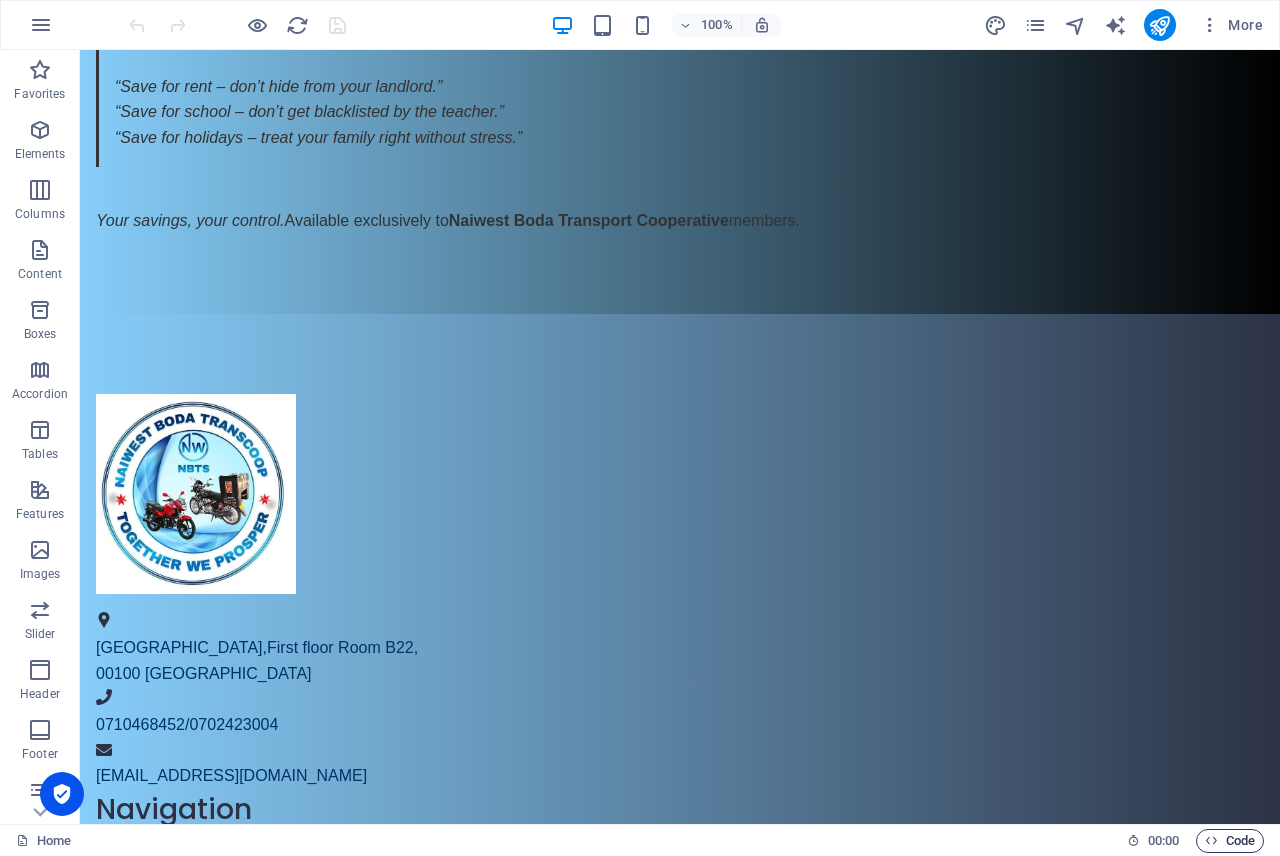 click on "Code" at bounding box center [1230, 841] 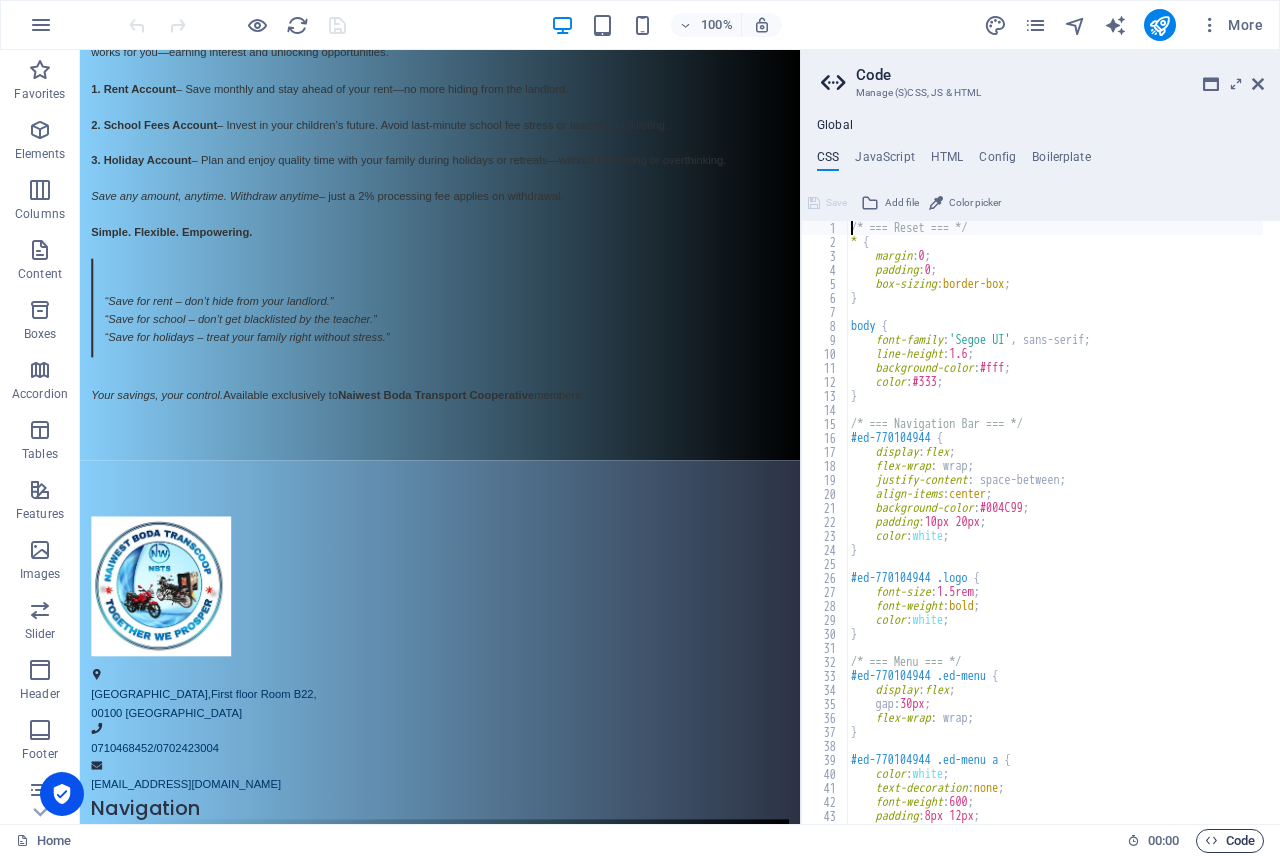 scroll, scrollTop: 2914, scrollLeft: 0, axis: vertical 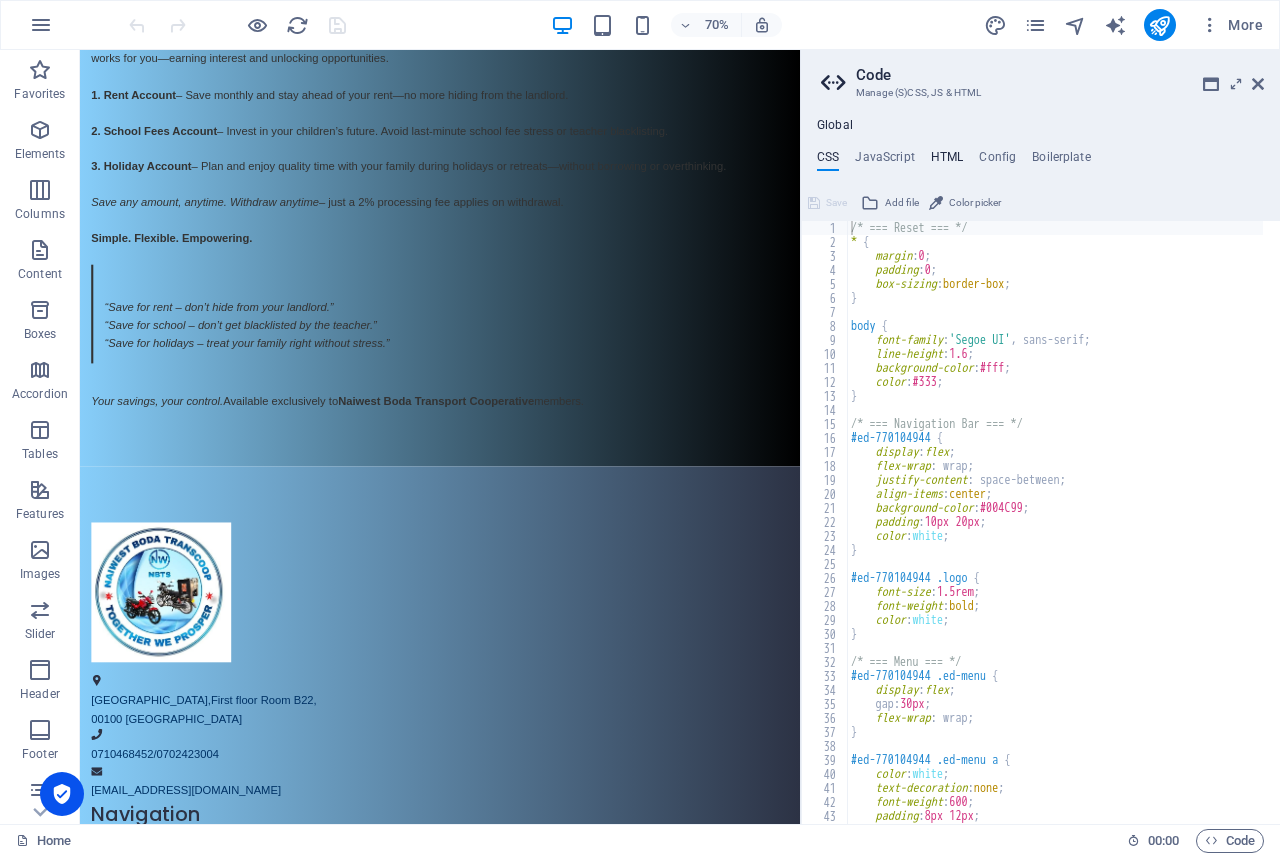 click on "HTML" at bounding box center (947, 161) 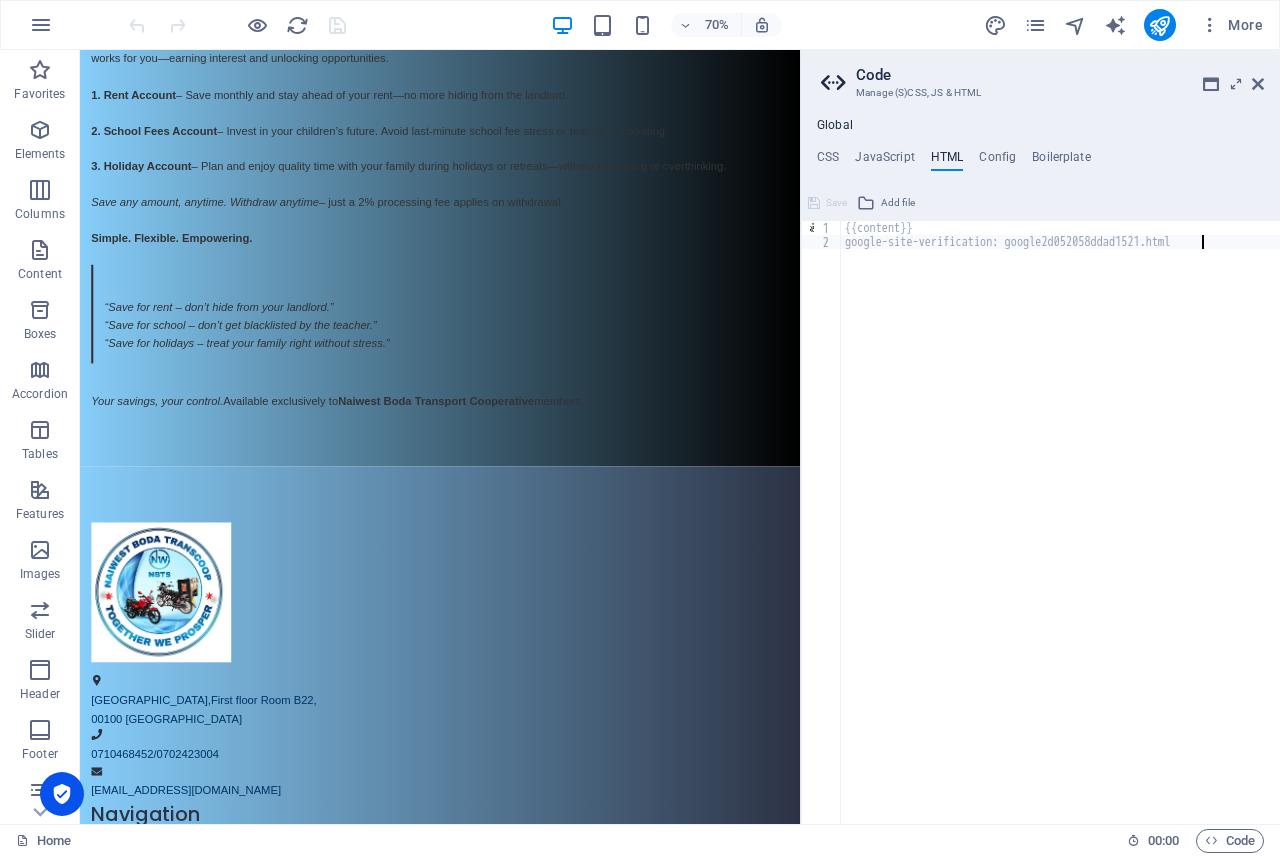 click on "{{content}} google-site-verification: google2d052058ddad1521.html" at bounding box center [1060, 536] 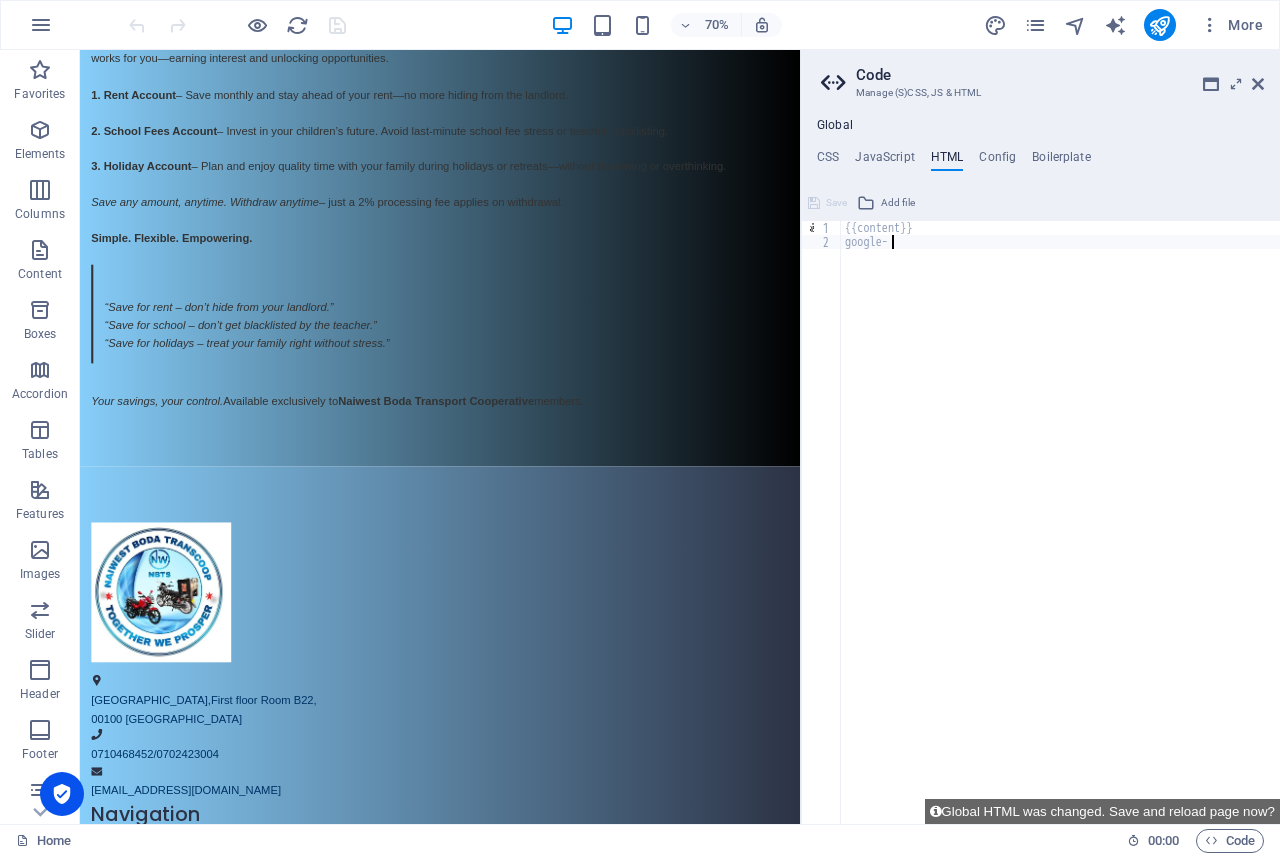 type on "g" 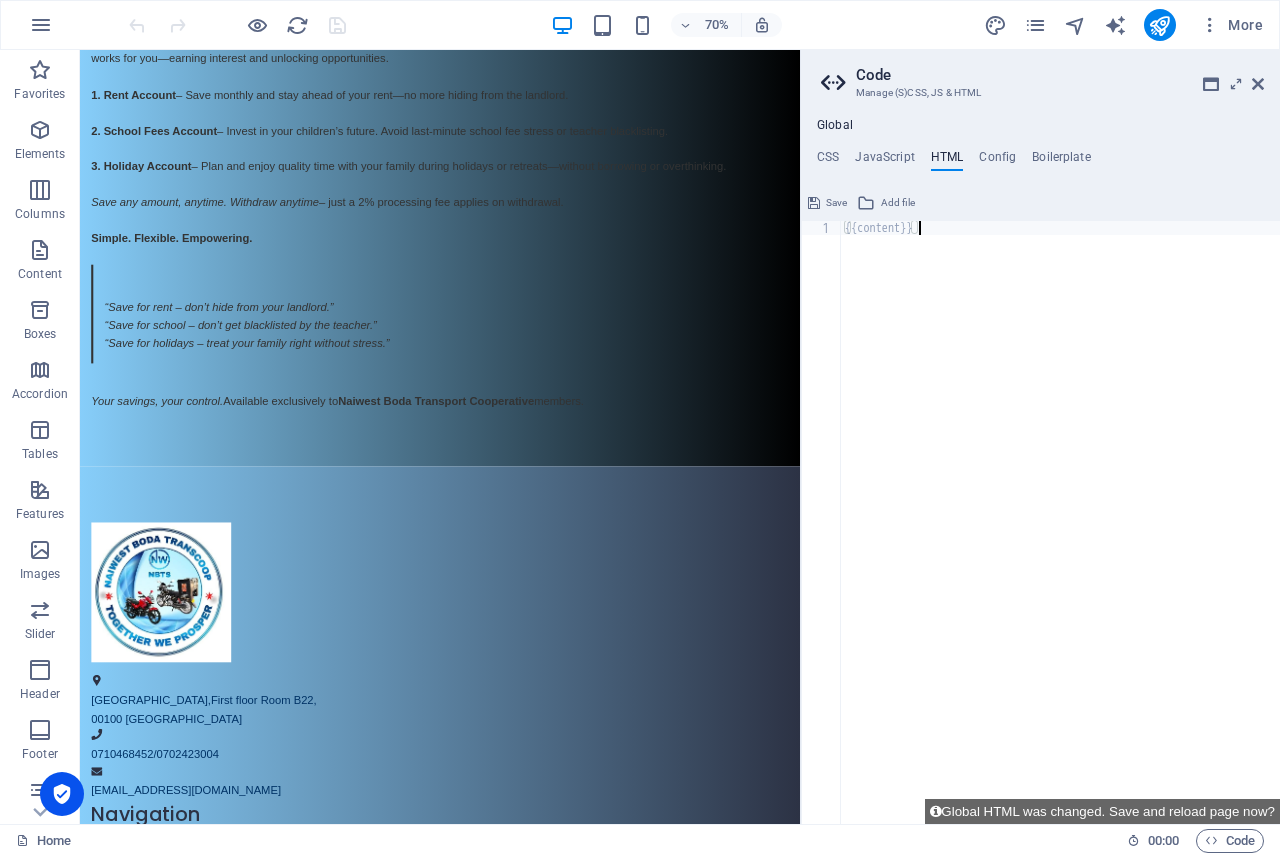 click on "Save" at bounding box center [836, 203] 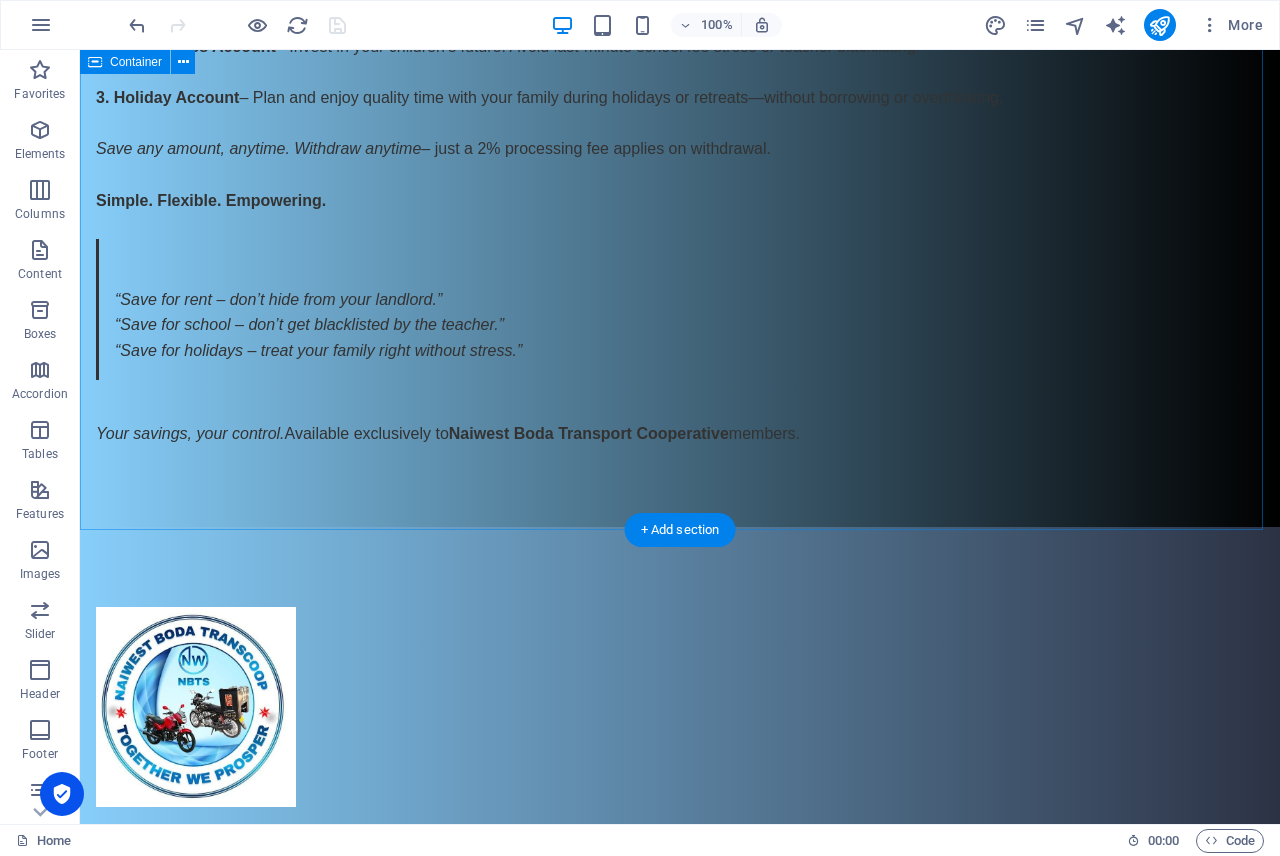 scroll, scrollTop: 2922, scrollLeft: 0, axis: vertical 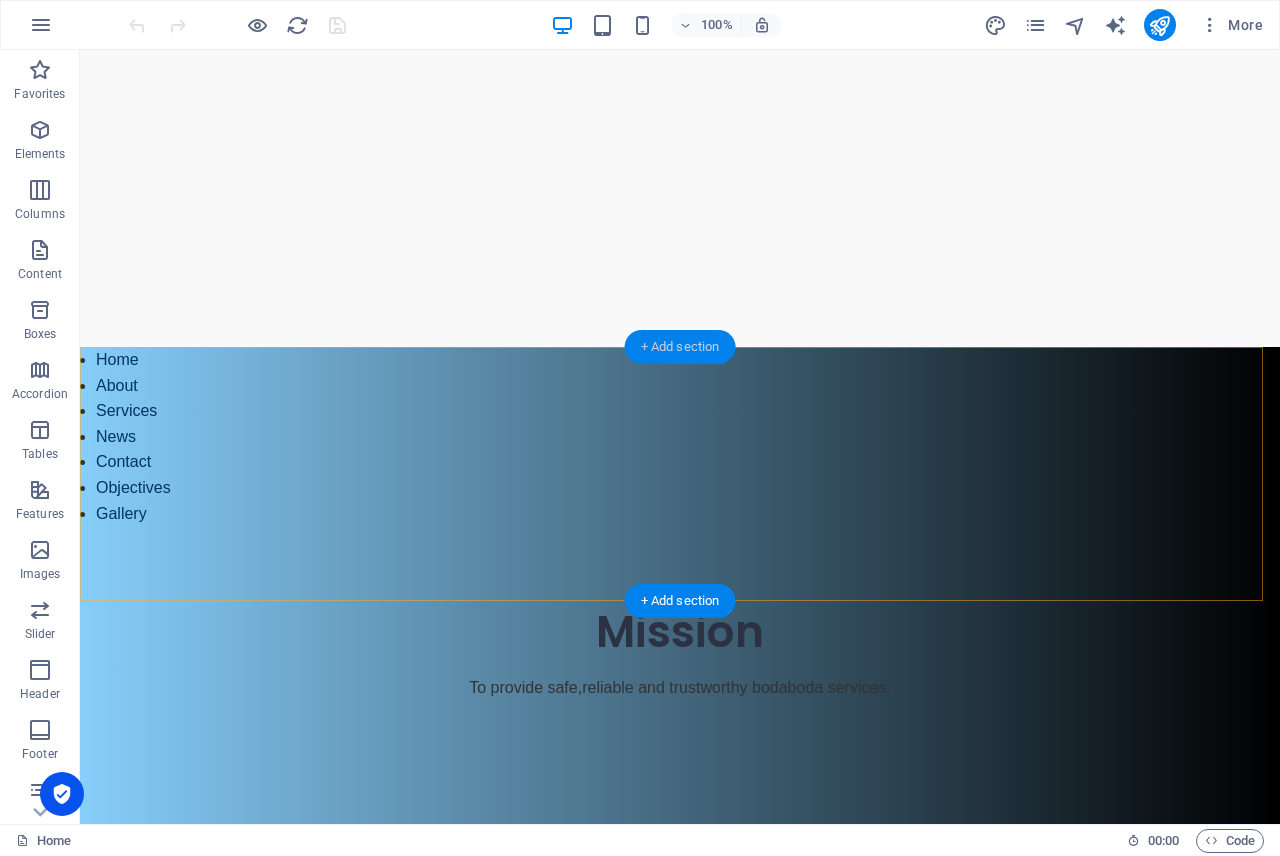 click on "+ Add section" at bounding box center [680, 347] 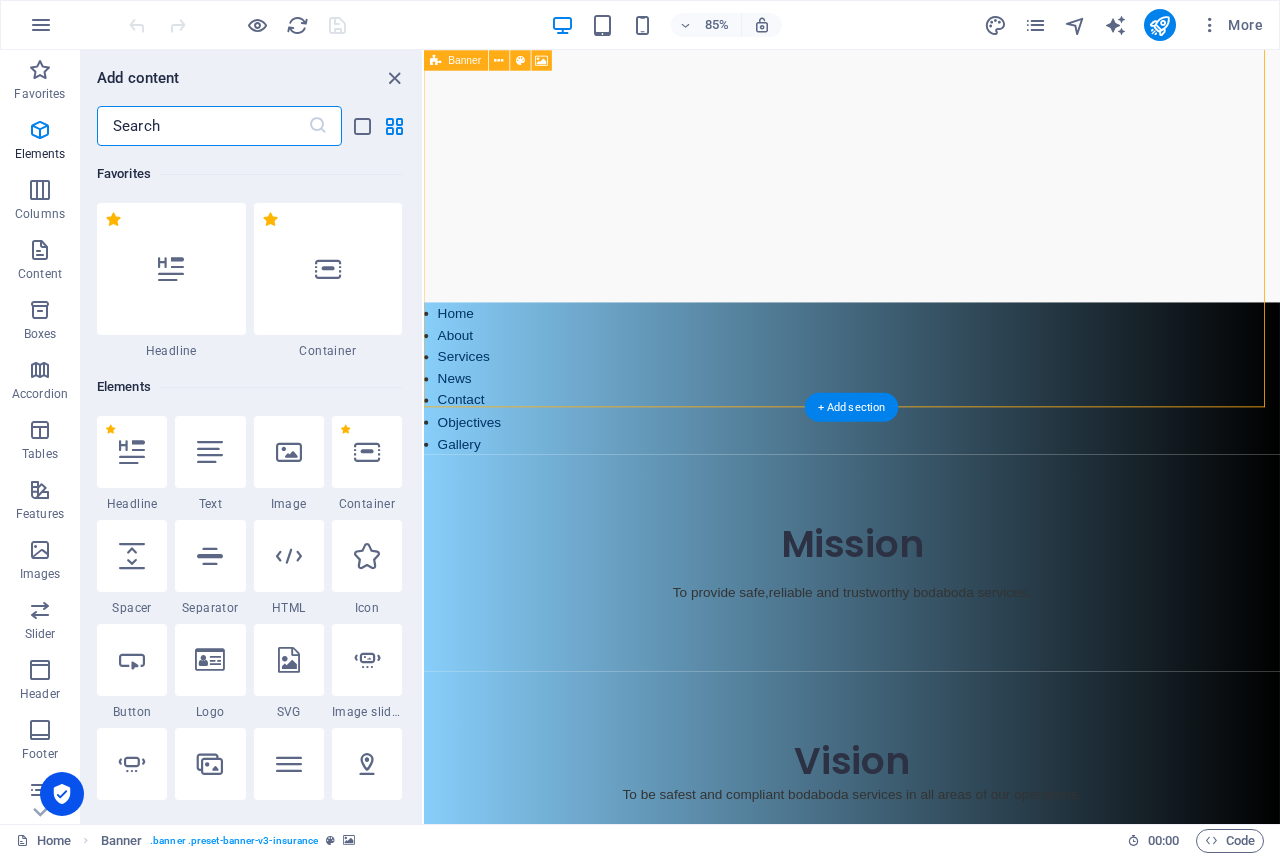 scroll, scrollTop: 3499, scrollLeft: 0, axis: vertical 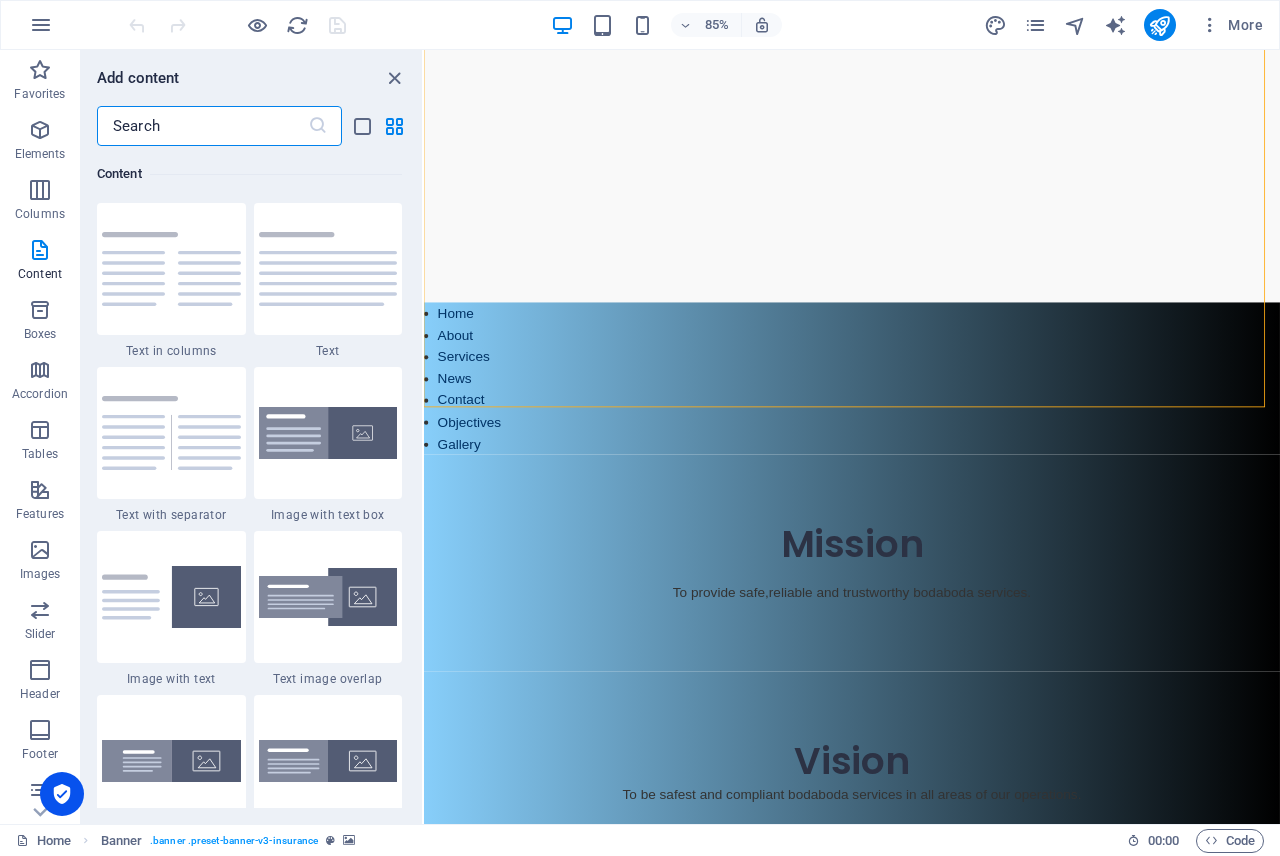 click at bounding box center (202, 126) 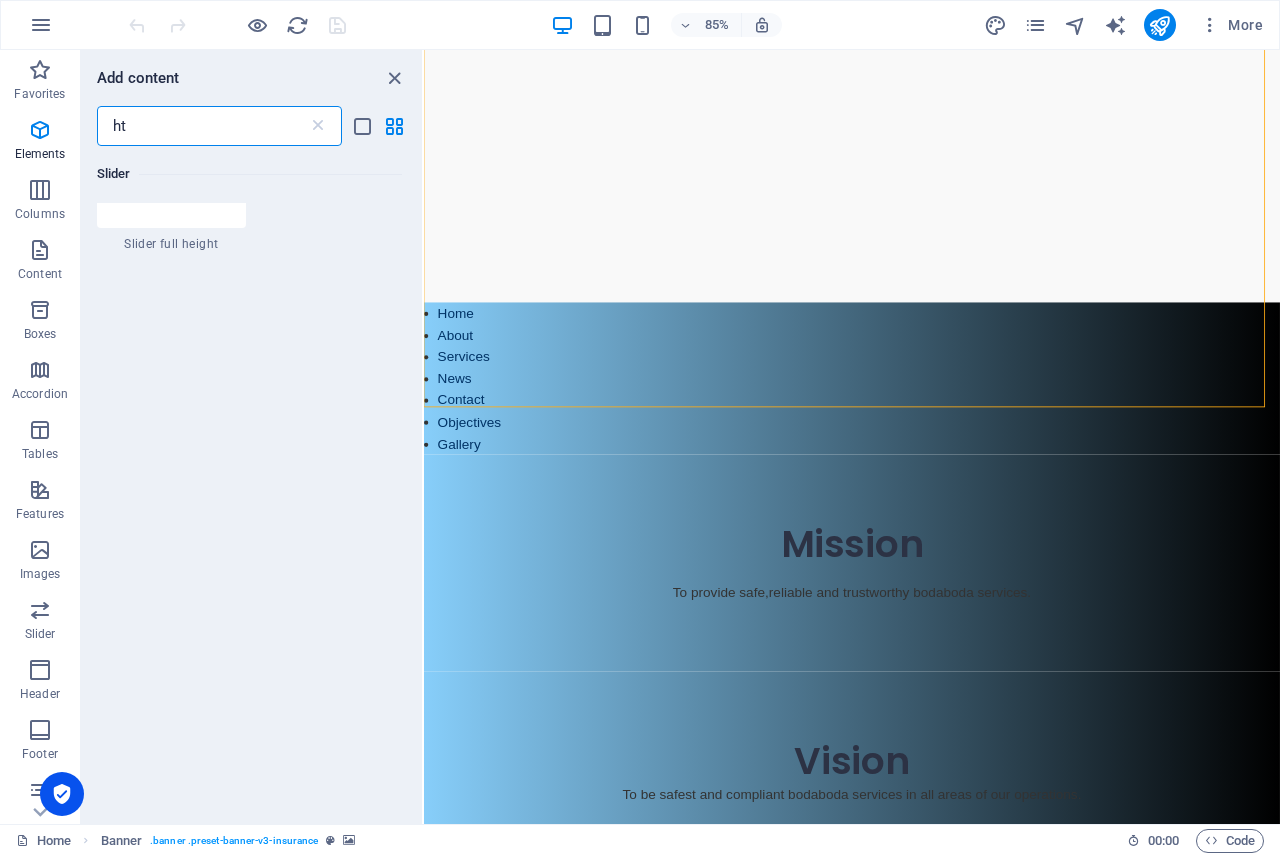 scroll, scrollTop: 0, scrollLeft: 0, axis: both 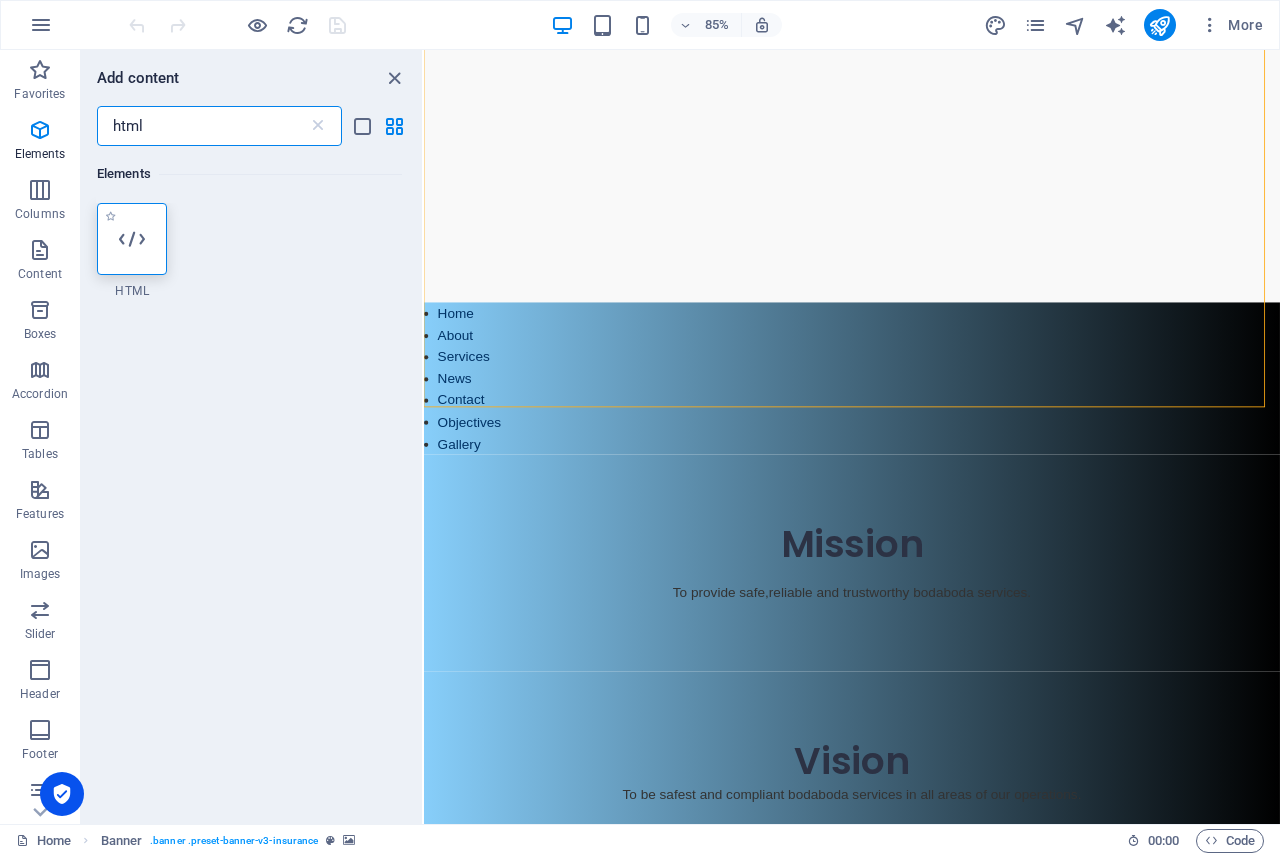 type on "html" 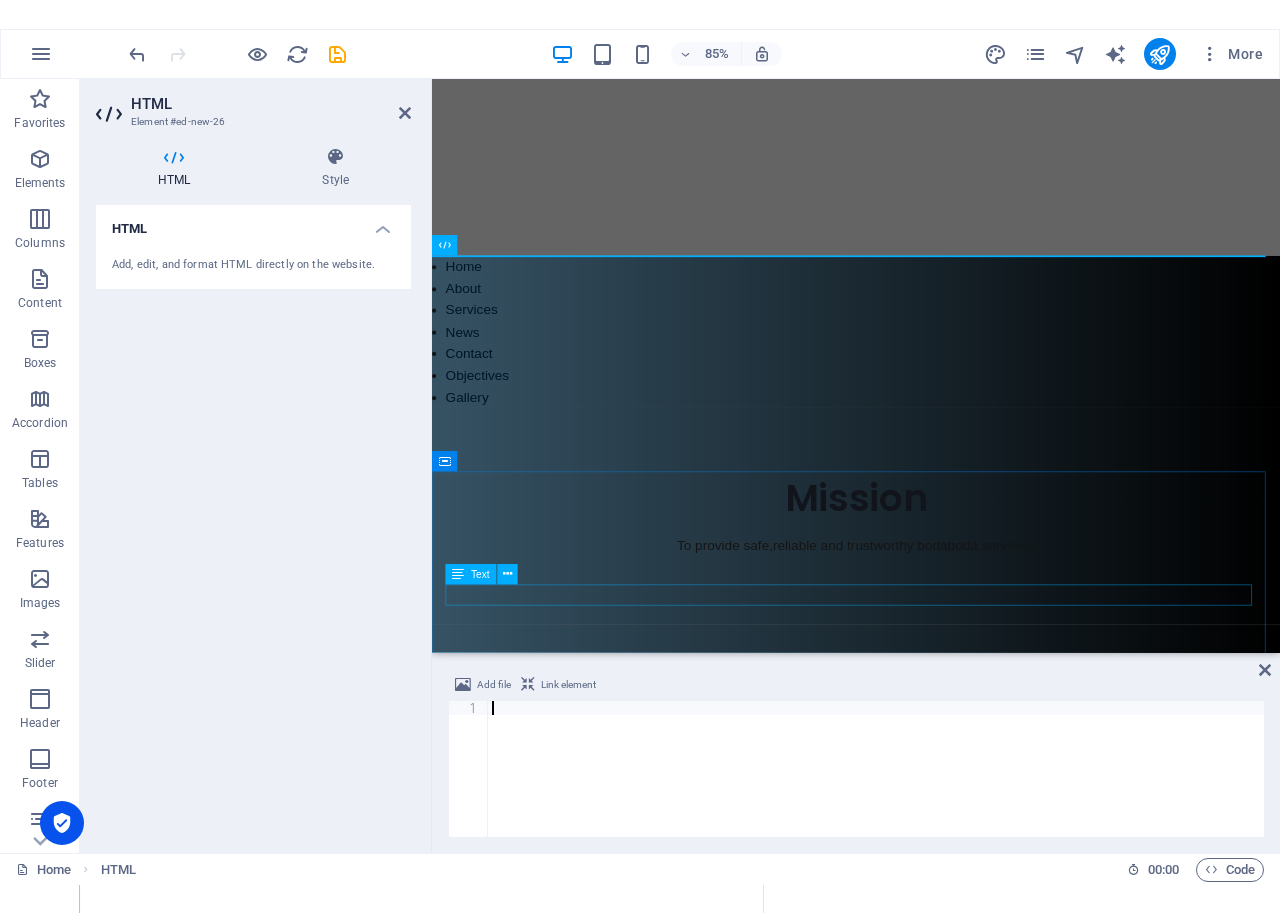scroll, scrollTop: 0, scrollLeft: 0, axis: both 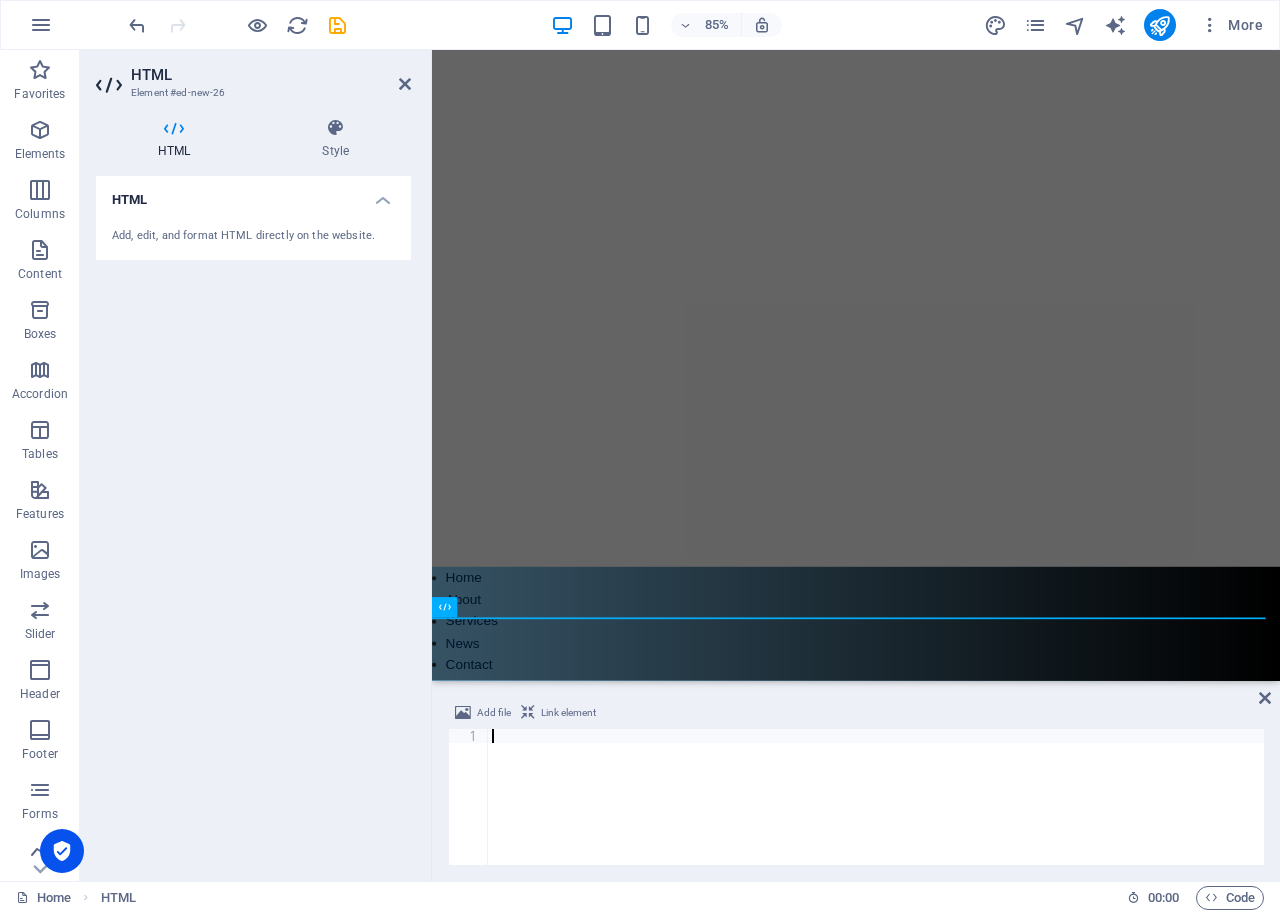 paste on "google-site-verification: google2d052058ddad1521.html" 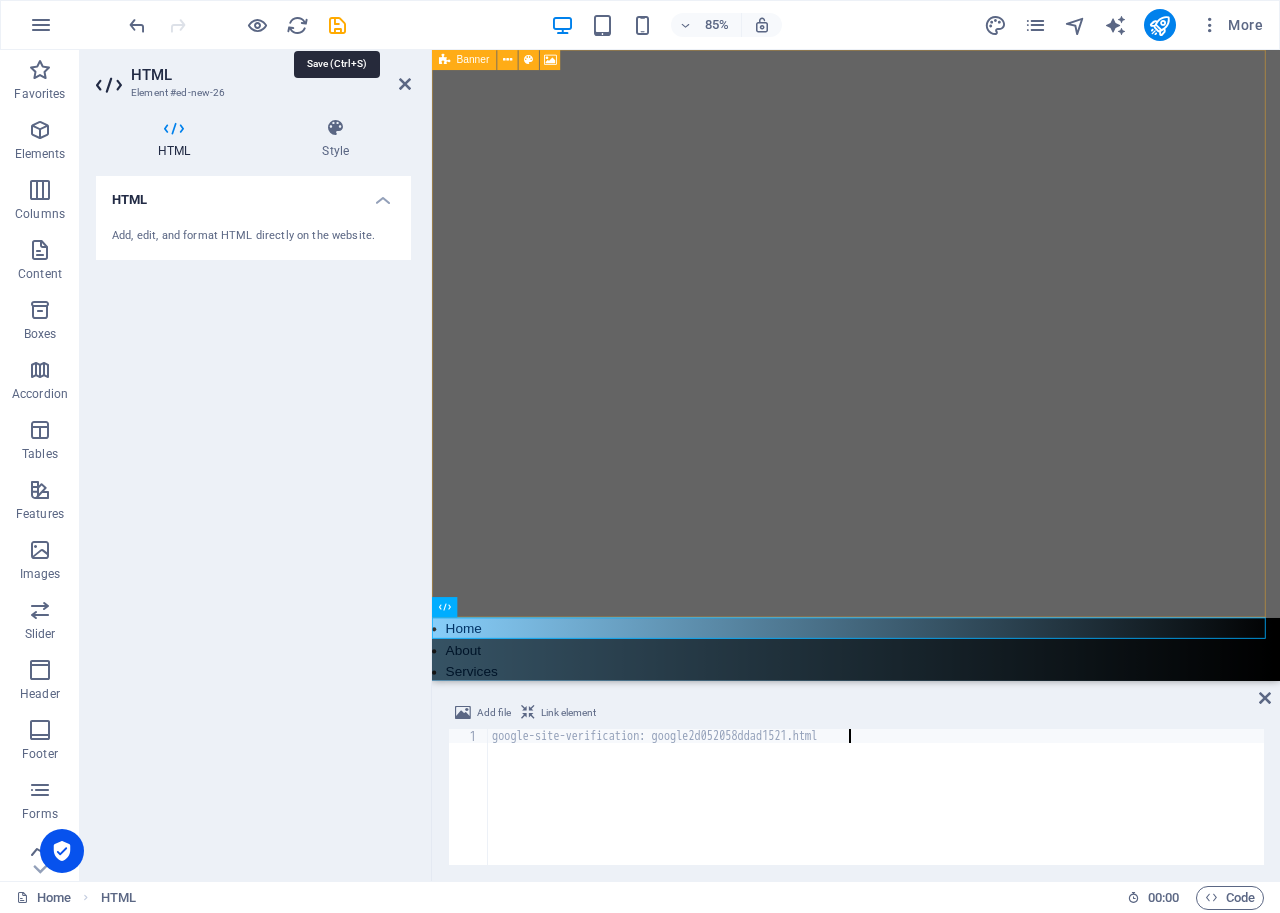 click at bounding box center [337, 25] 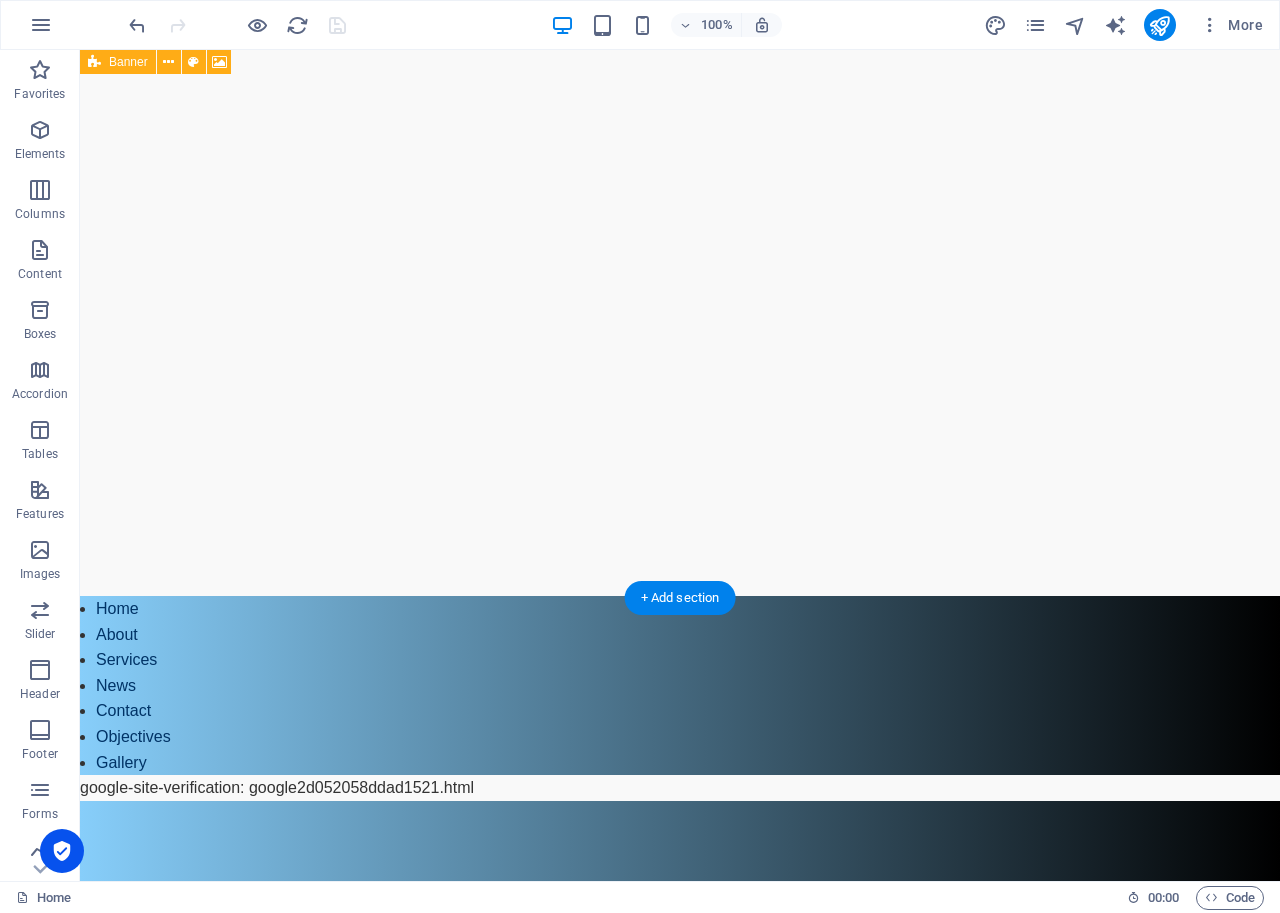 scroll, scrollTop: 200, scrollLeft: 0, axis: vertical 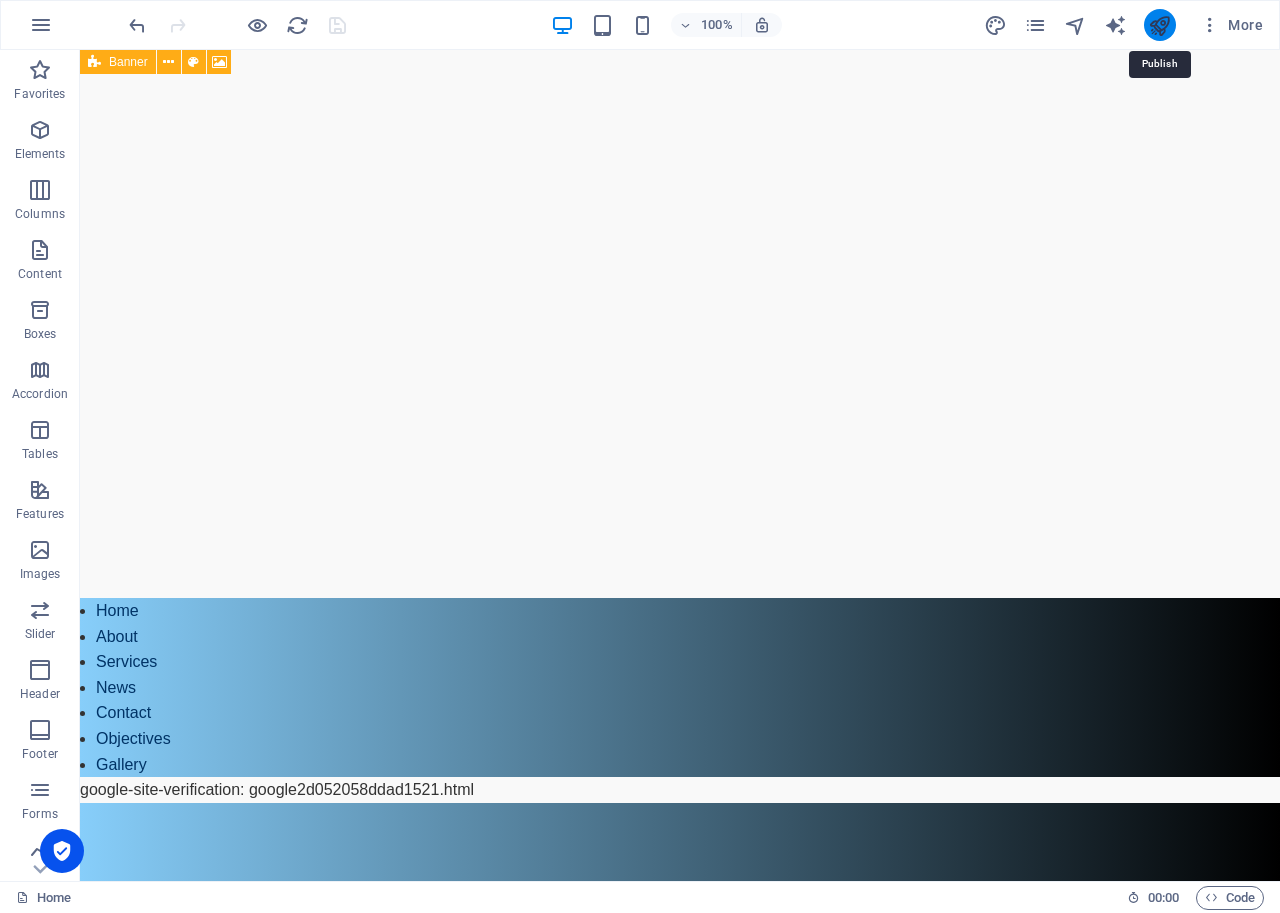 click at bounding box center (1159, 25) 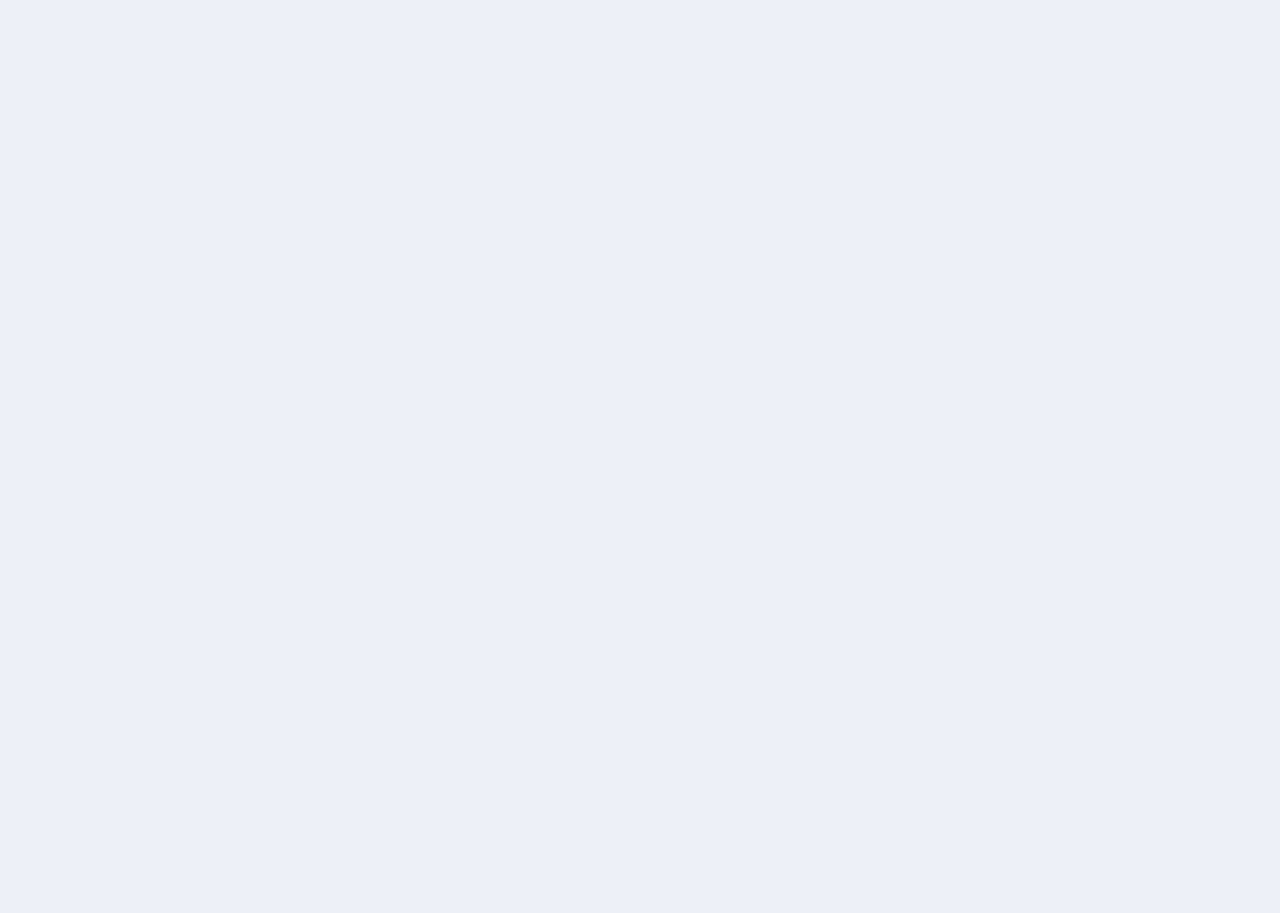 scroll, scrollTop: 0, scrollLeft: 0, axis: both 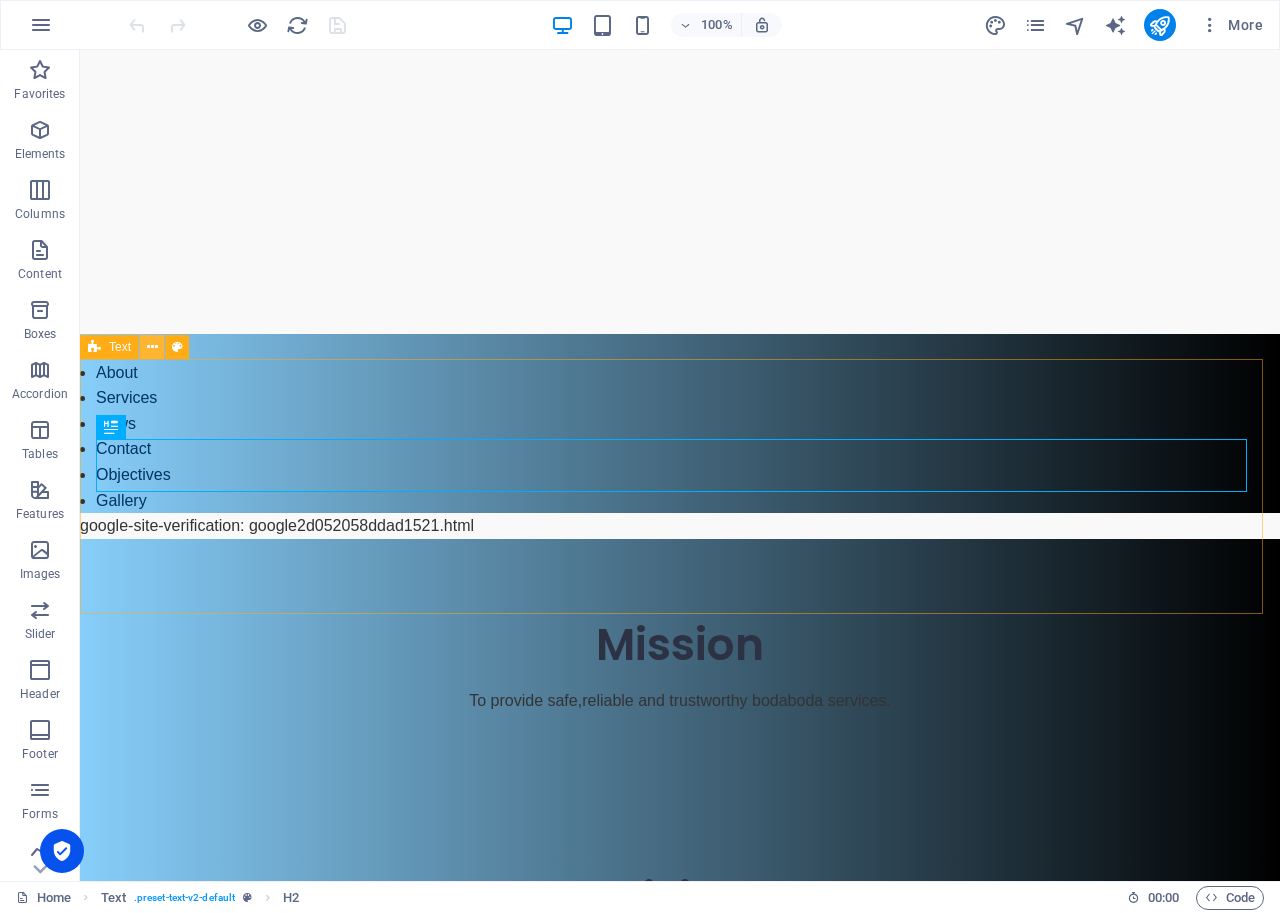 click at bounding box center [152, 347] 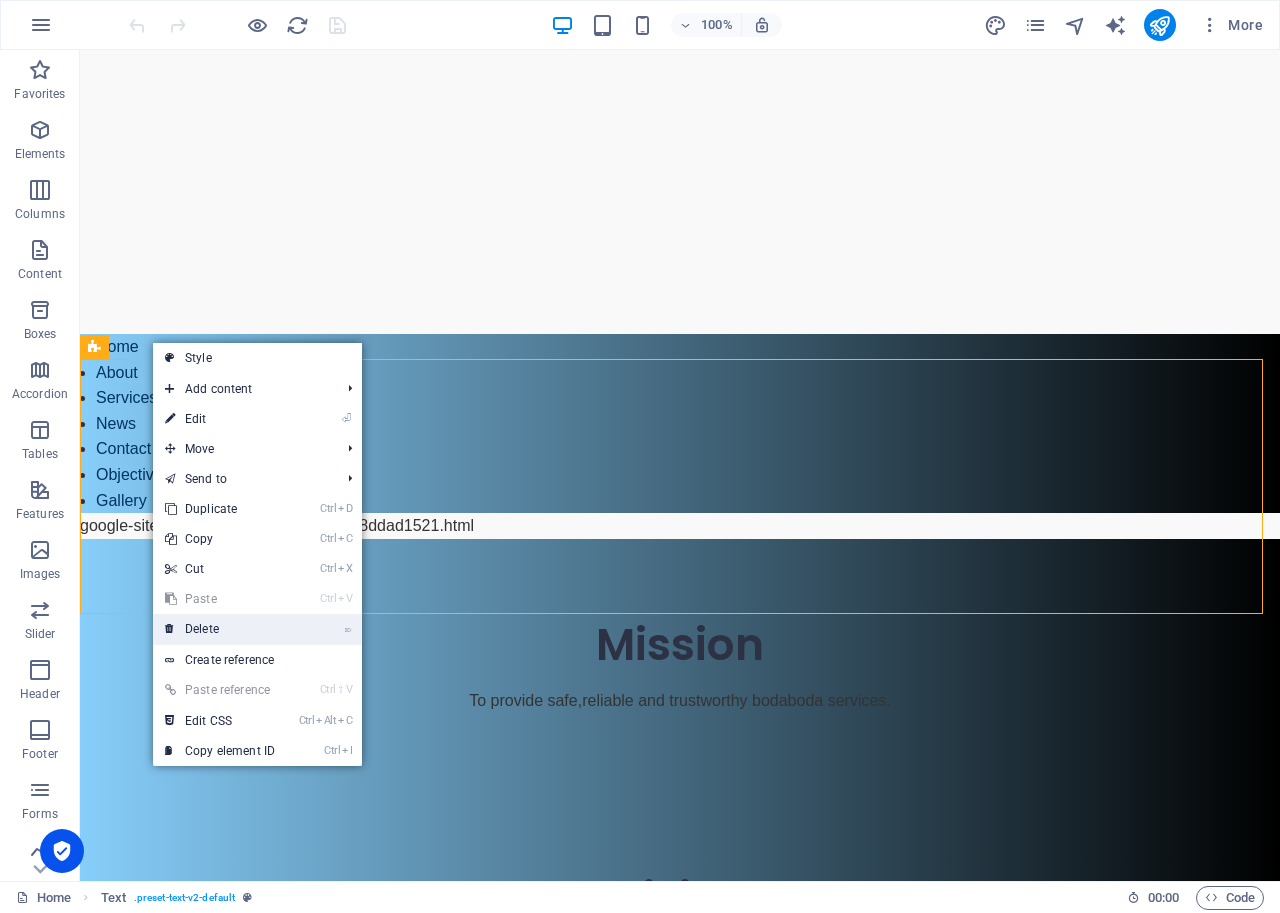 click on "⌦  Delete" at bounding box center [220, 629] 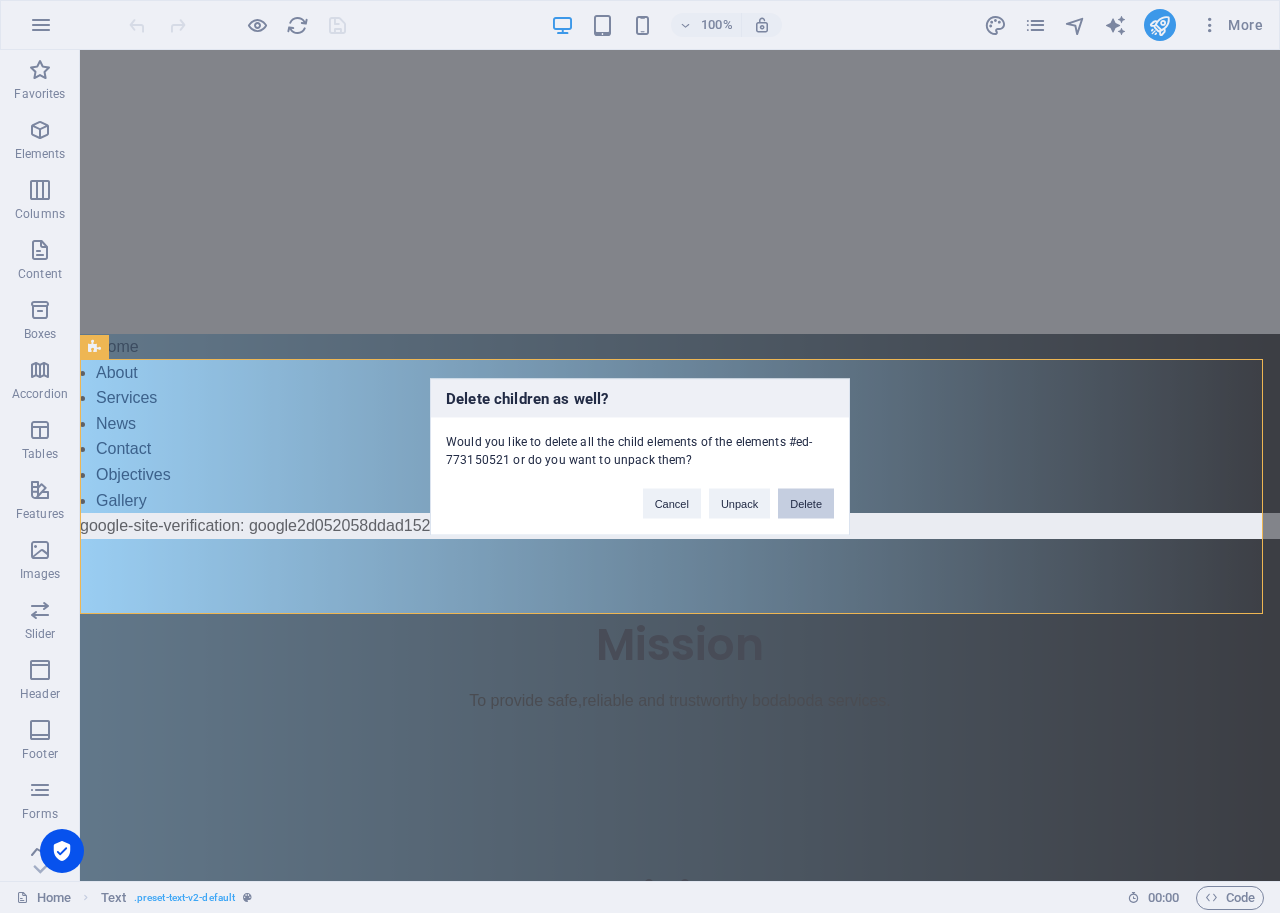 click on "Delete" at bounding box center (806, 503) 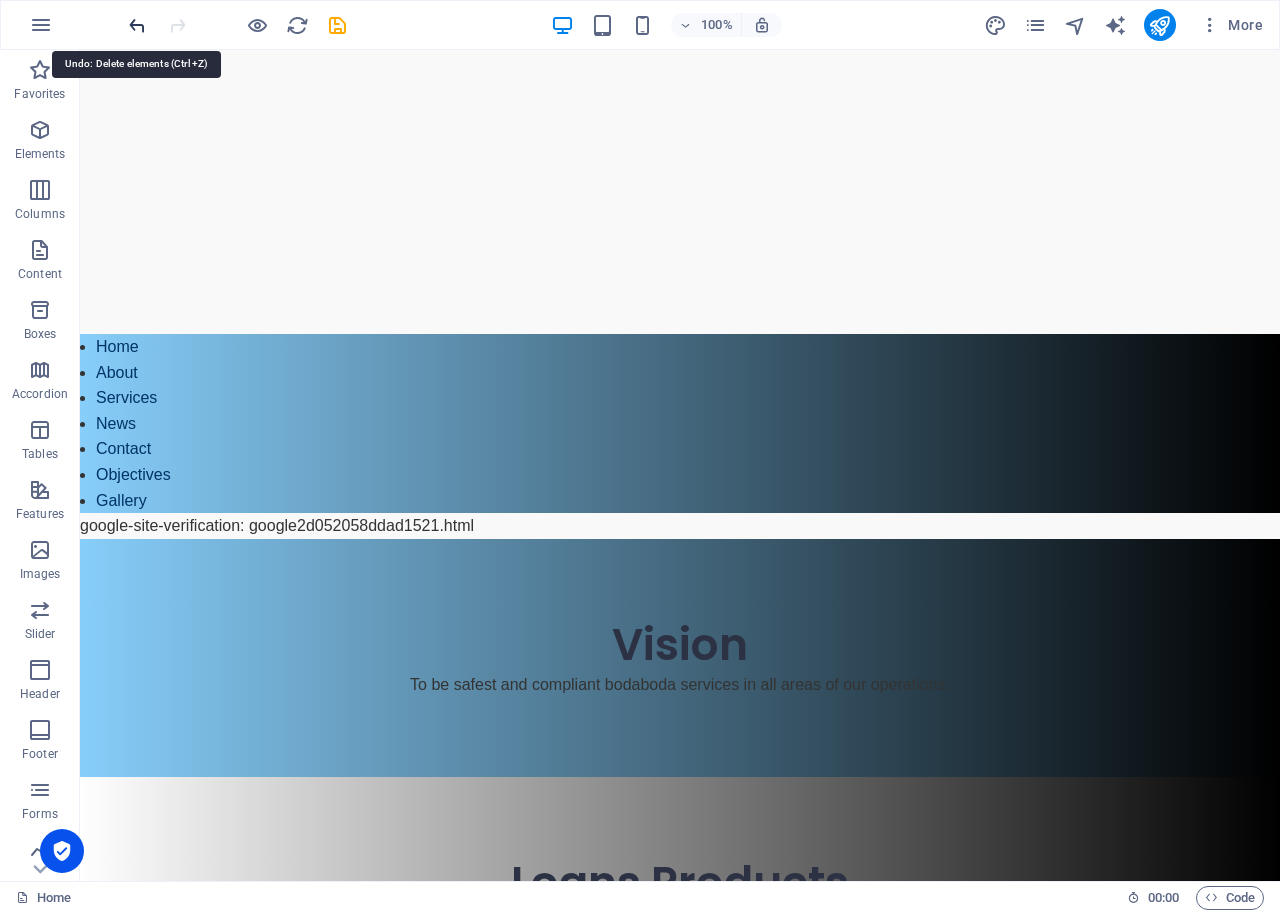 click at bounding box center (137, 25) 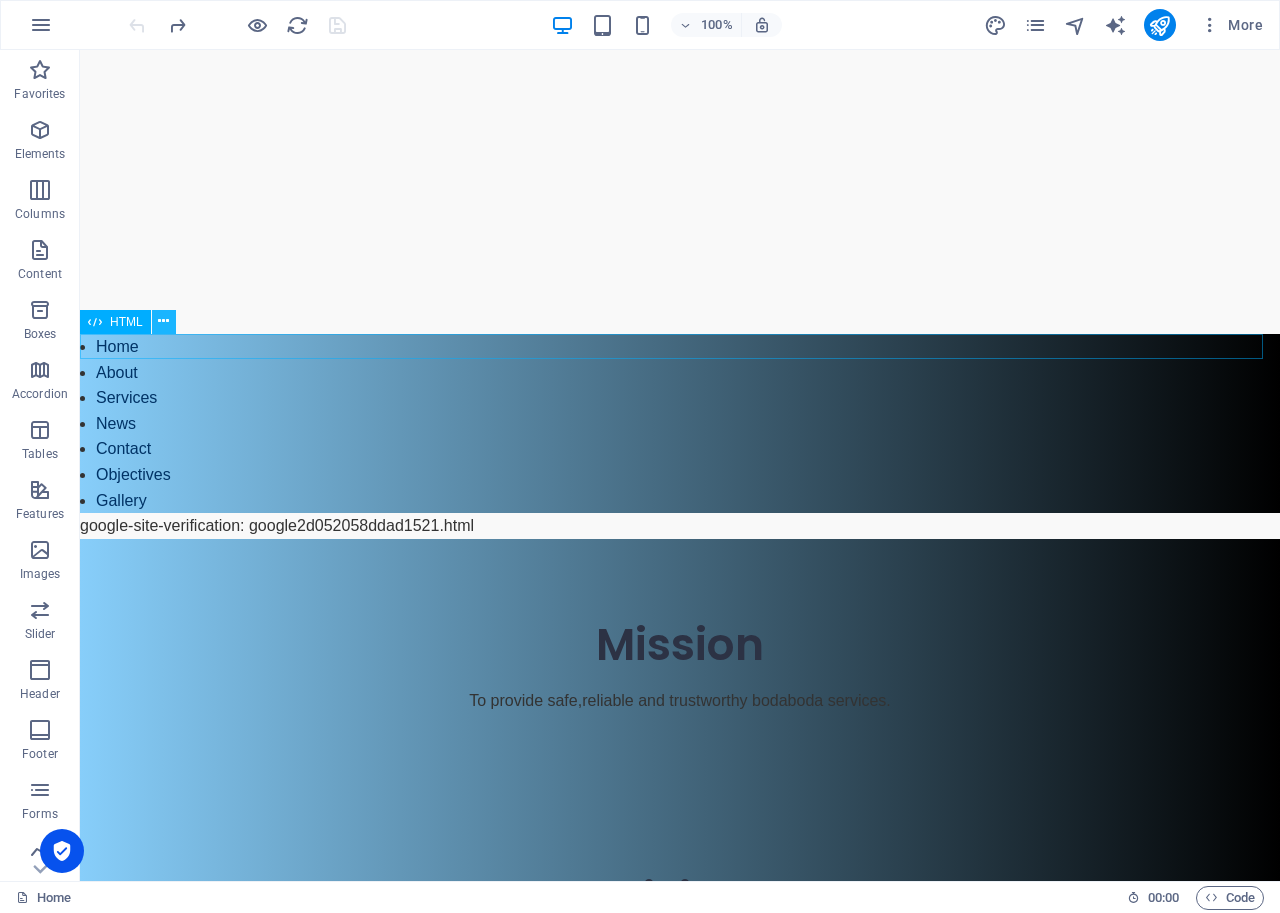 click at bounding box center (163, 321) 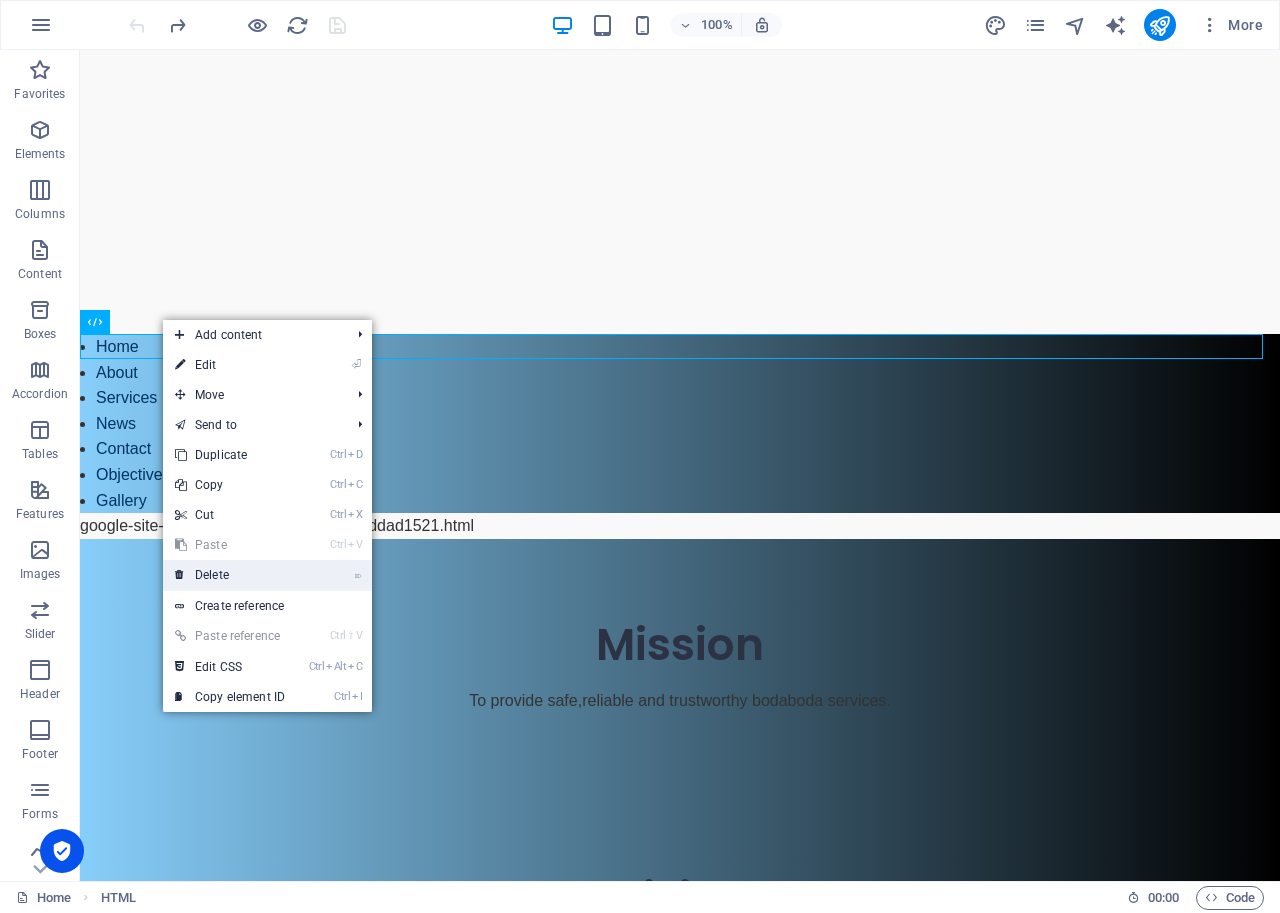 click on "⌦  Delete" at bounding box center (230, 575) 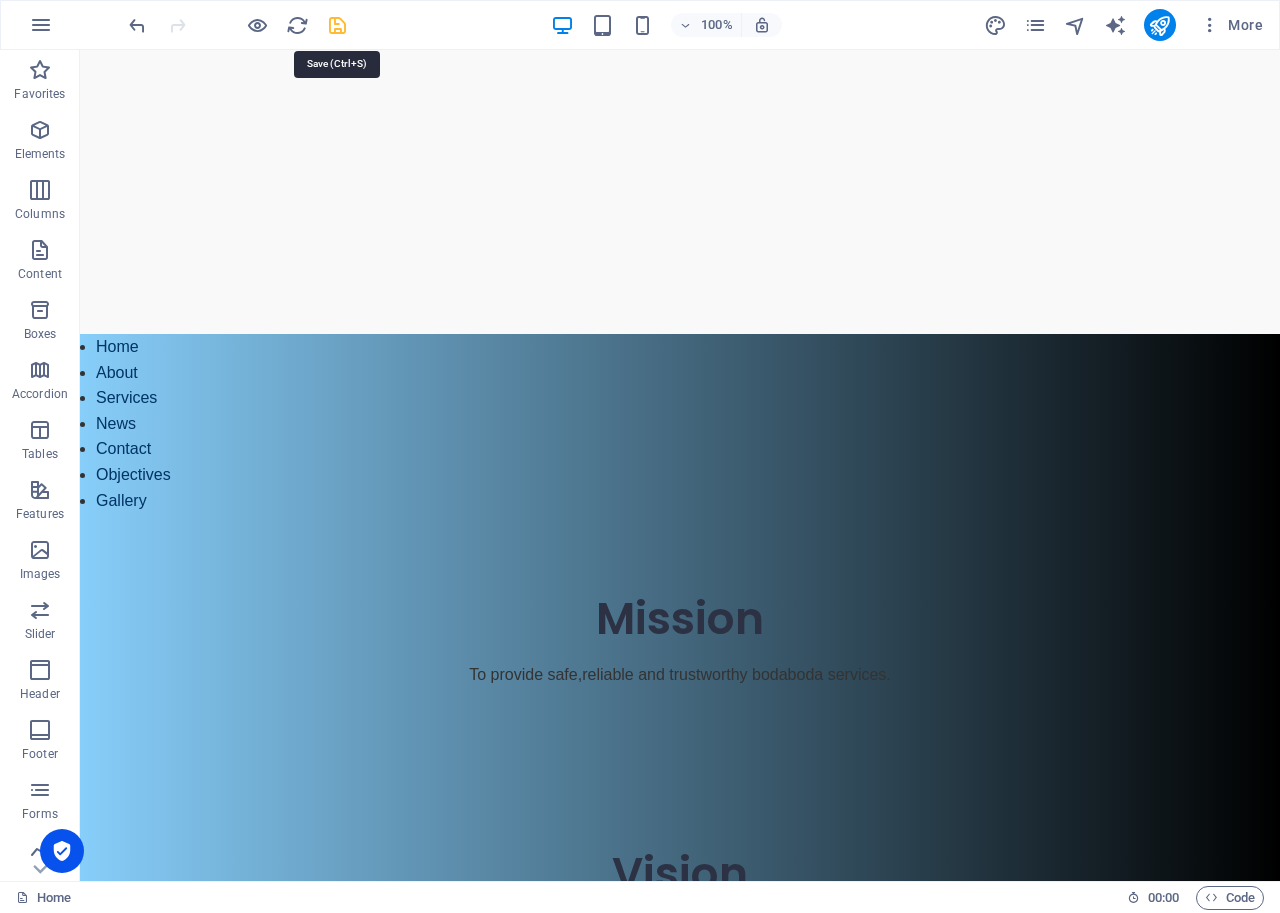 click at bounding box center [337, 25] 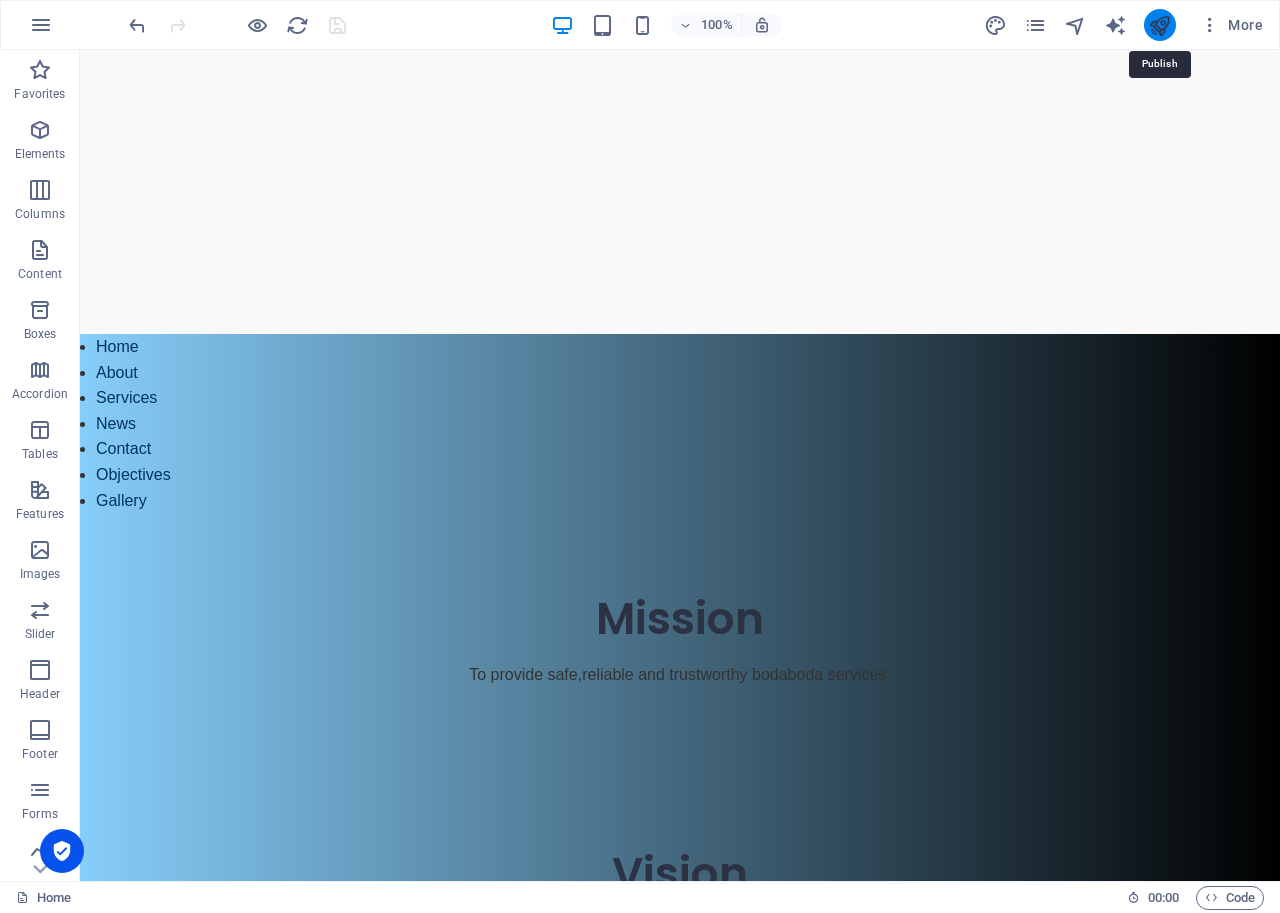 click at bounding box center (1159, 25) 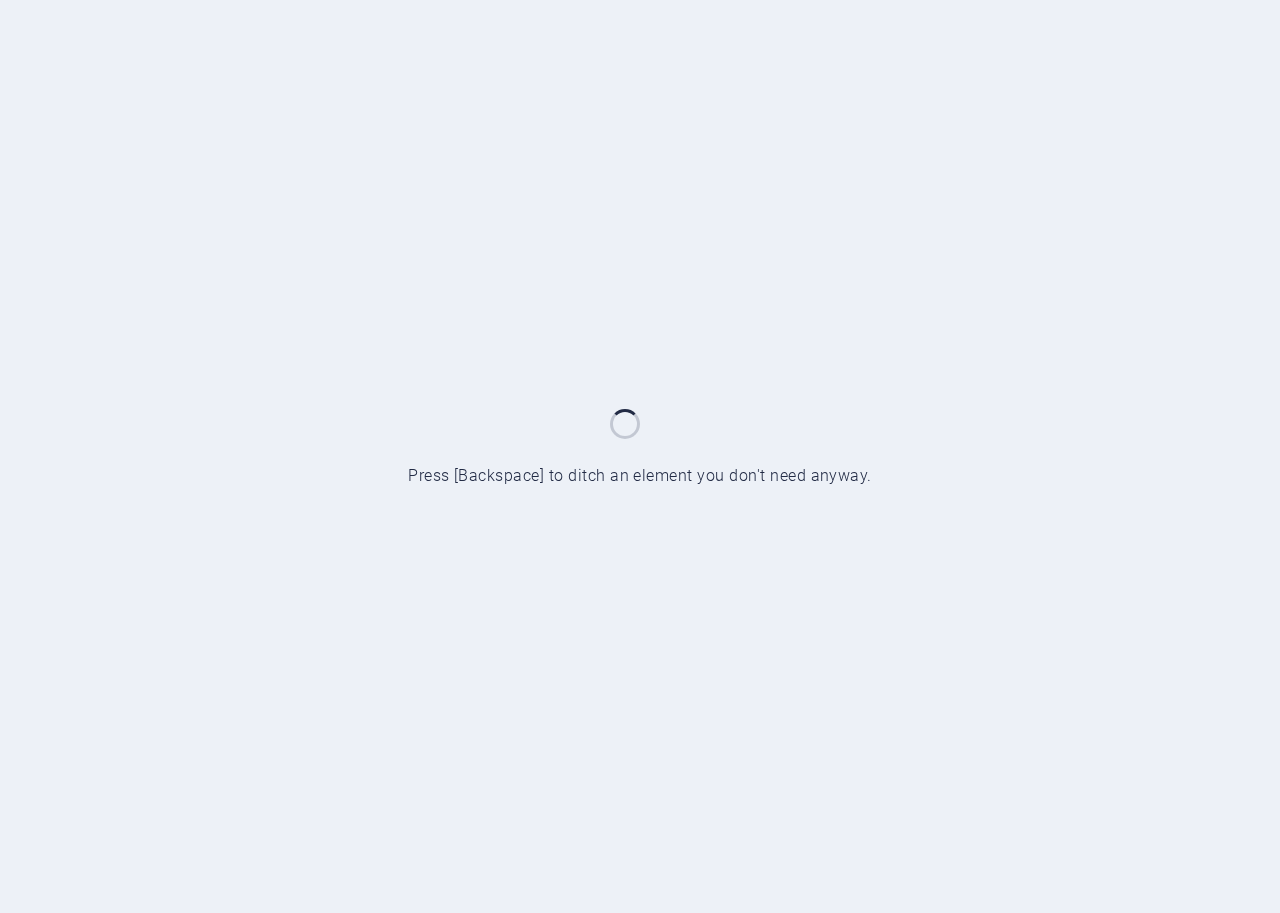 scroll, scrollTop: 0, scrollLeft: 0, axis: both 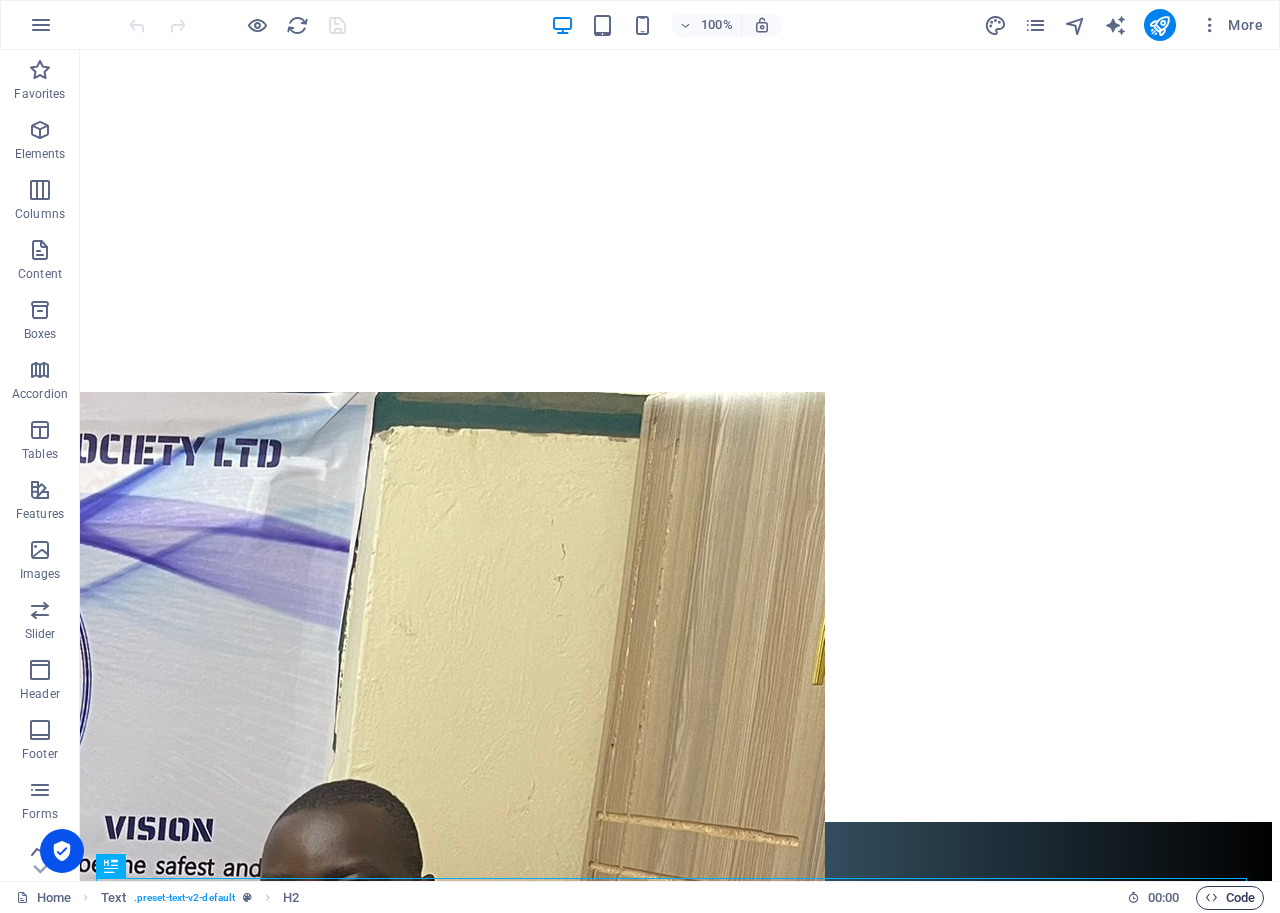 click on "Code" at bounding box center [1230, 898] 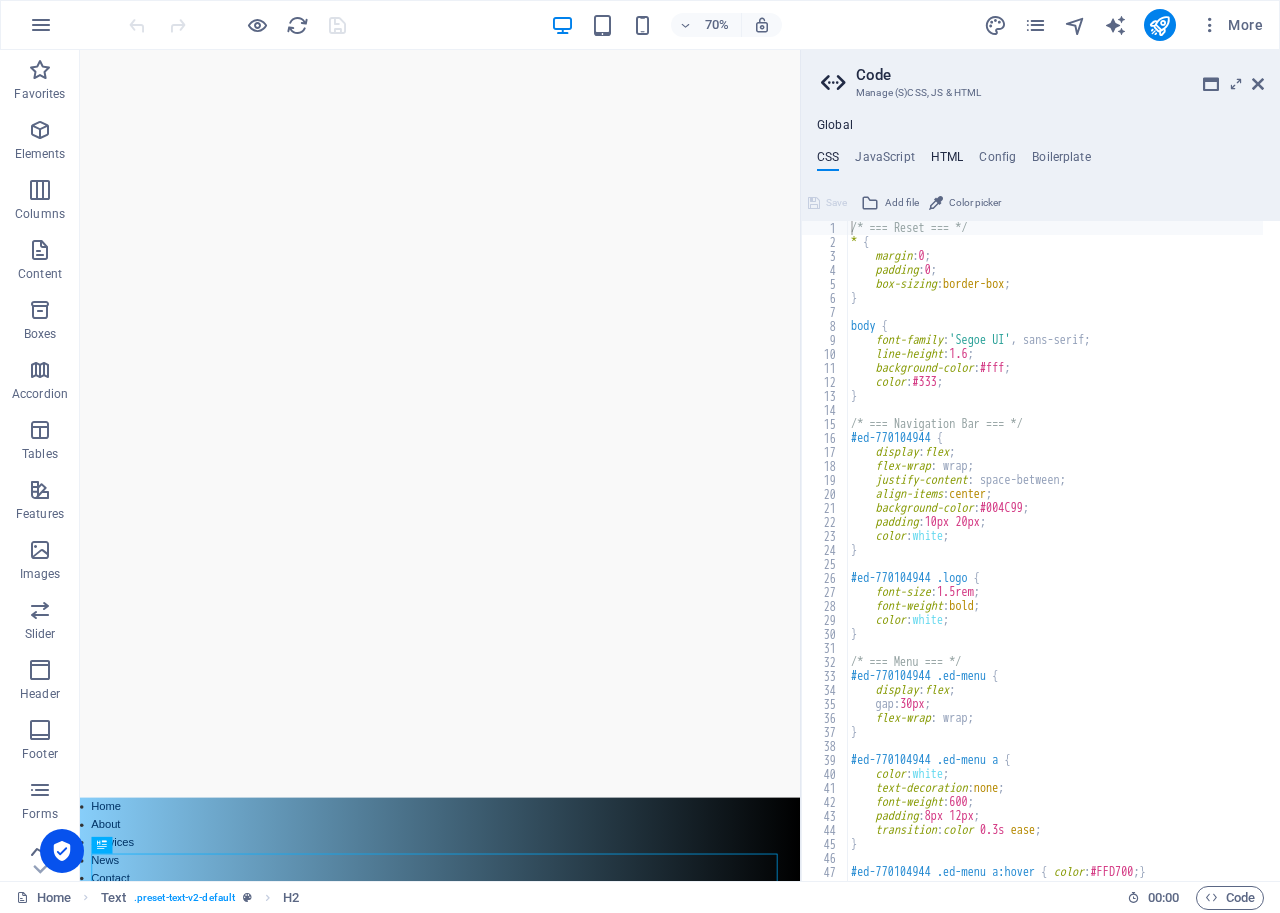 click on "HTML" at bounding box center (947, 161) 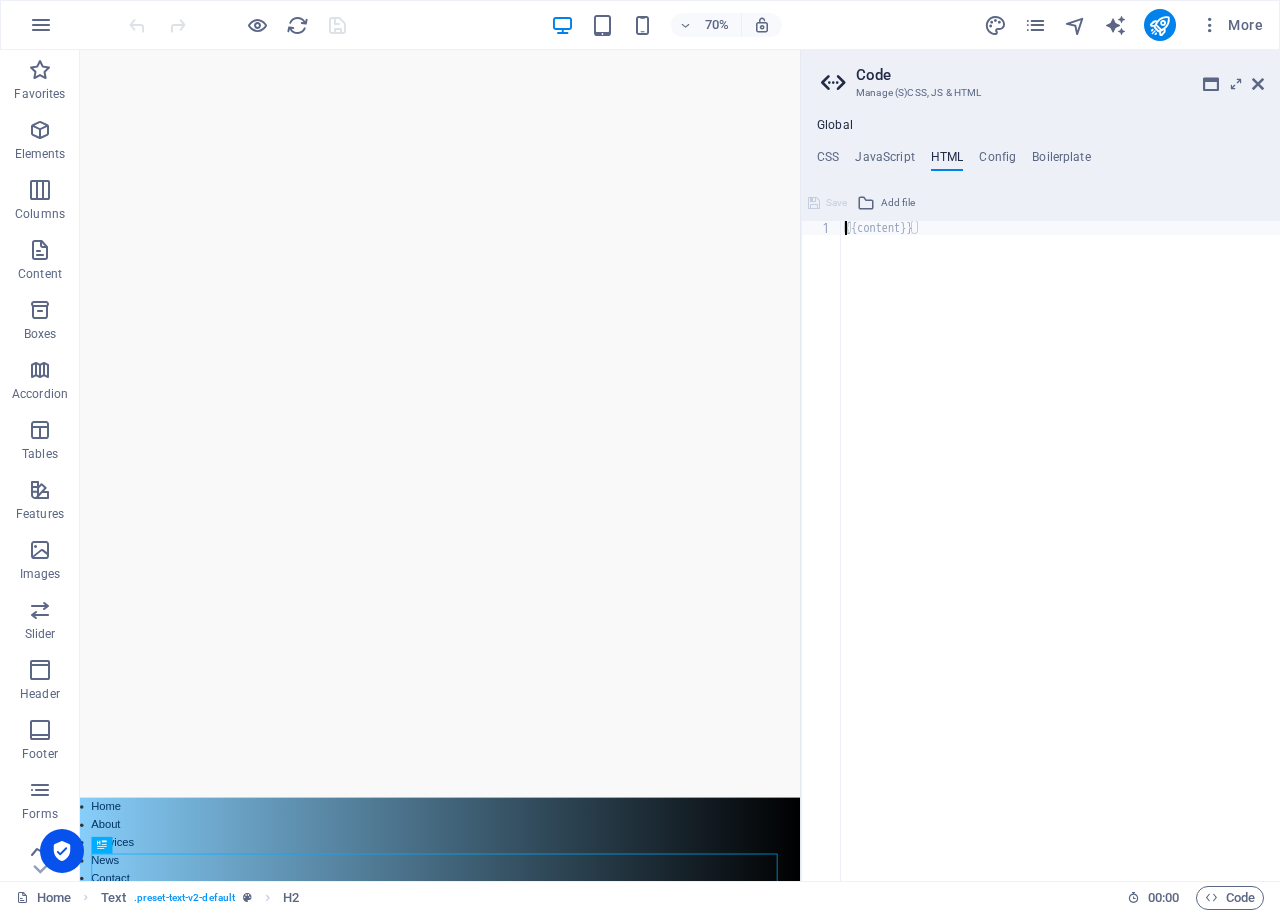 click on "{{content}}" at bounding box center (1060, 565) 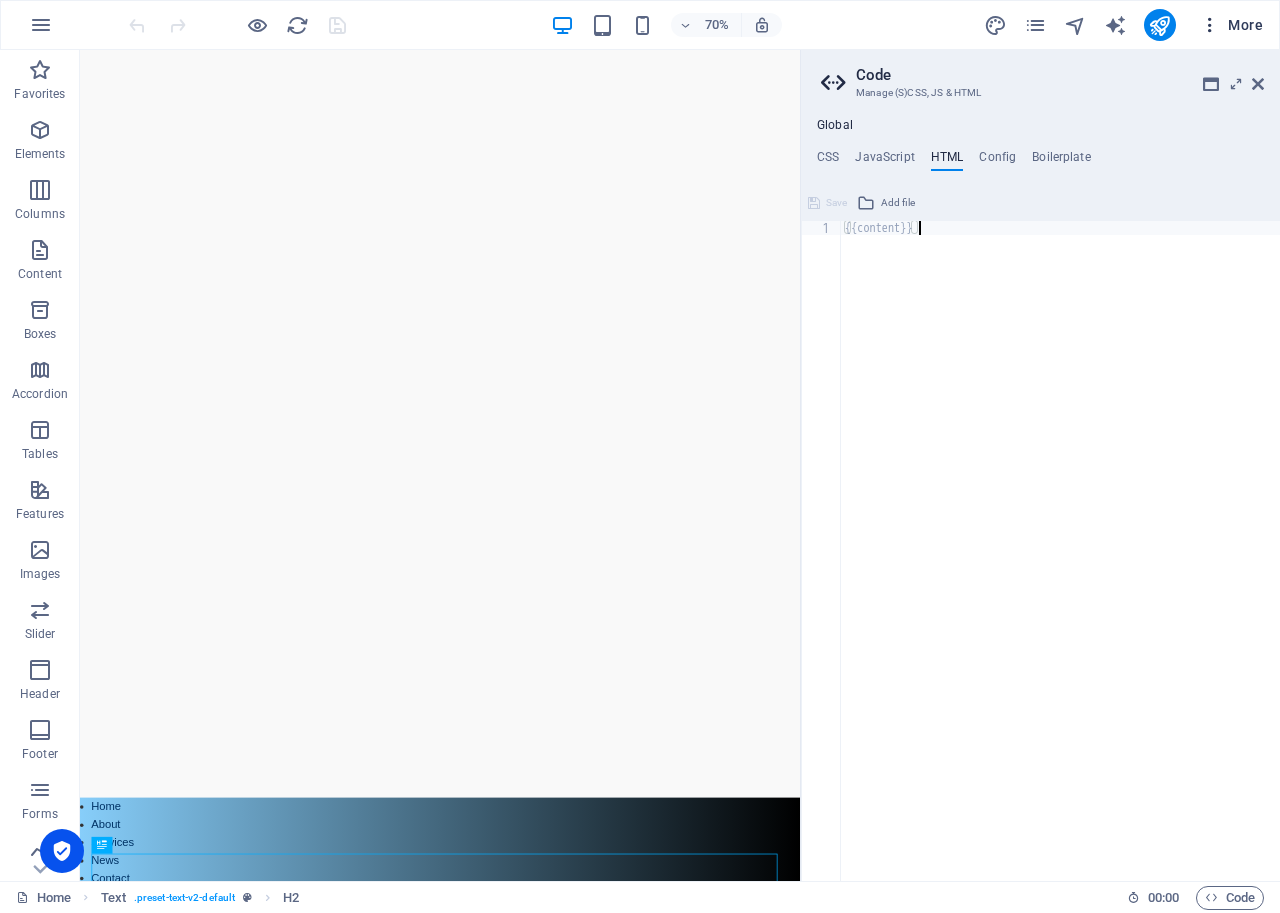 click at bounding box center [1210, 25] 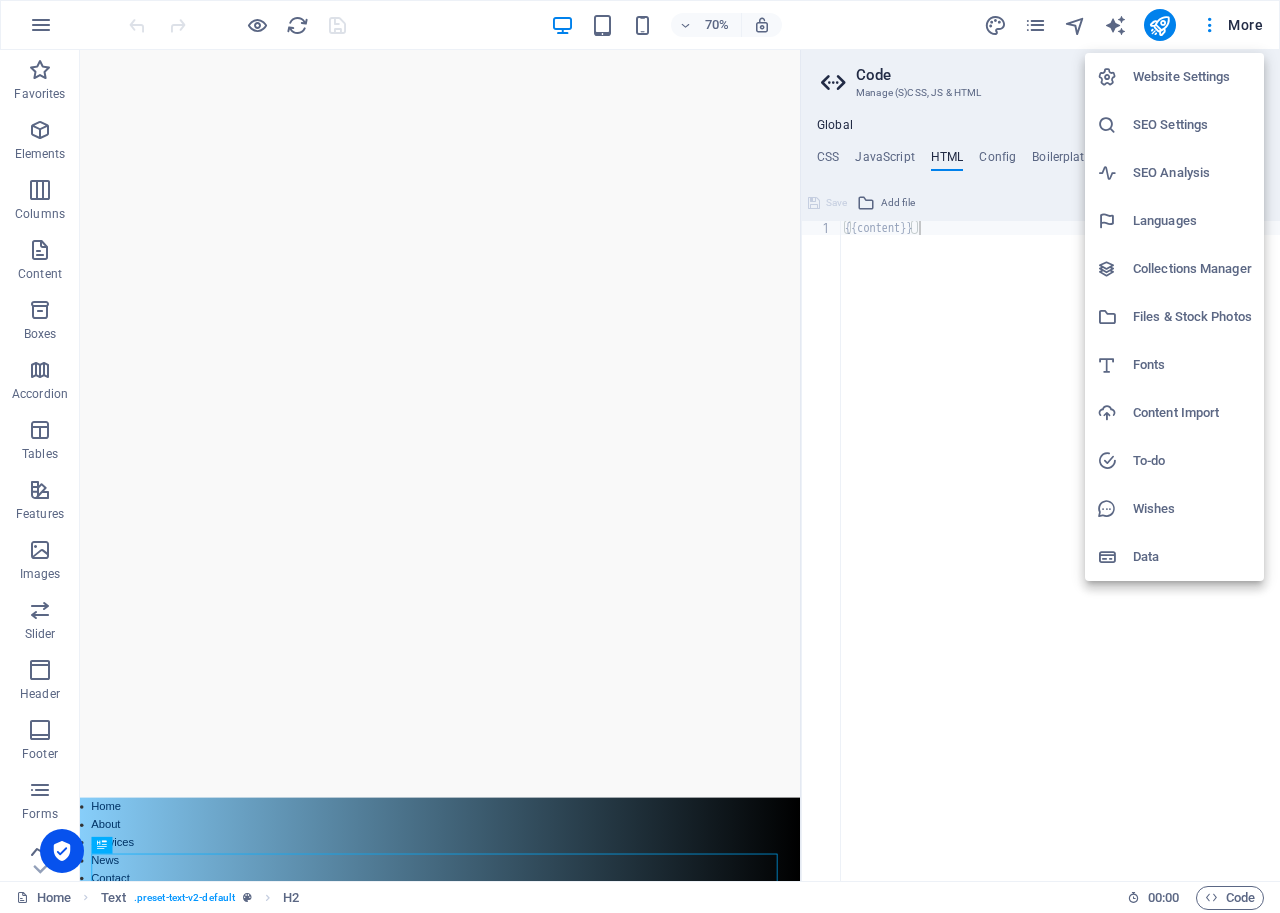 click on "Files & Stock Photos" at bounding box center [1192, 317] 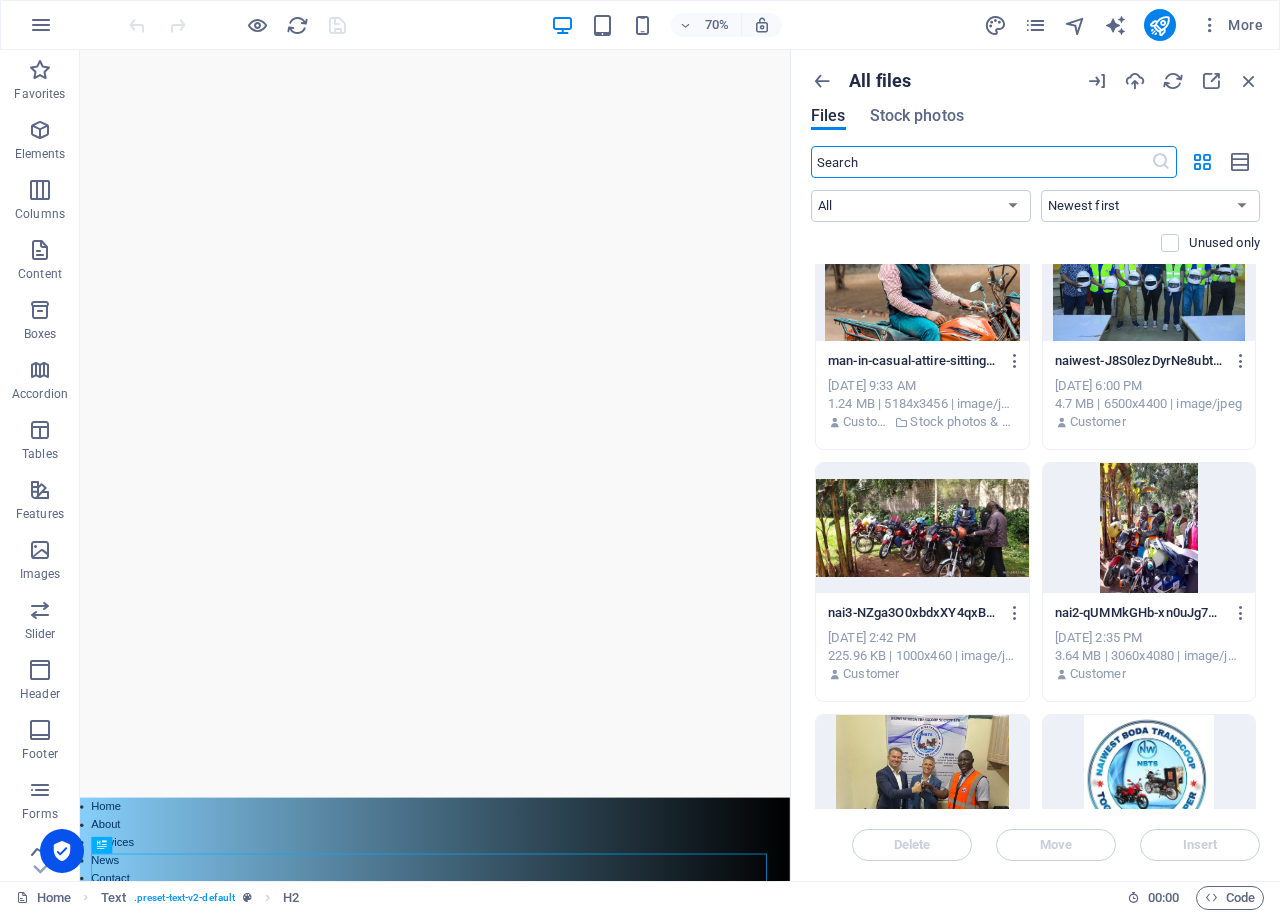 scroll, scrollTop: 0, scrollLeft: 0, axis: both 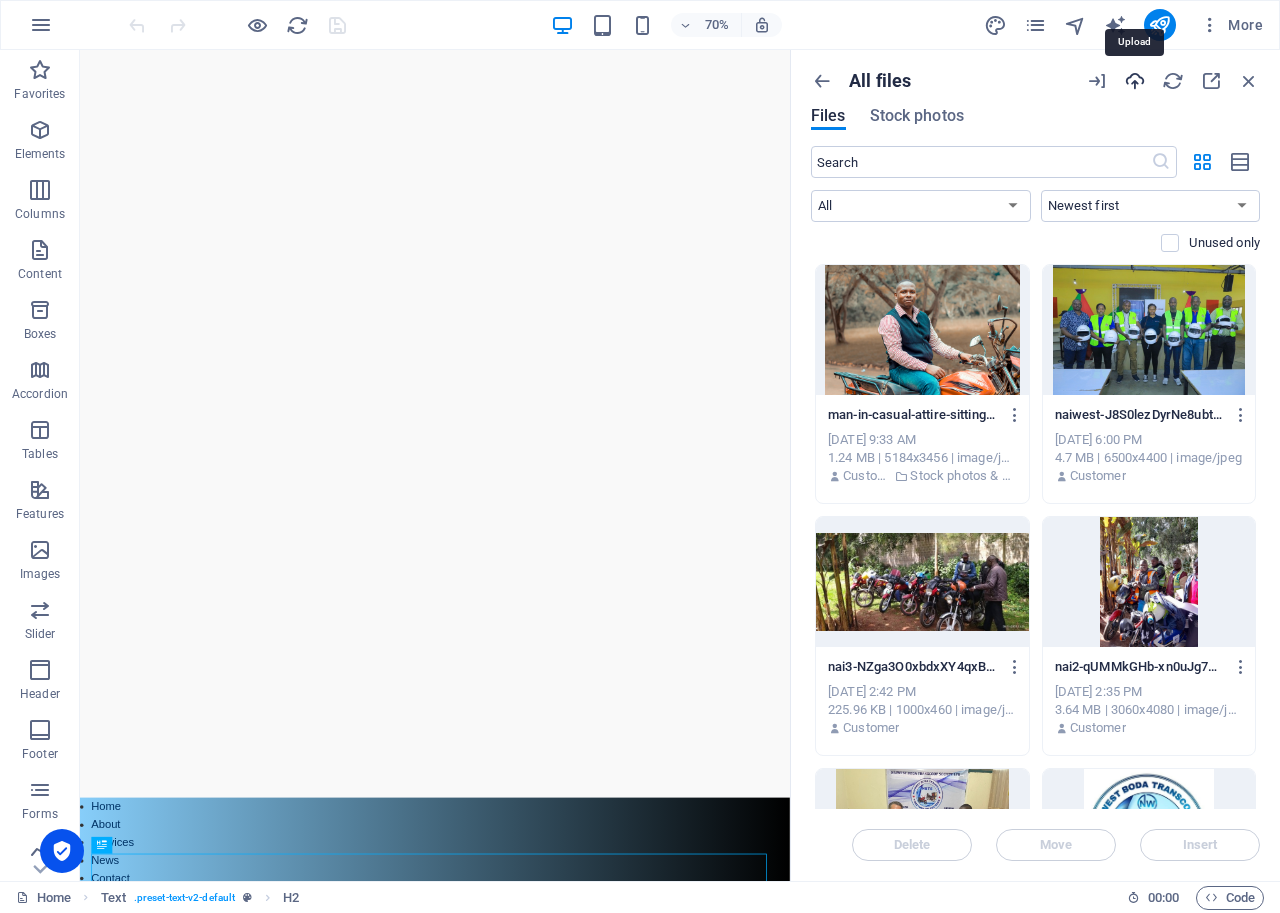 click at bounding box center [1135, 81] 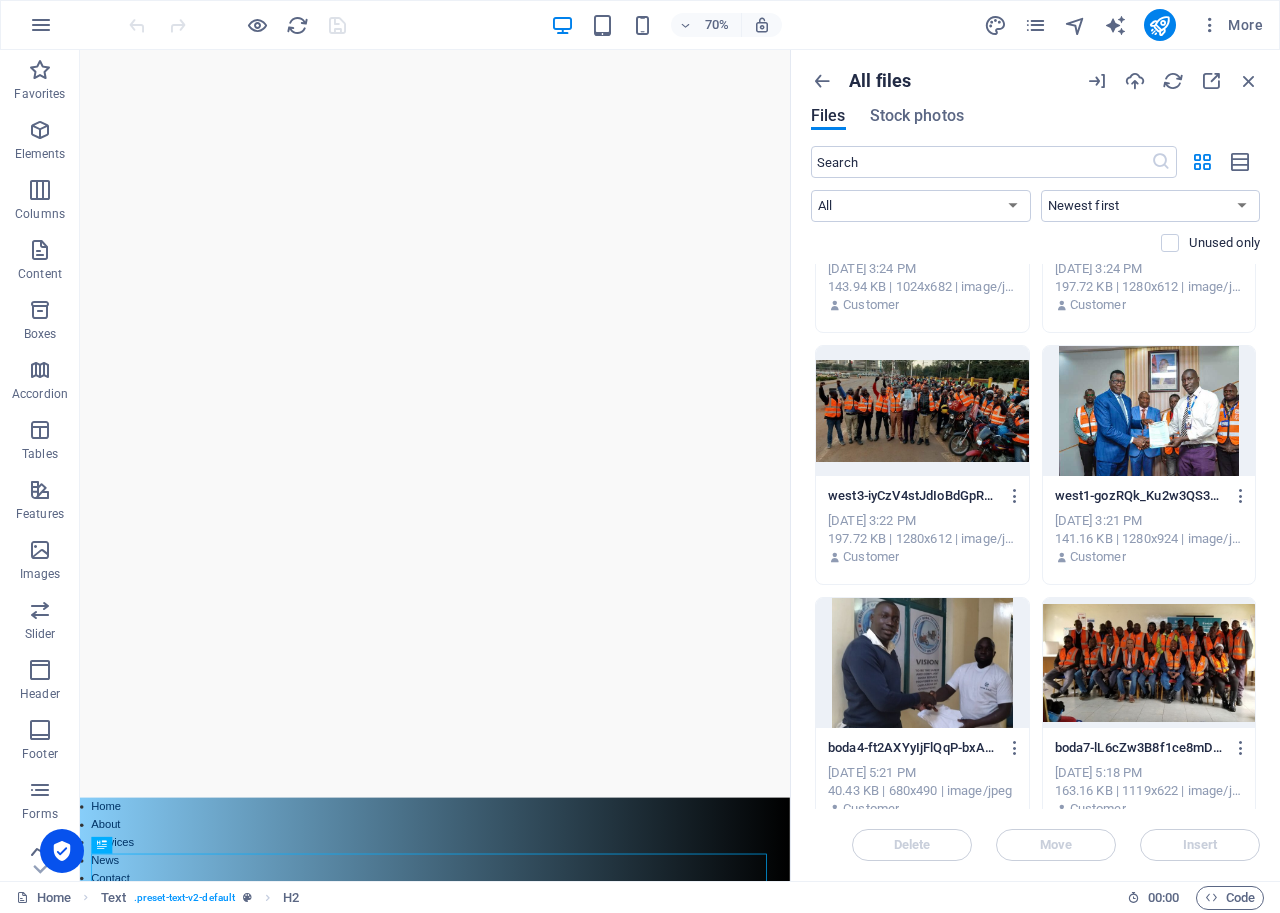 scroll, scrollTop: 867, scrollLeft: 0, axis: vertical 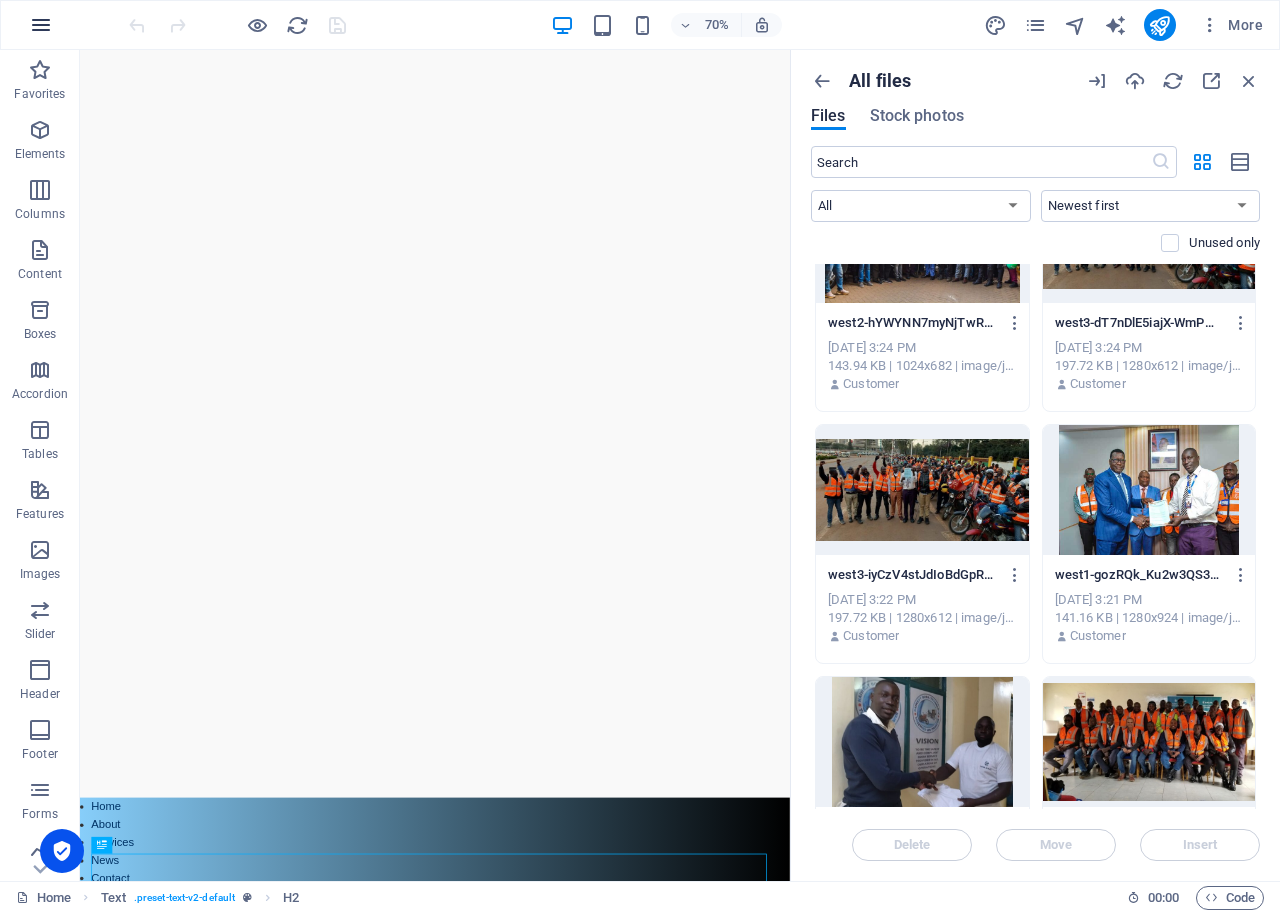 click at bounding box center [41, 25] 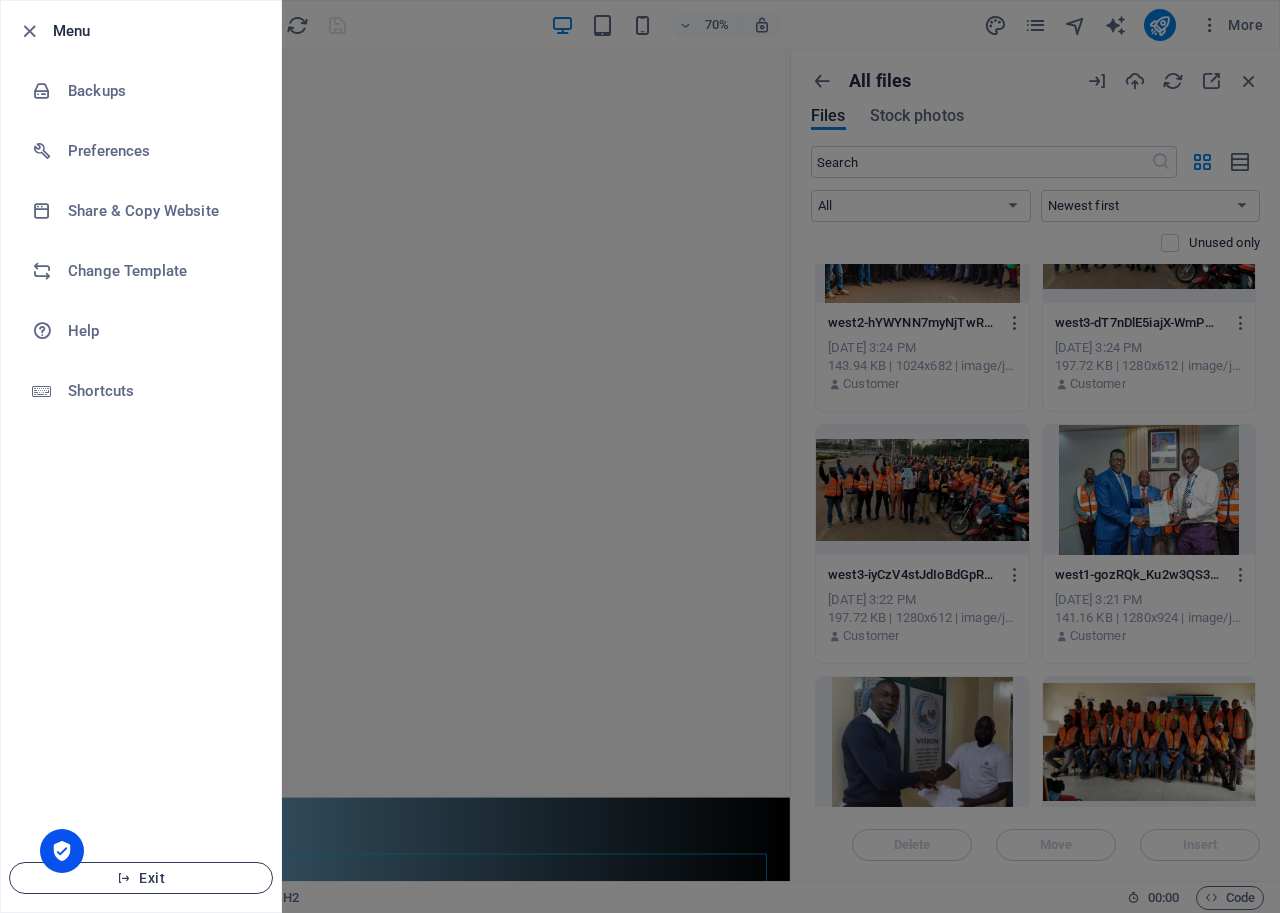 click on "Exit" at bounding box center [141, 878] 